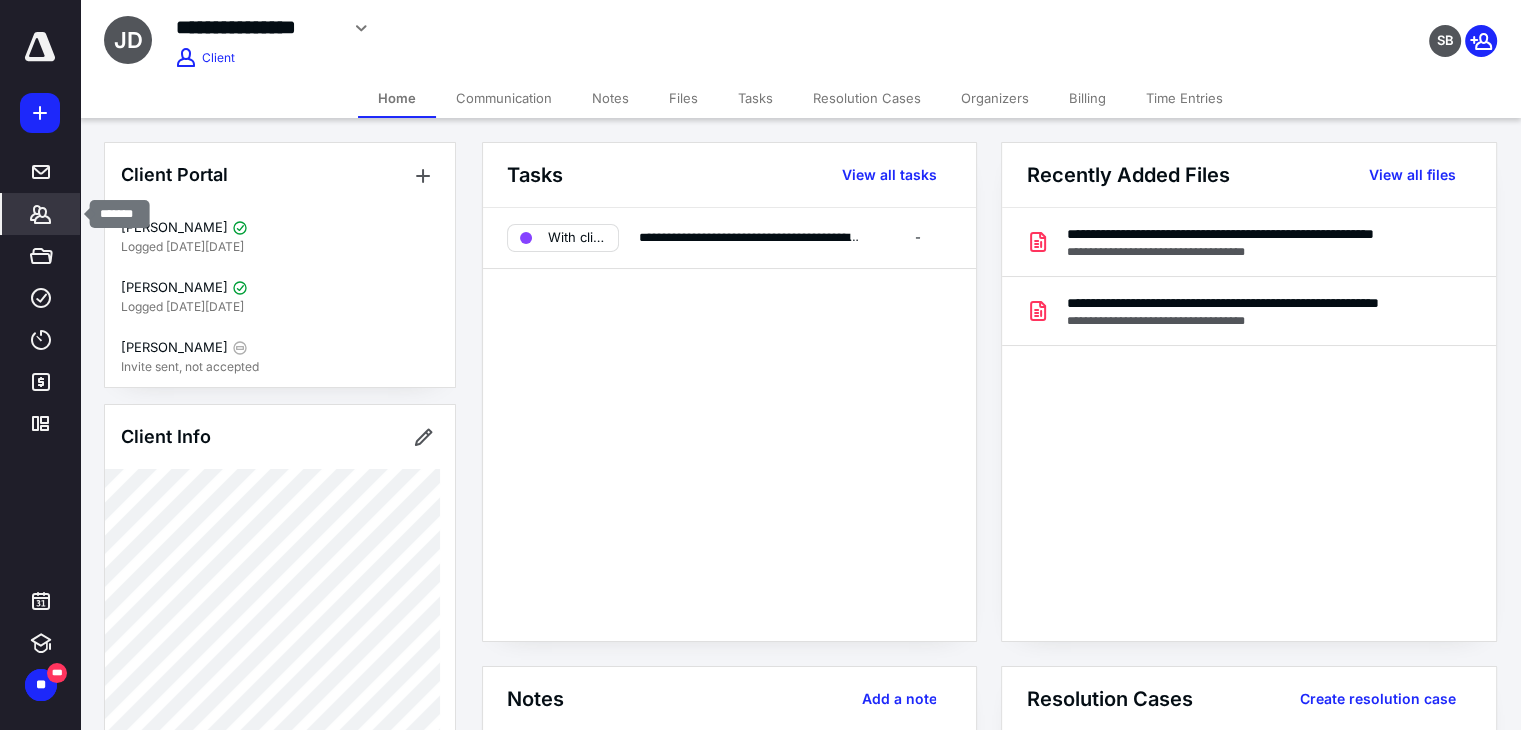 scroll, scrollTop: 0, scrollLeft: 0, axis: both 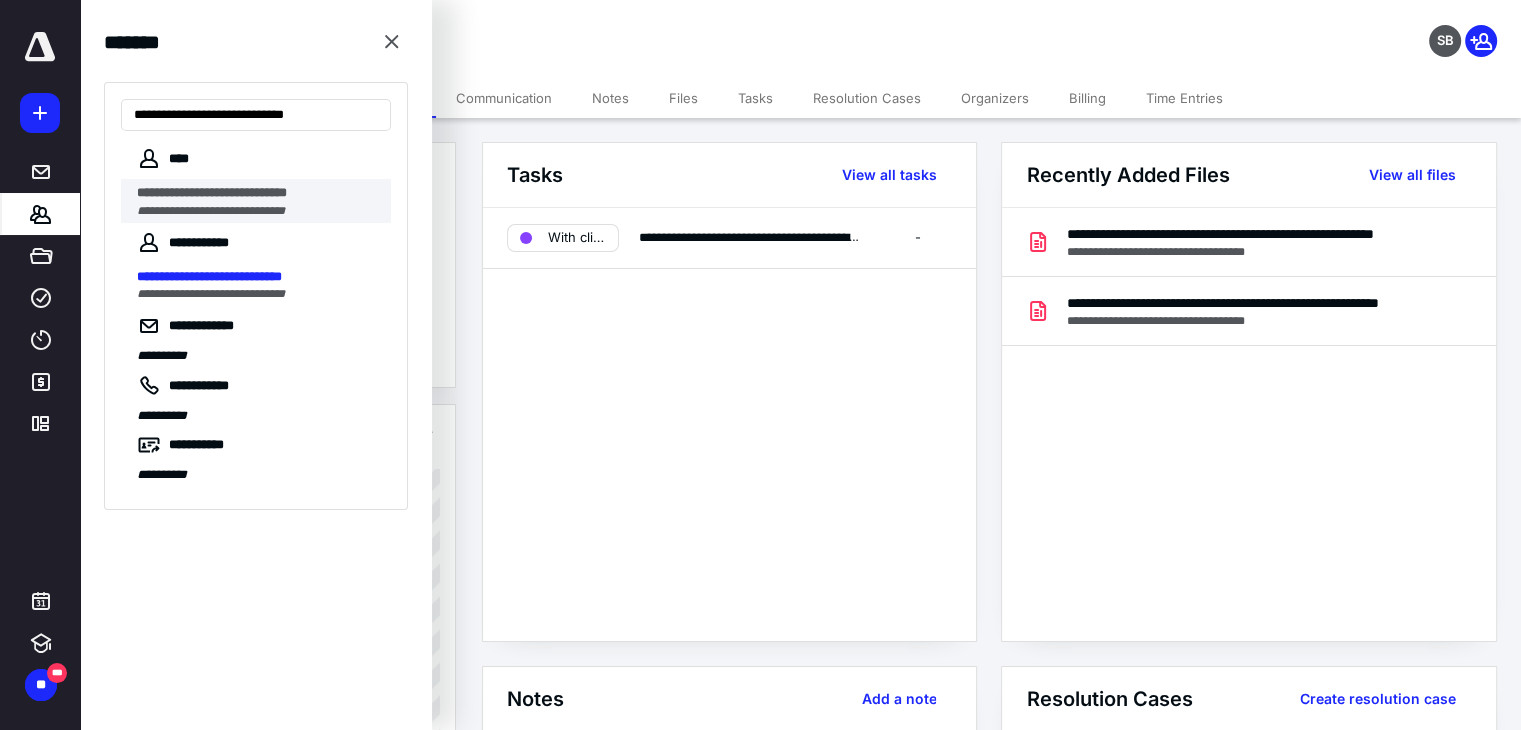 type on "**********" 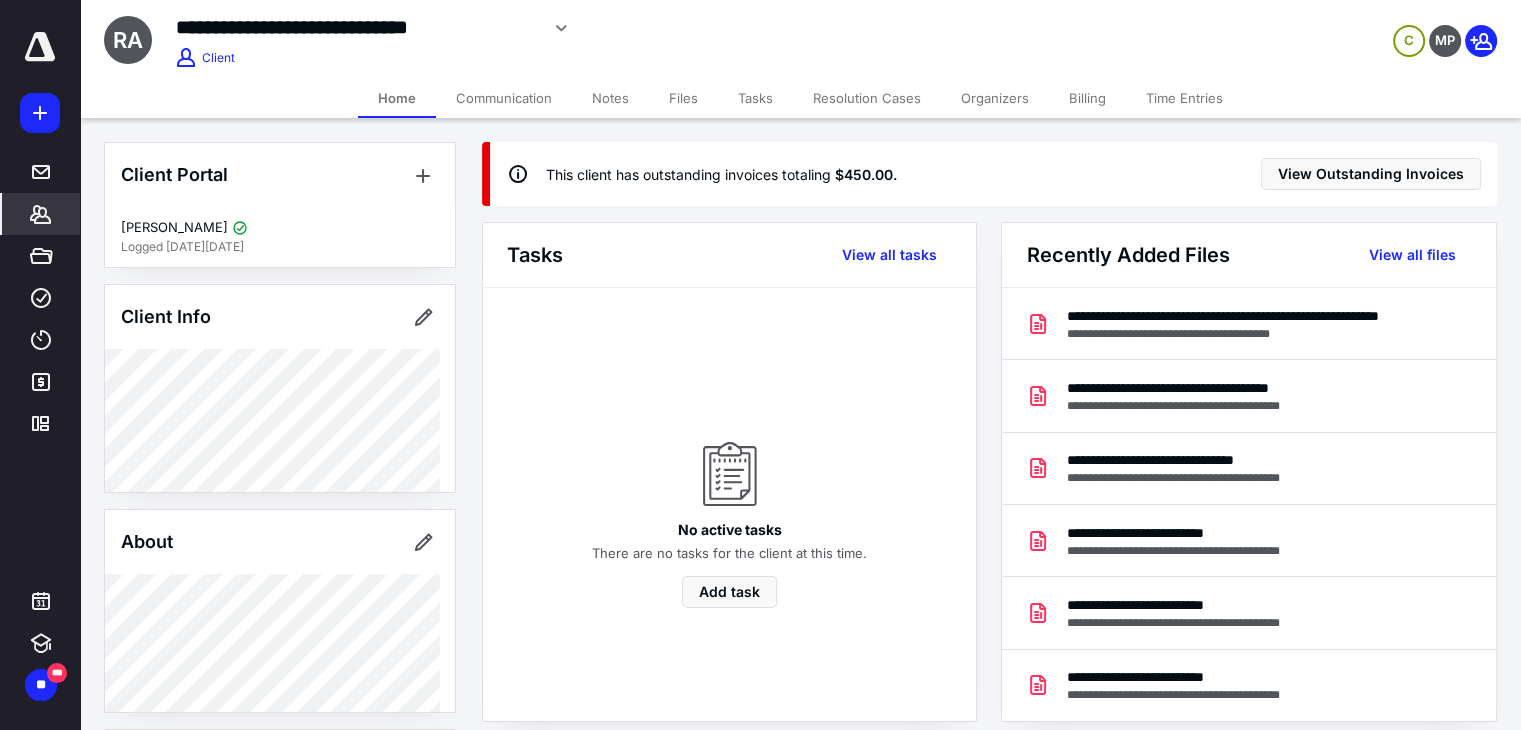 click on "Billing" at bounding box center (1087, 98) 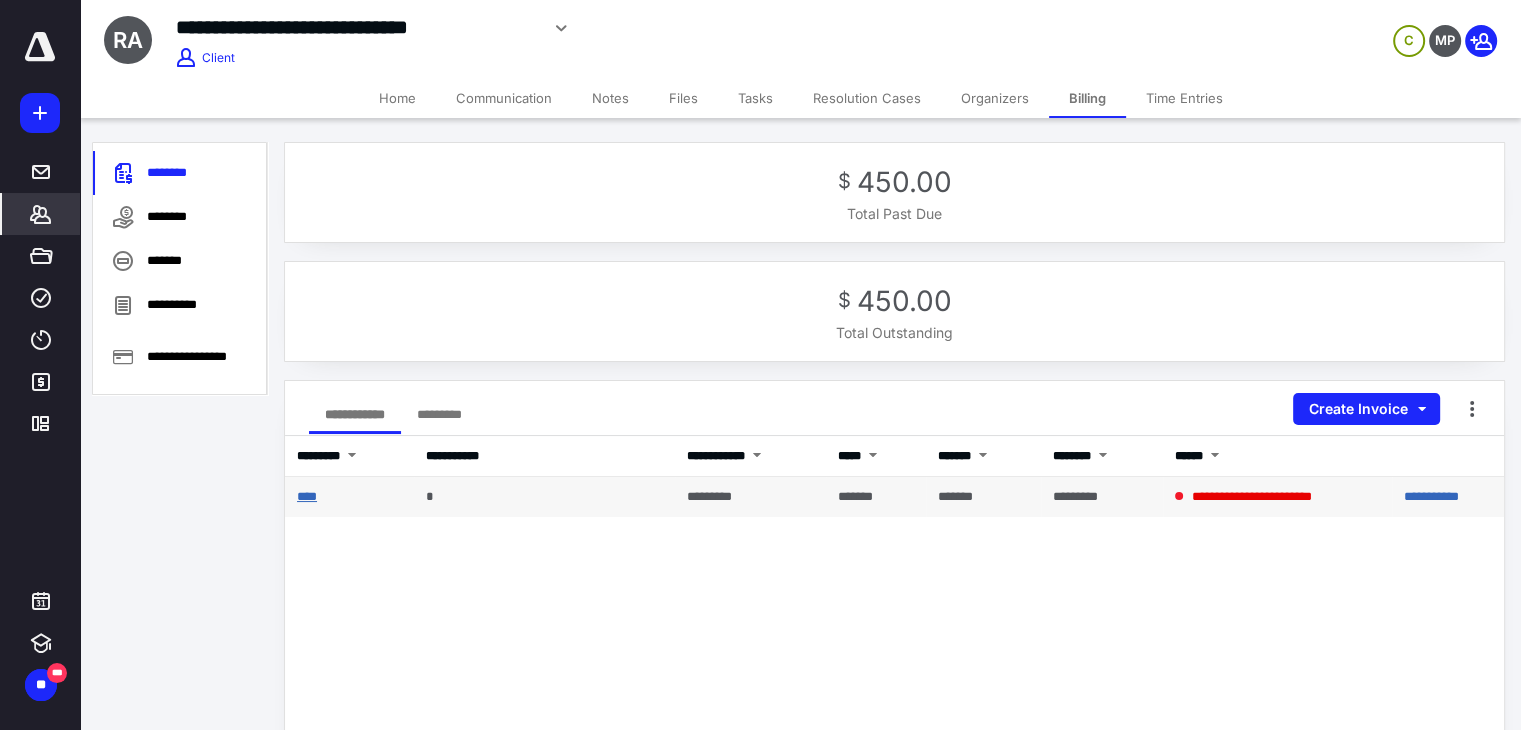 click on "****" at bounding box center (307, 496) 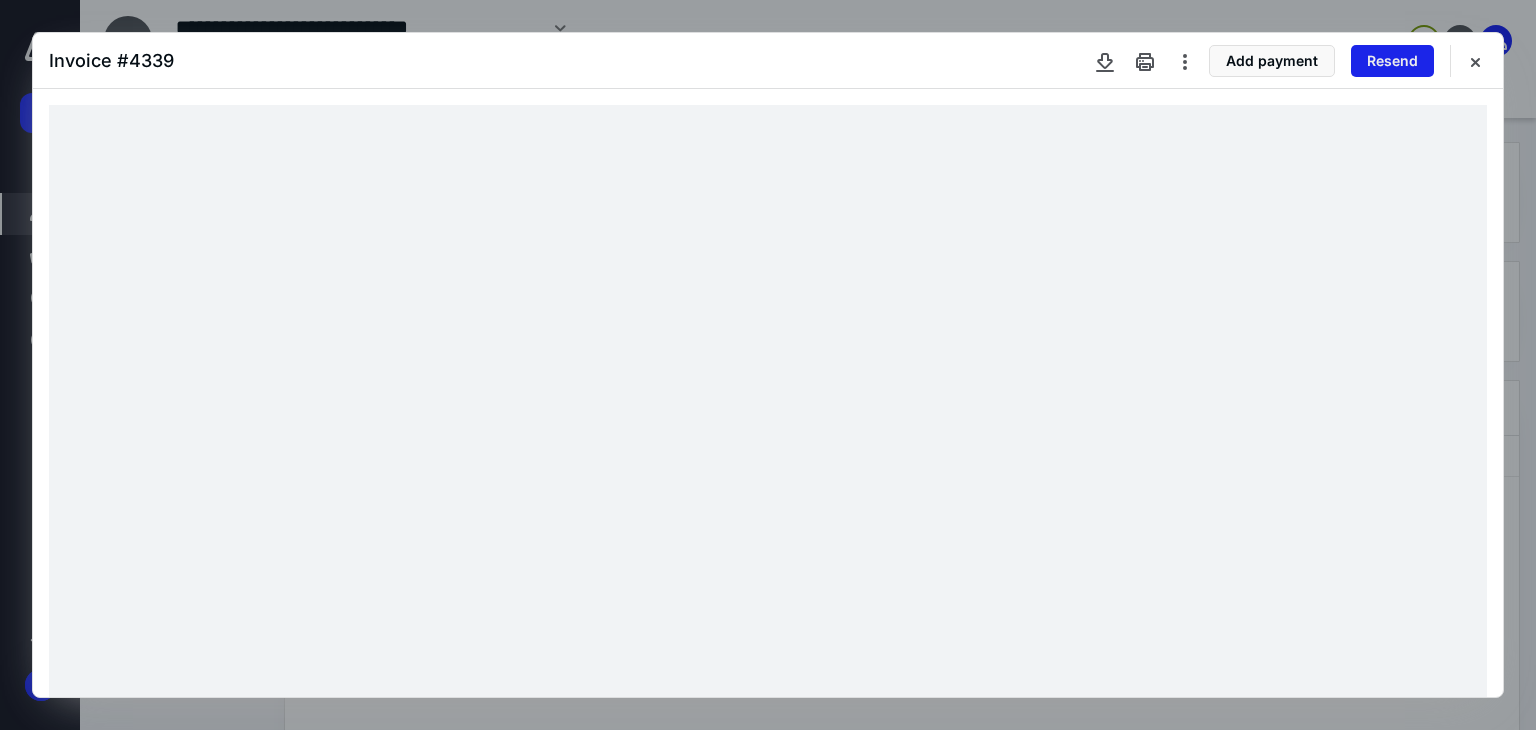 click on "Resend" at bounding box center [1392, 61] 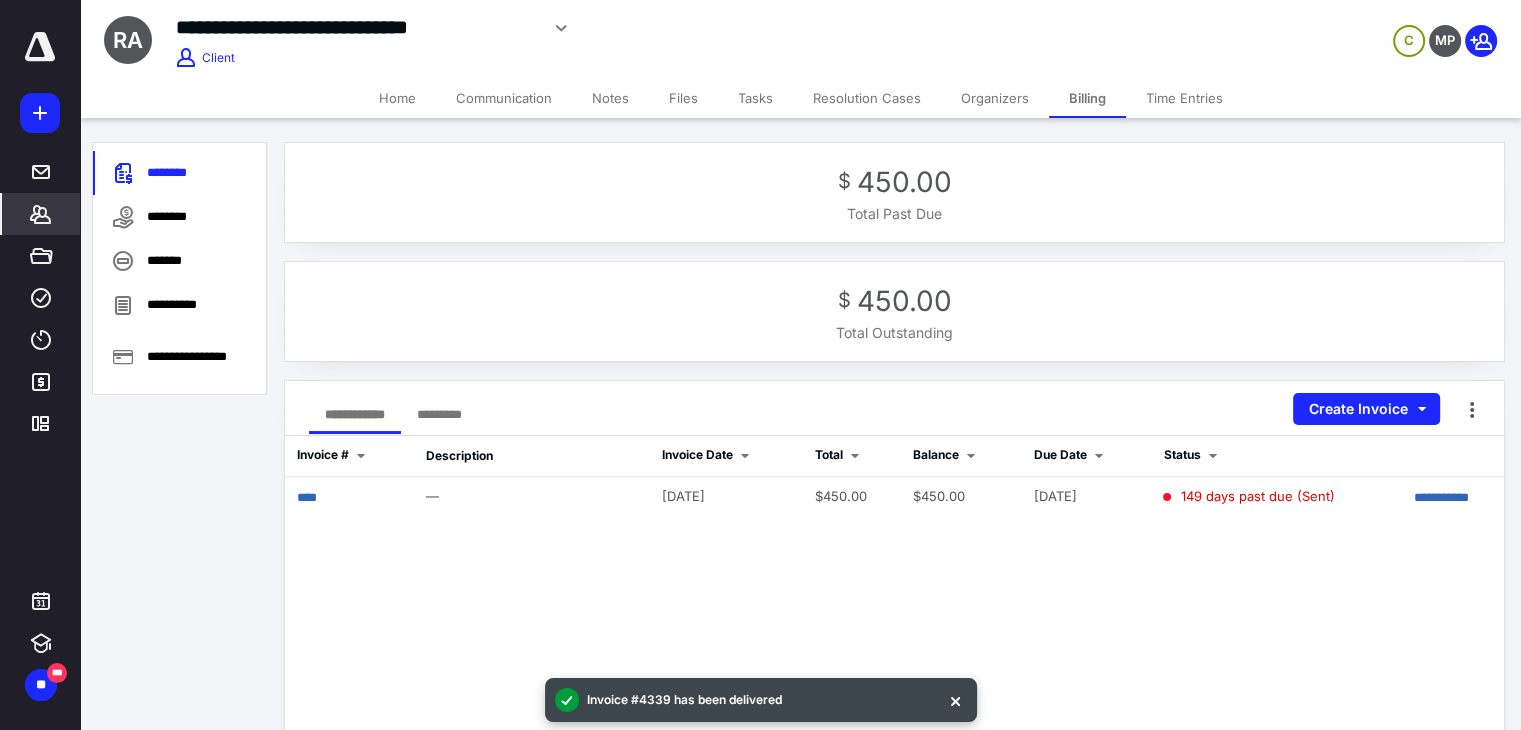 click on "Home" at bounding box center (397, 98) 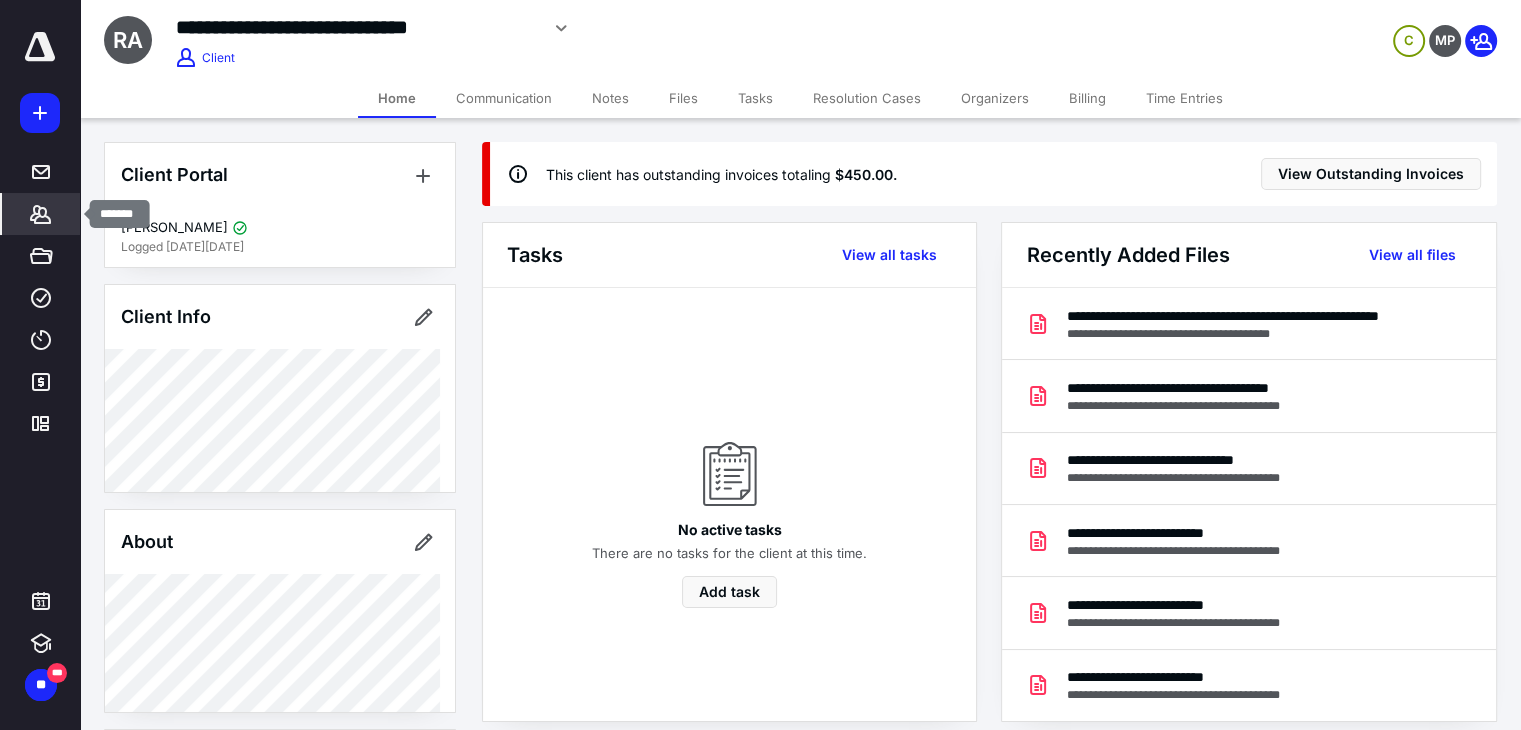 click 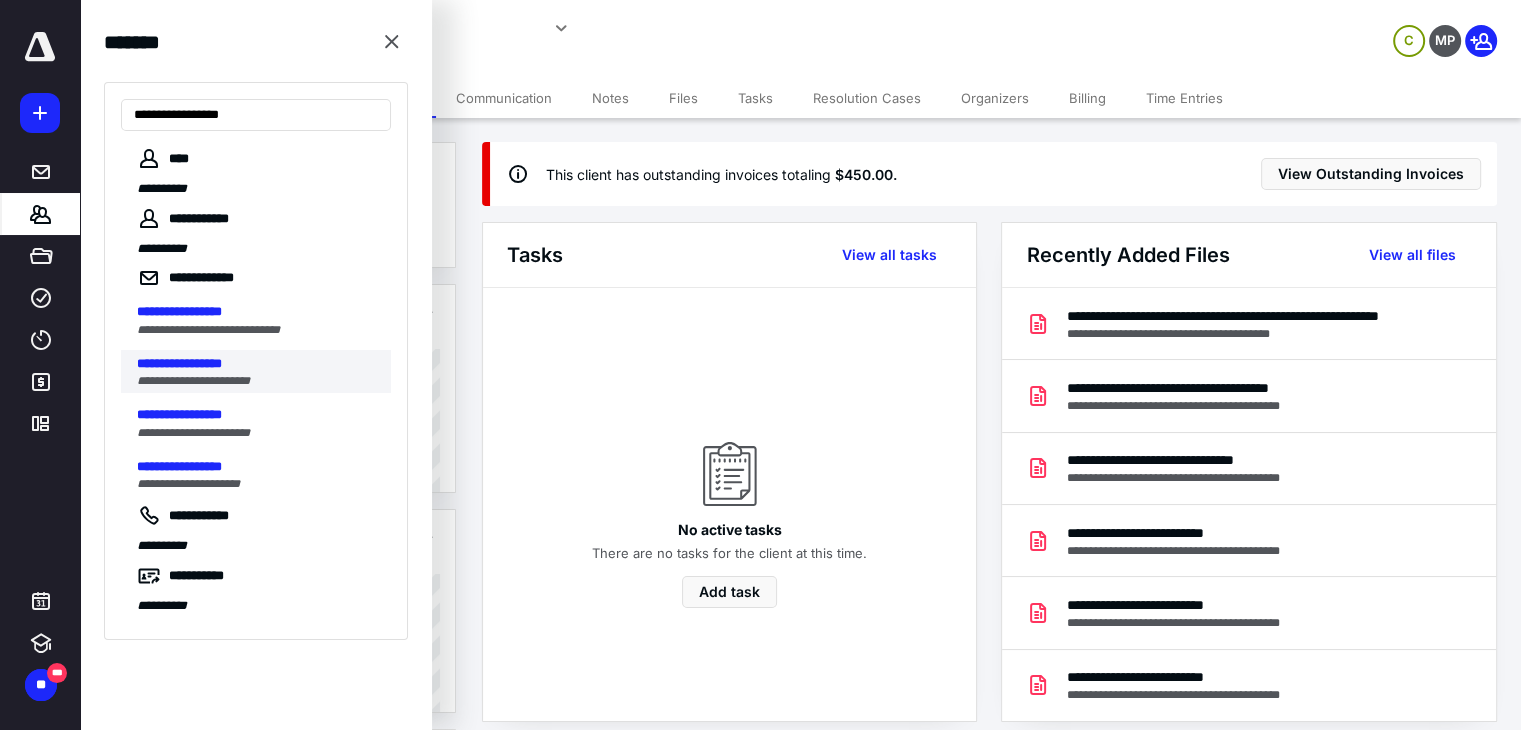 type on "**********" 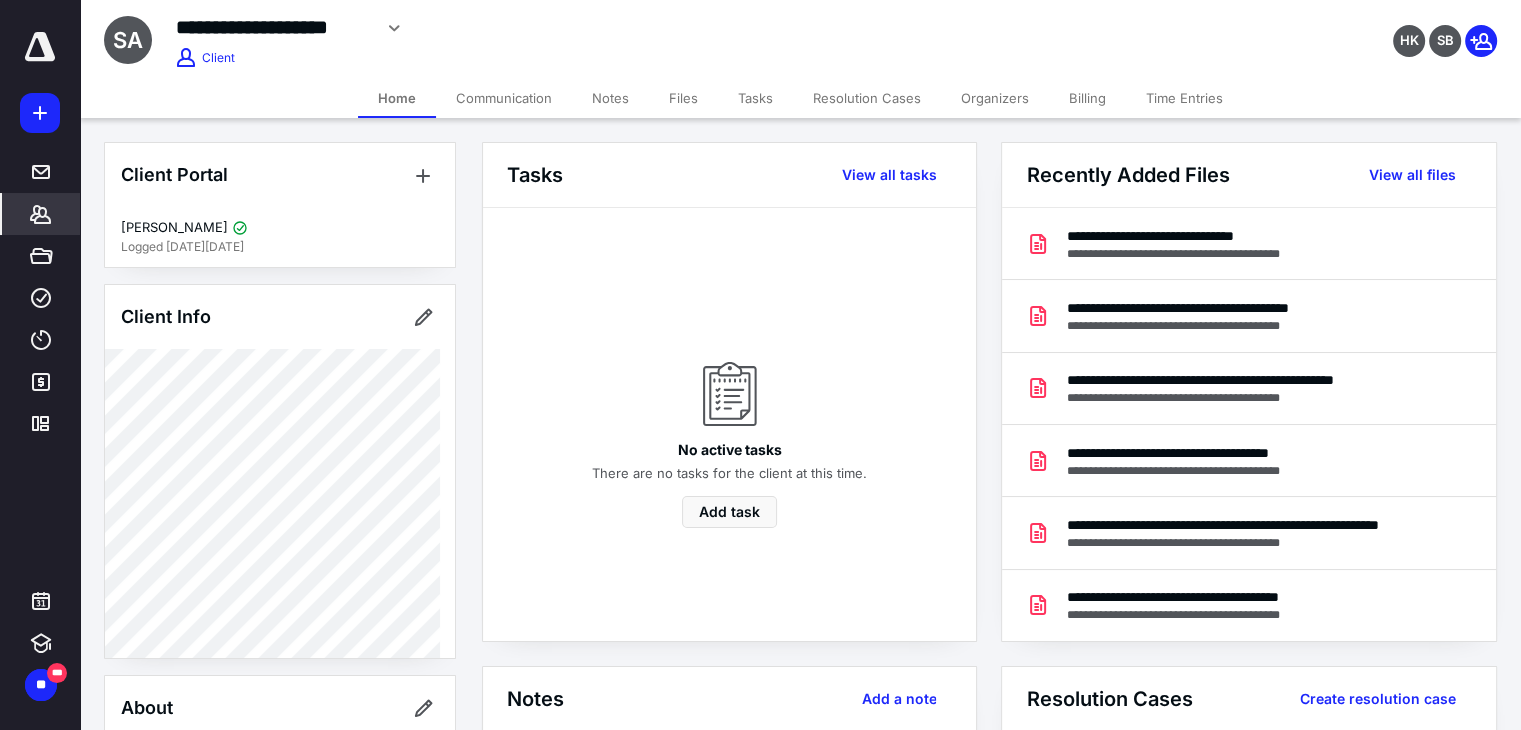 click on "Billing" at bounding box center [1087, 98] 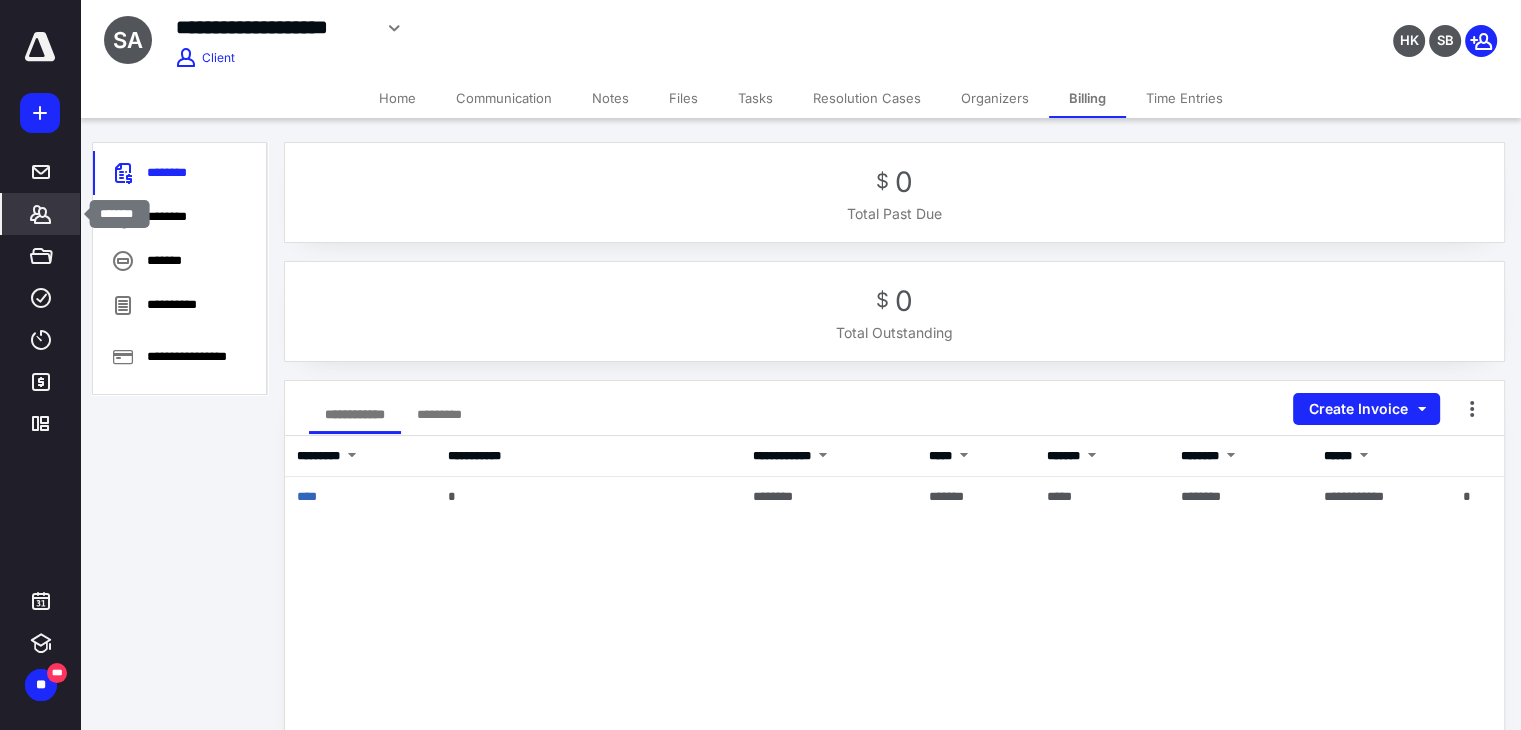 click 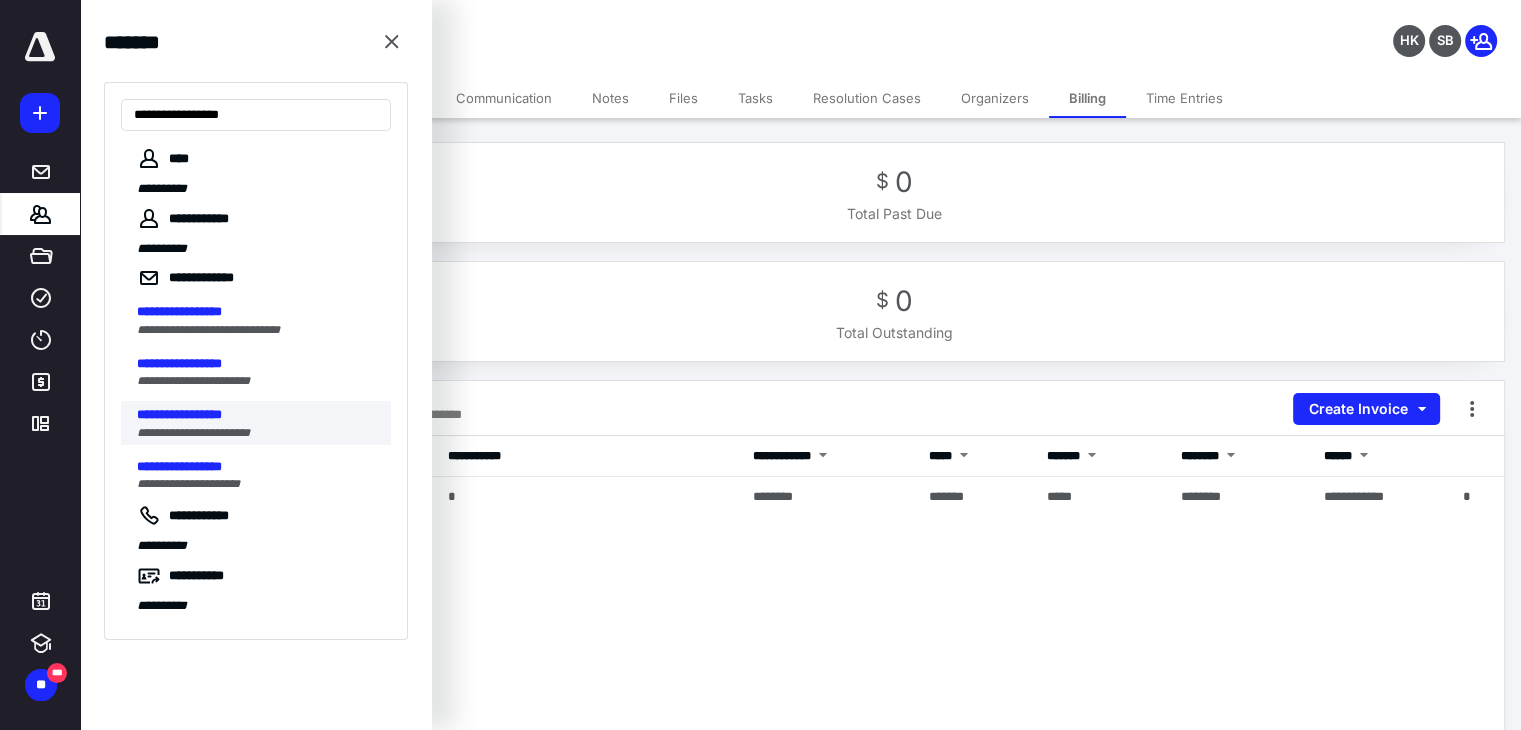 type on "**********" 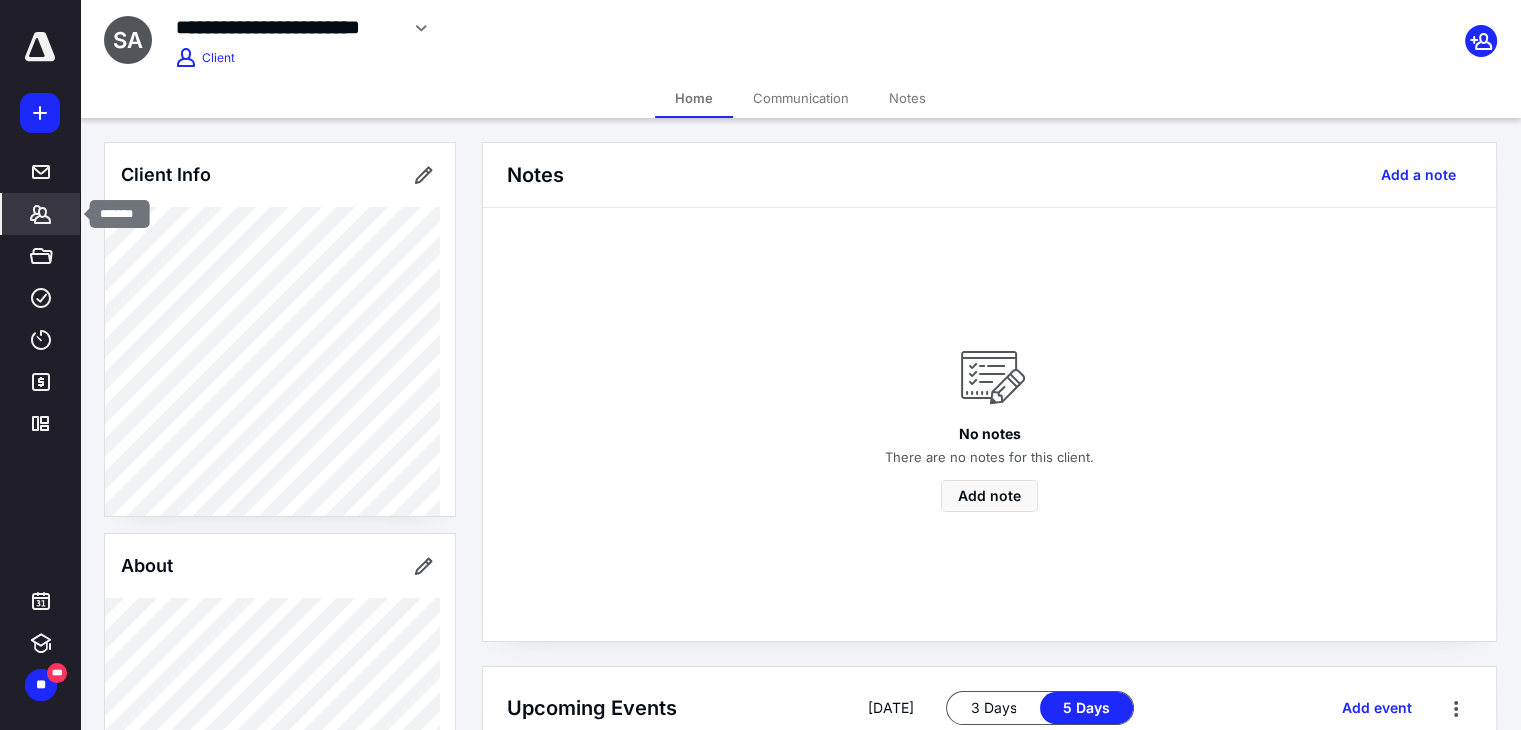 click on "*******" at bounding box center [41, 214] 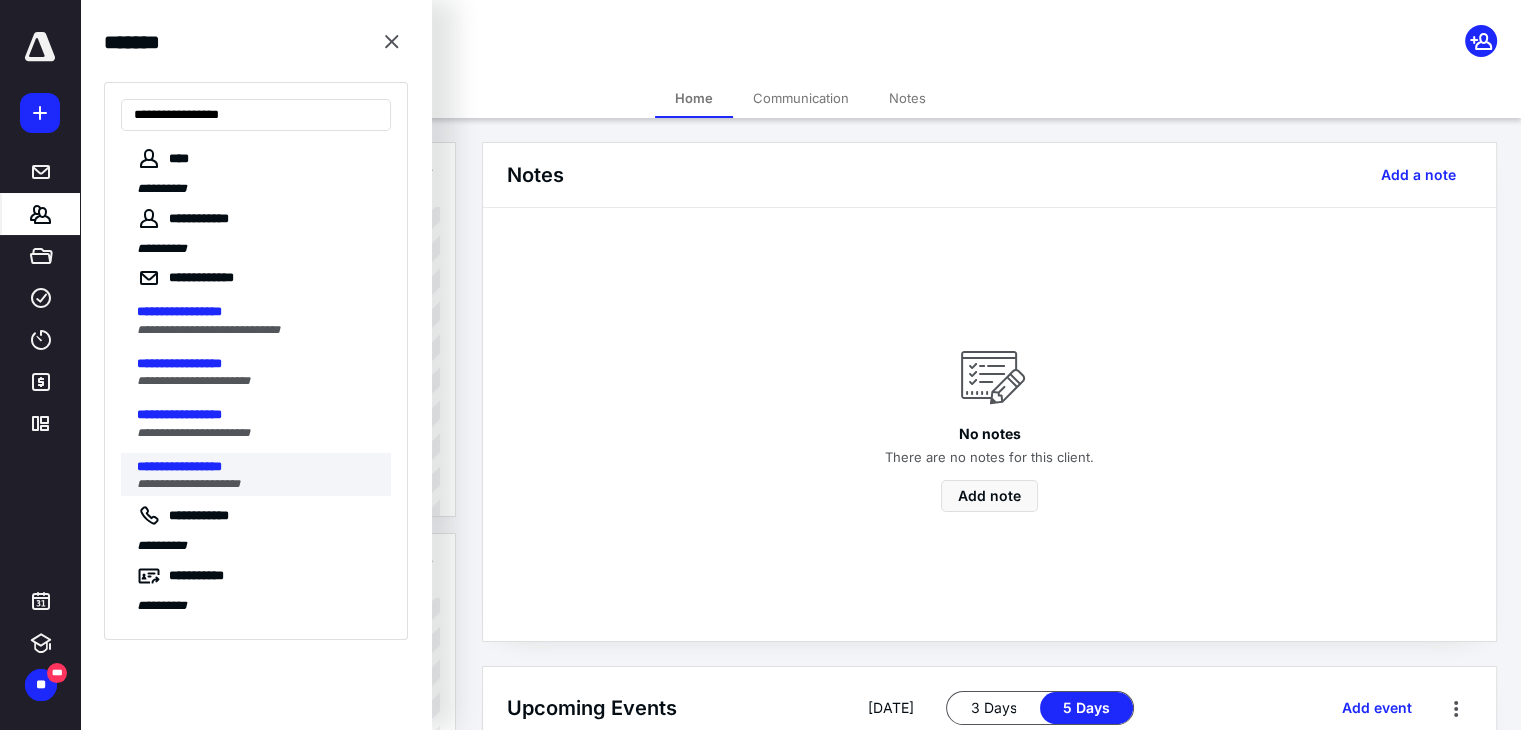 type on "**********" 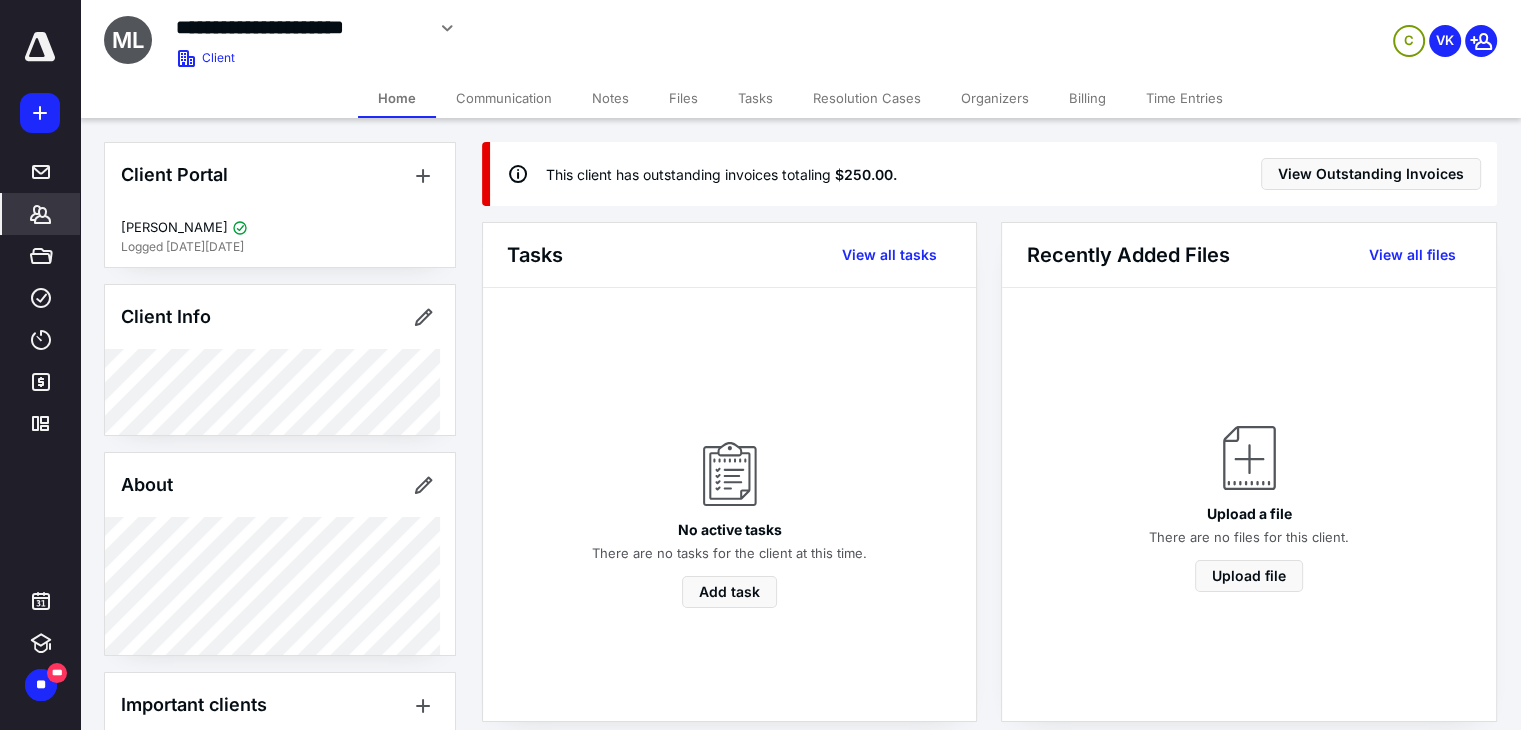 click on "Billing" at bounding box center (1087, 98) 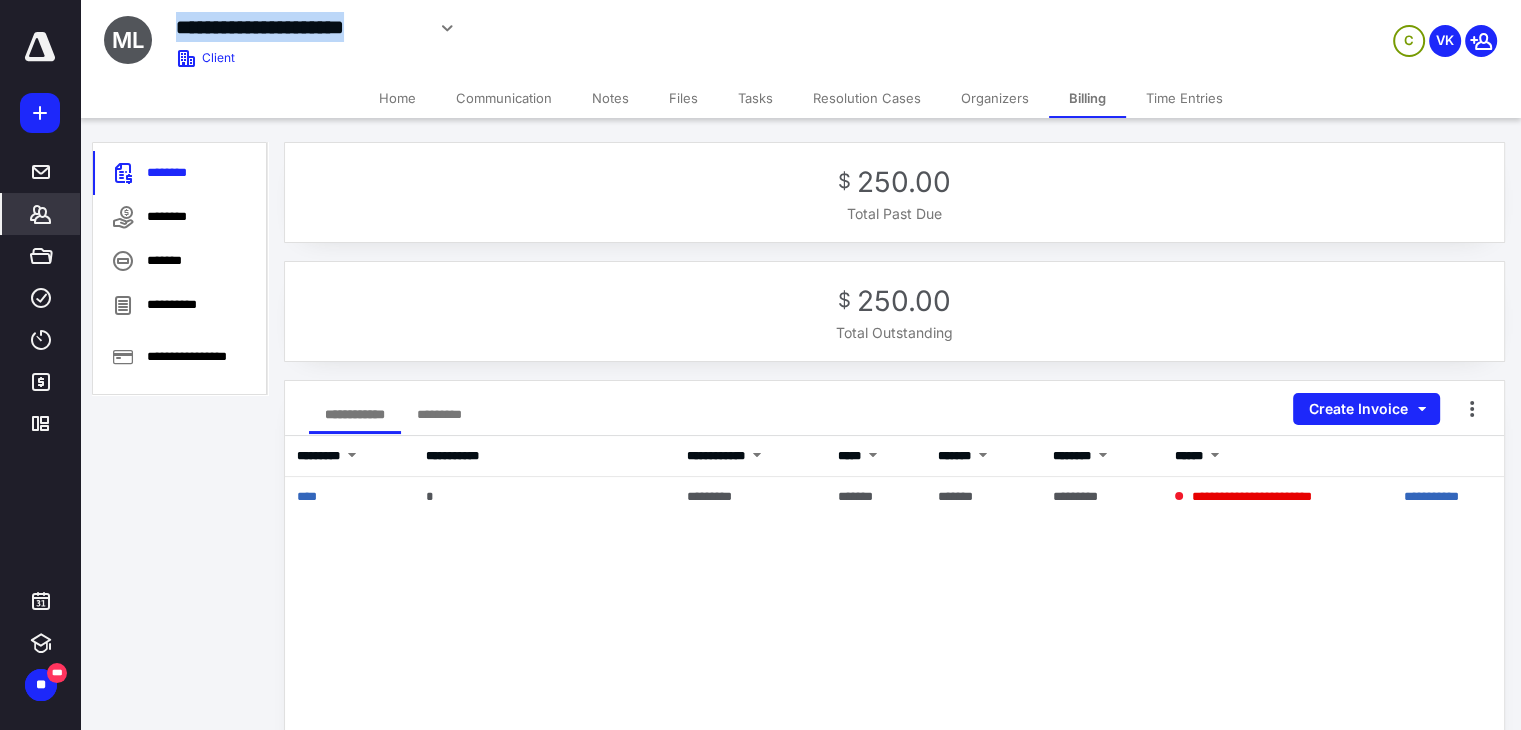 drag, startPoint x: 171, startPoint y: 23, endPoint x: 420, endPoint y: 25, distance: 249.00803 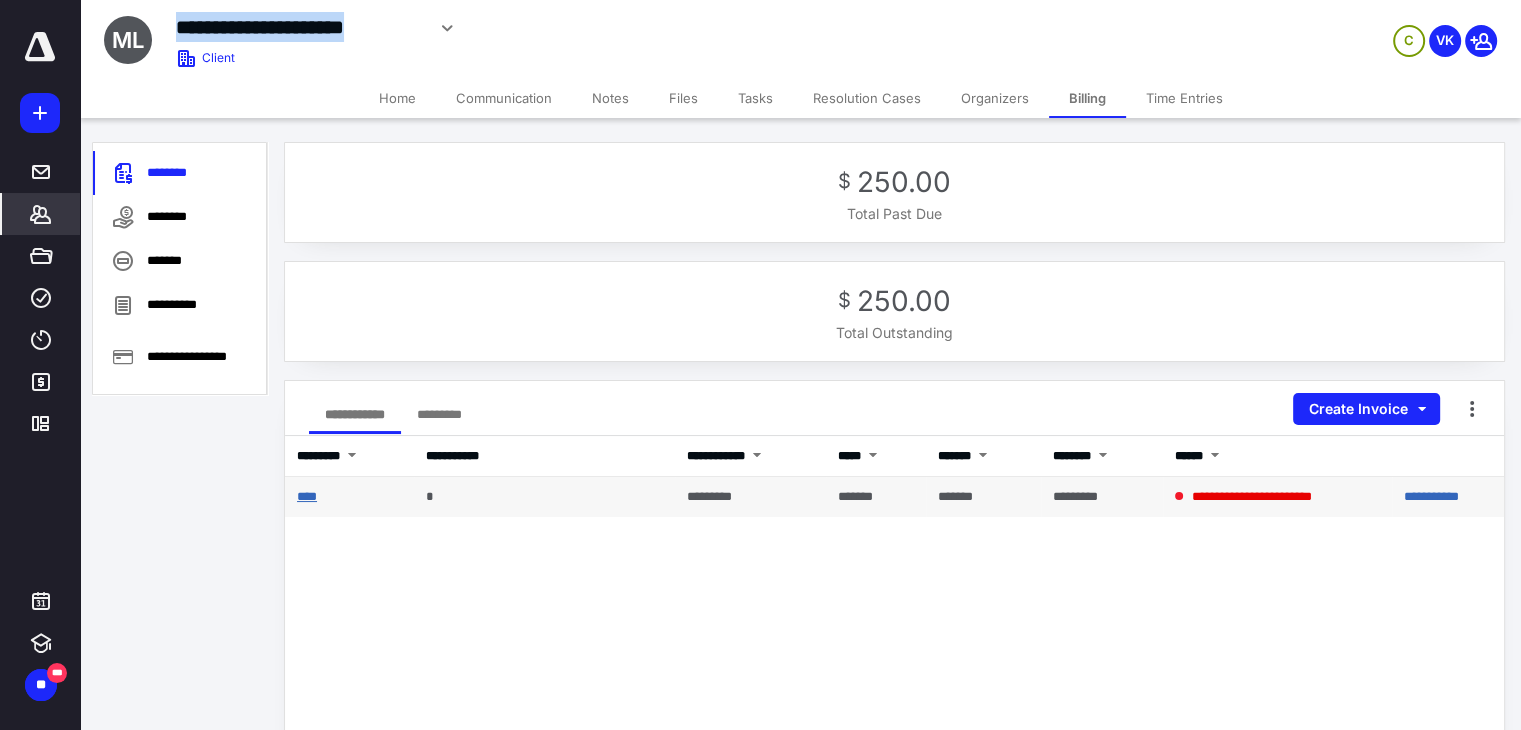 click on "****" at bounding box center [307, 496] 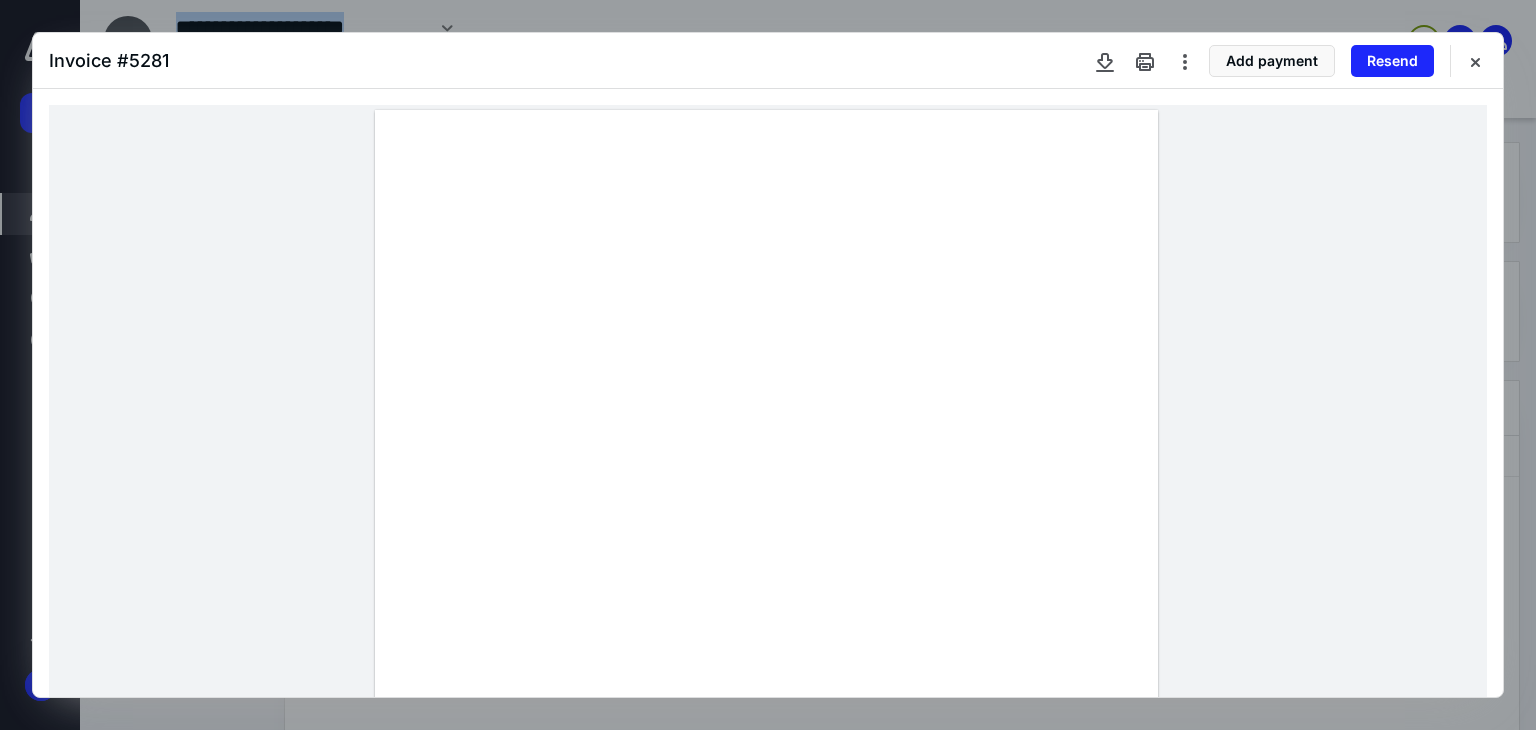 drag, startPoint x: 407, startPoint y: 541, endPoint x: 440, endPoint y: 562, distance: 39.115215 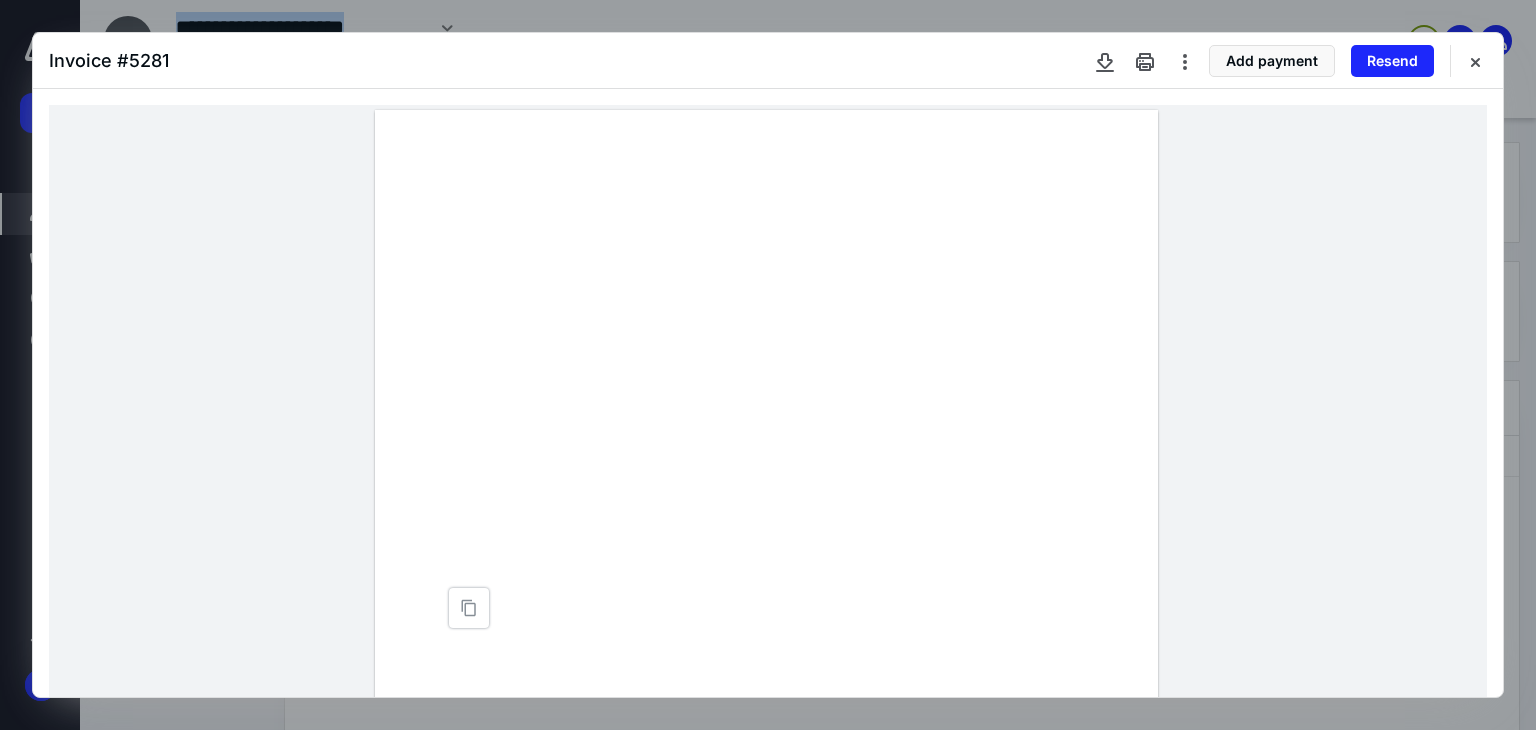 copy on "**********" 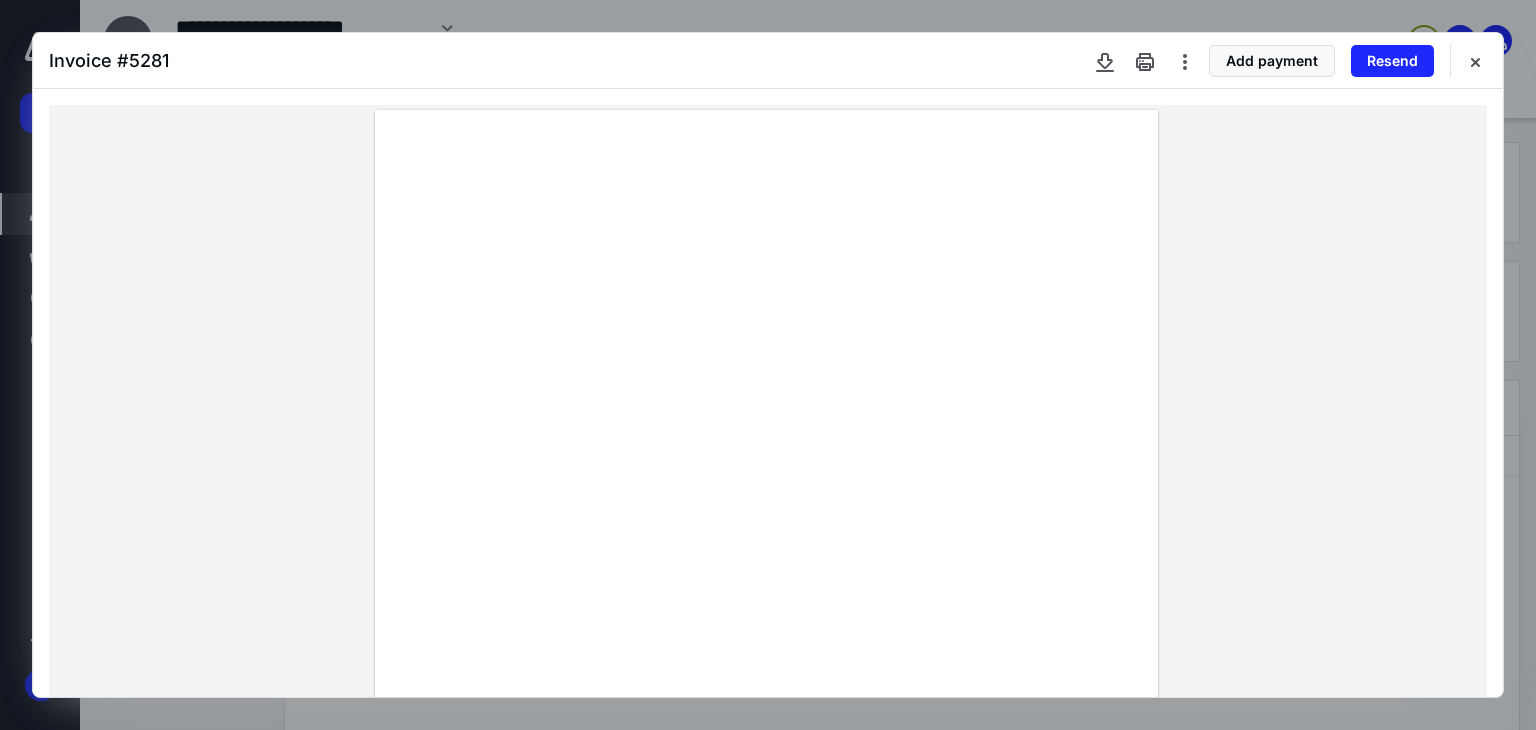 click at bounding box center [766, 617] 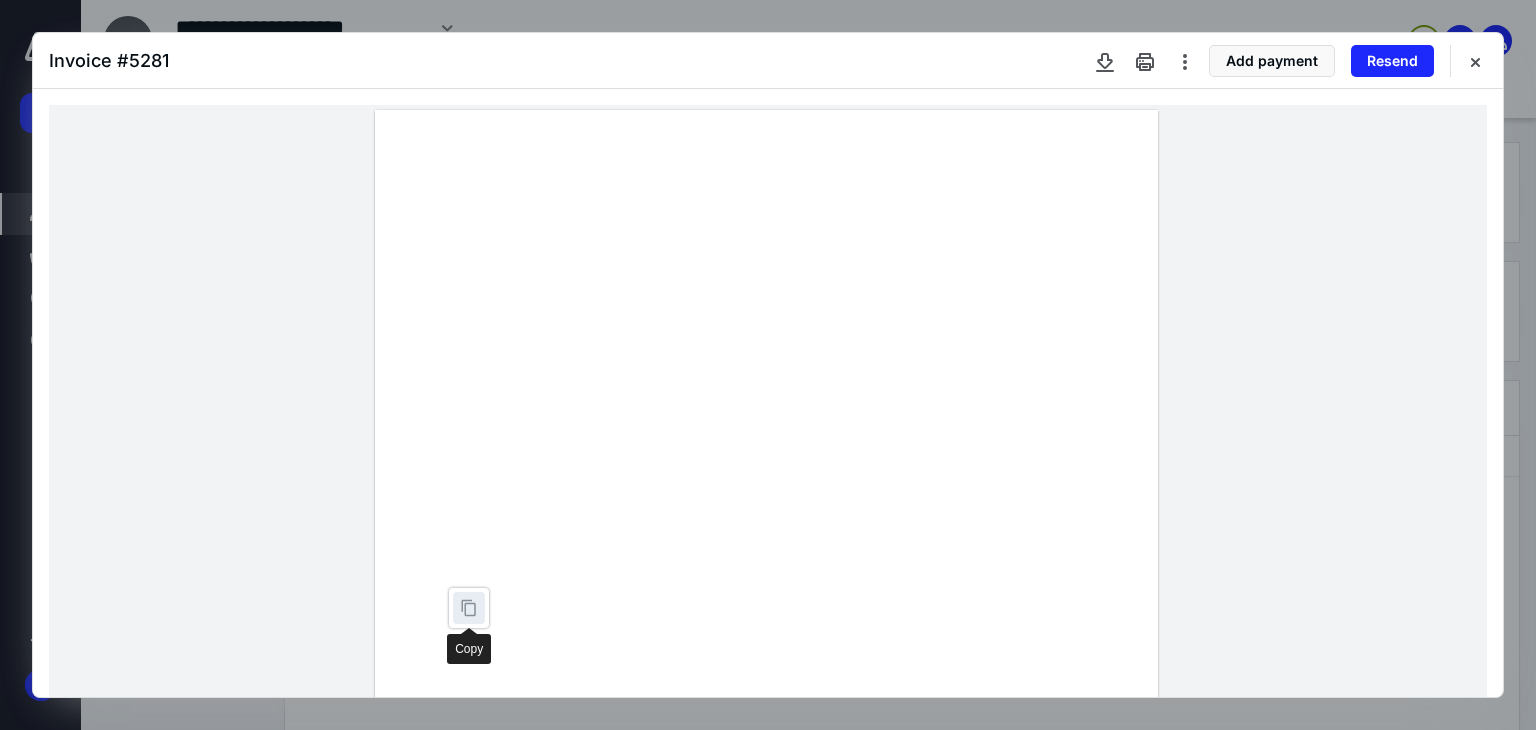 click at bounding box center [469, 608] 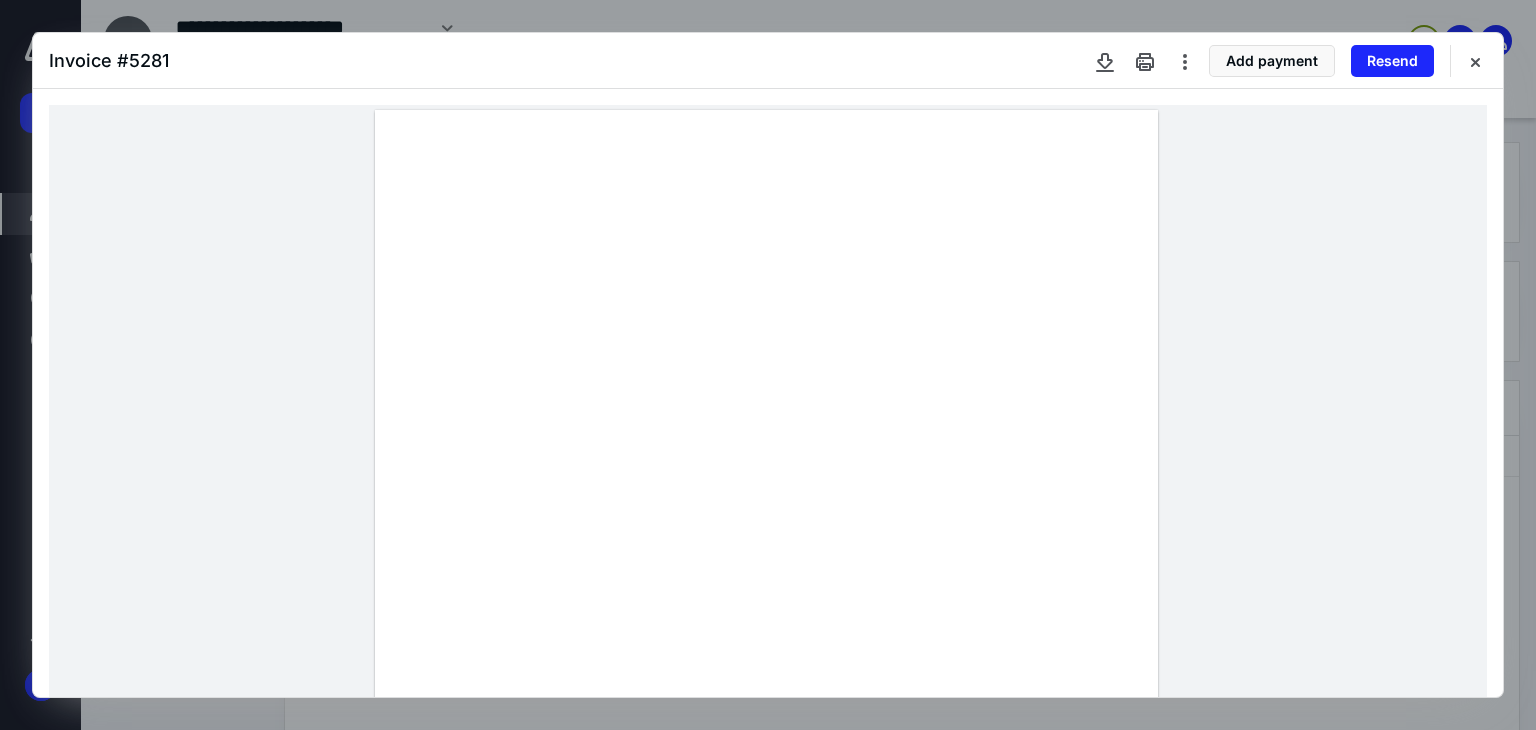 click at bounding box center (766, 617) 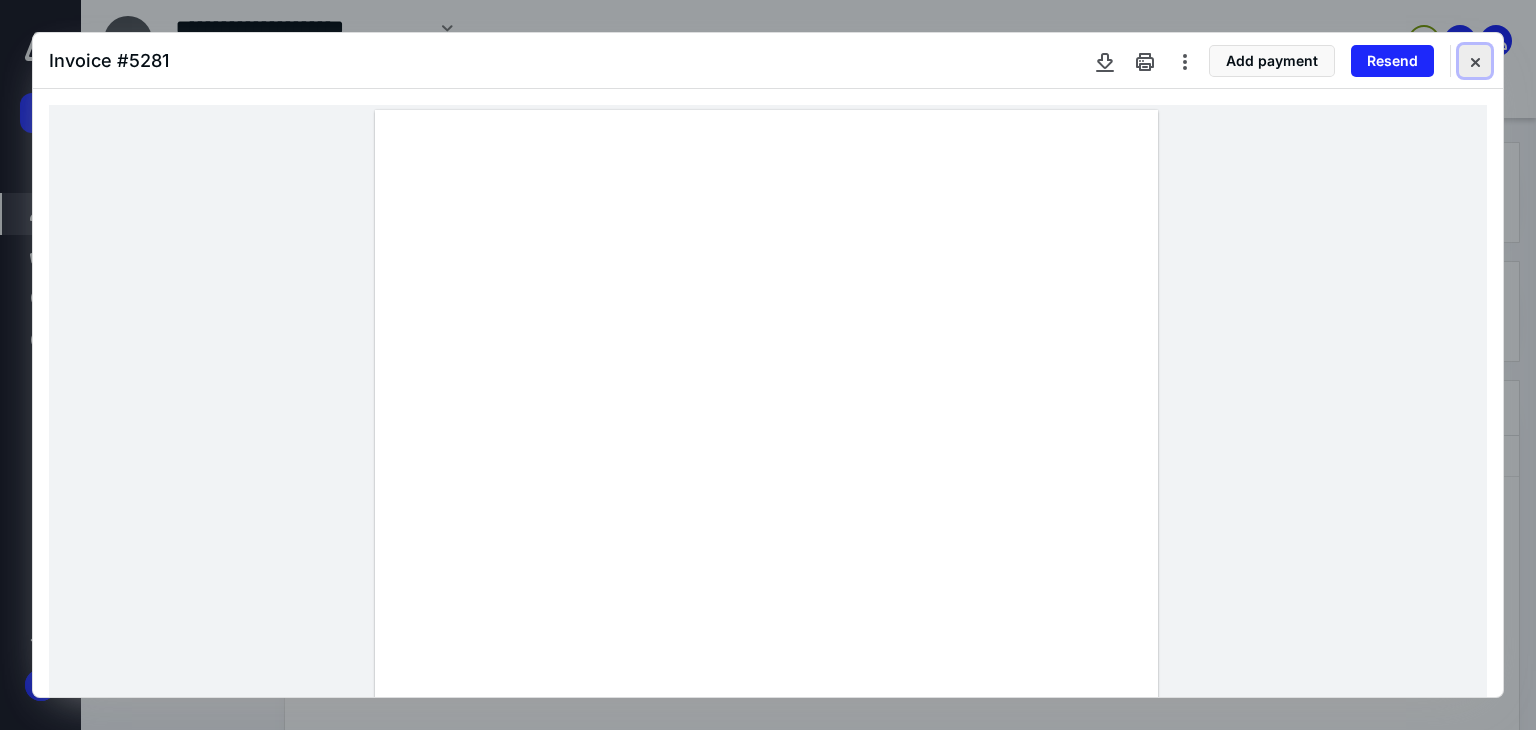 click at bounding box center [1475, 61] 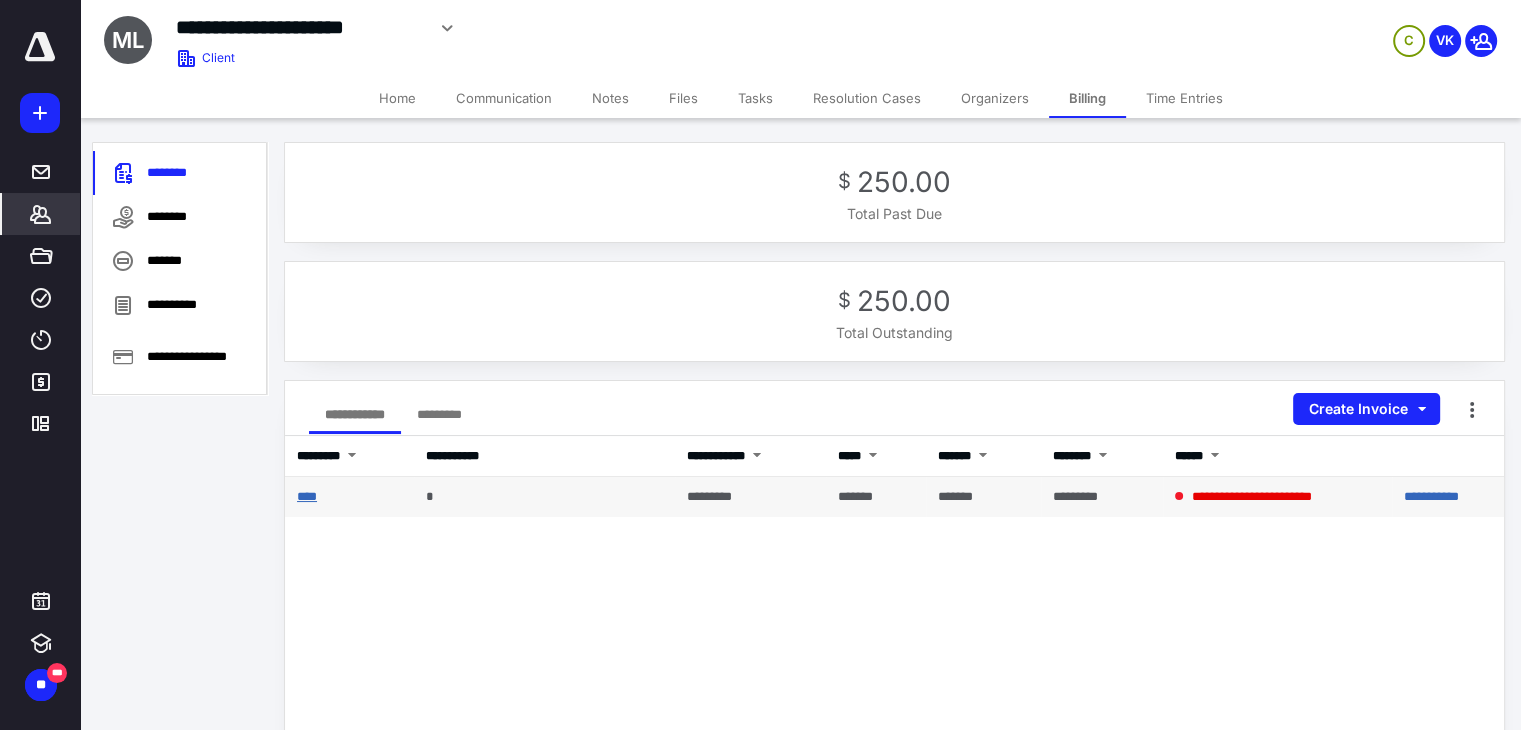 click on "****" at bounding box center (307, 496) 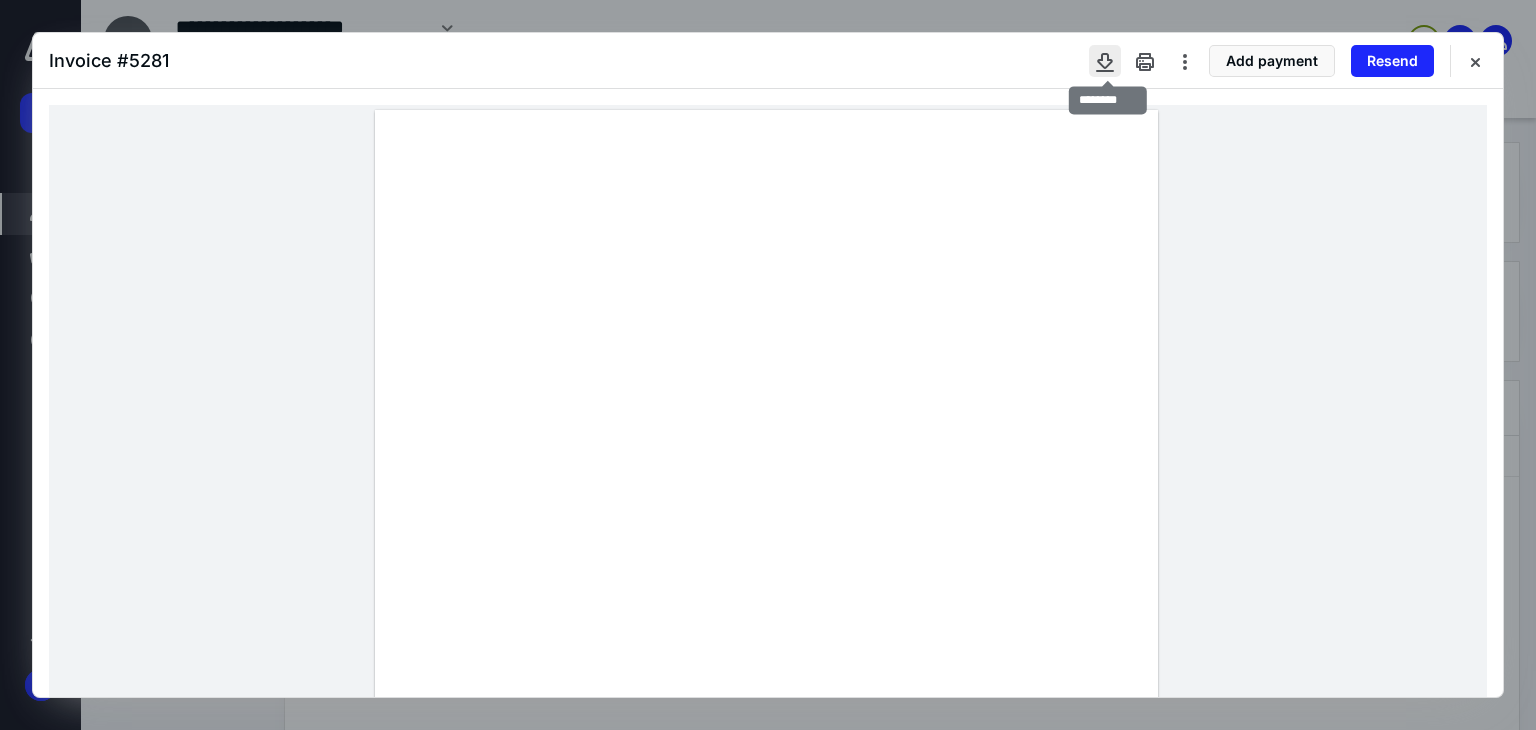click at bounding box center [1105, 61] 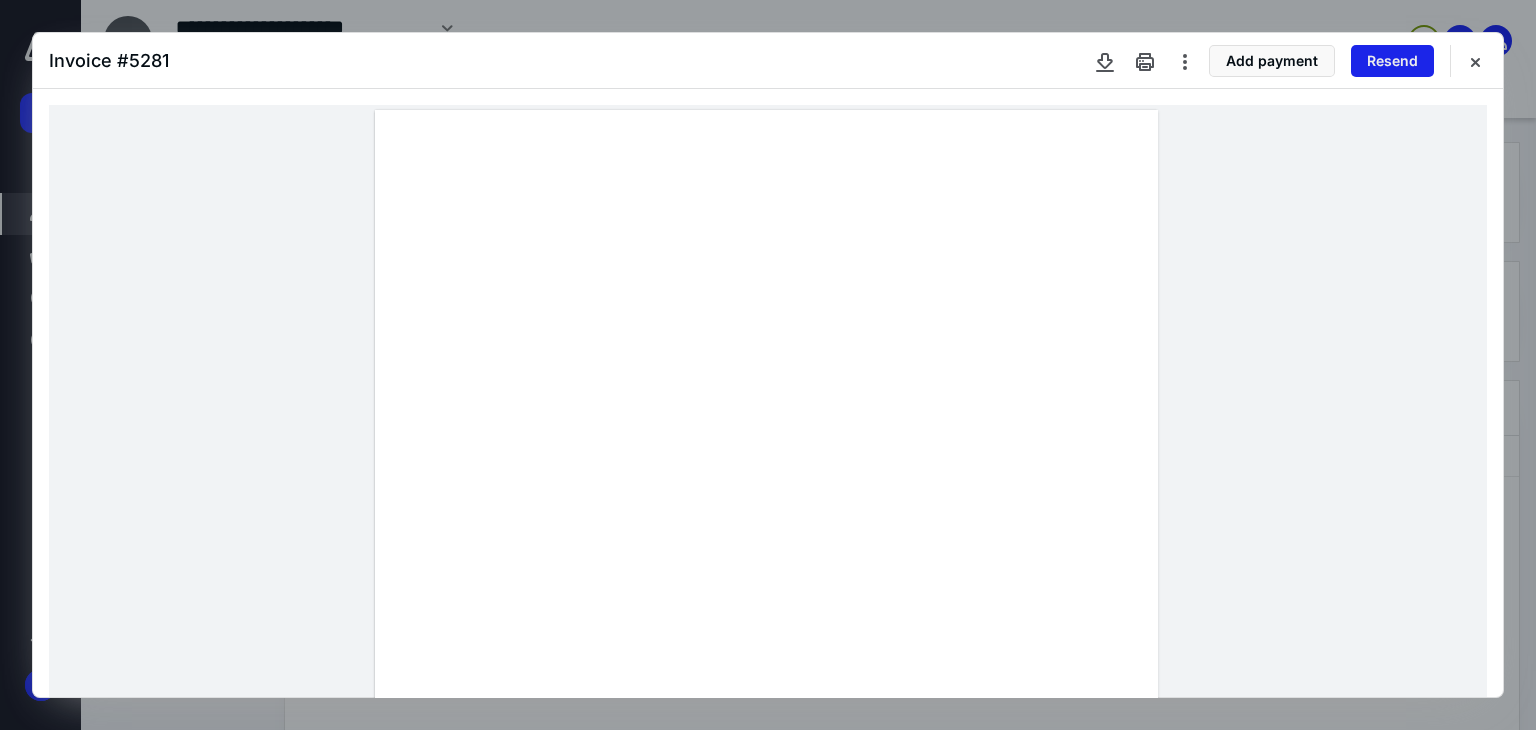 click on "Resend" at bounding box center (1392, 61) 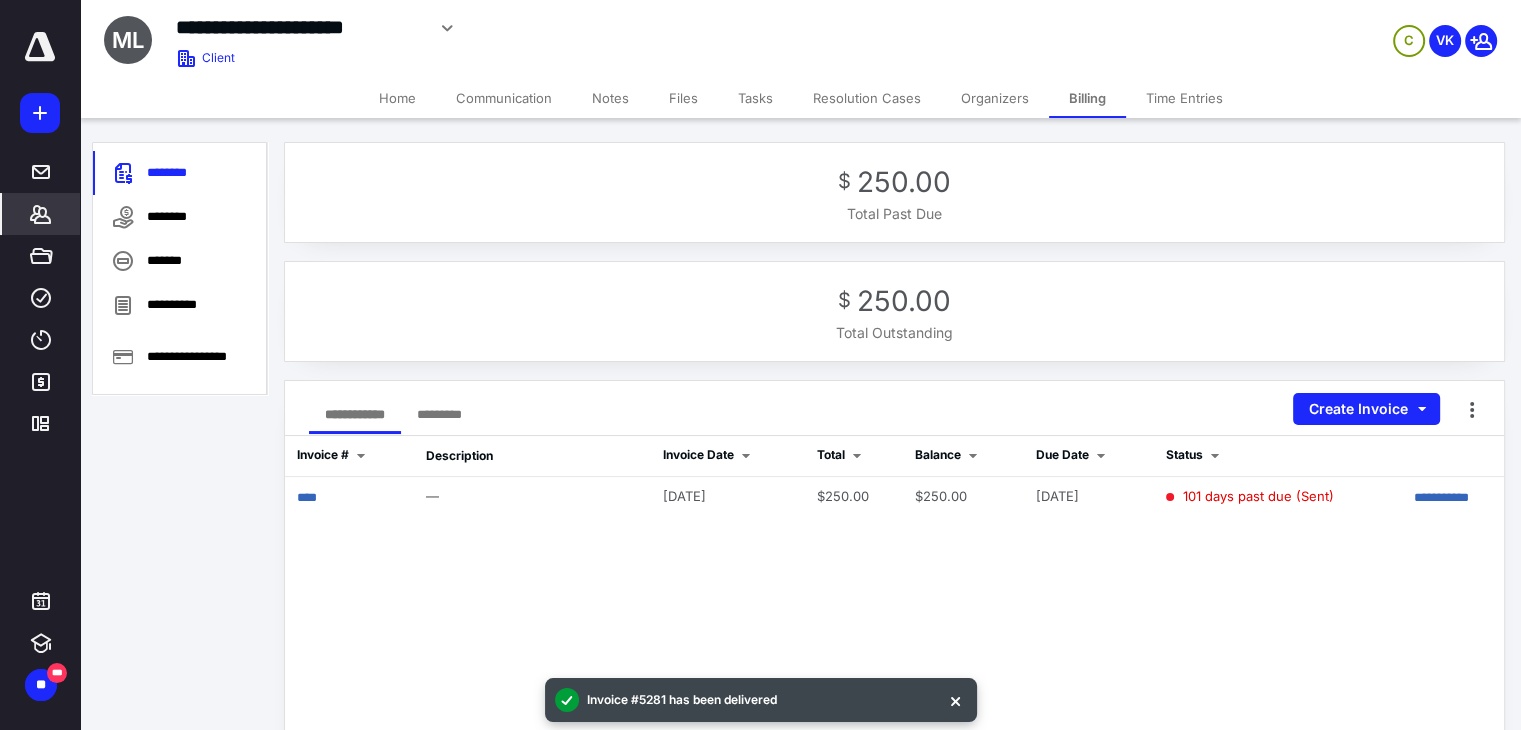 click on "Home" at bounding box center [397, 98] 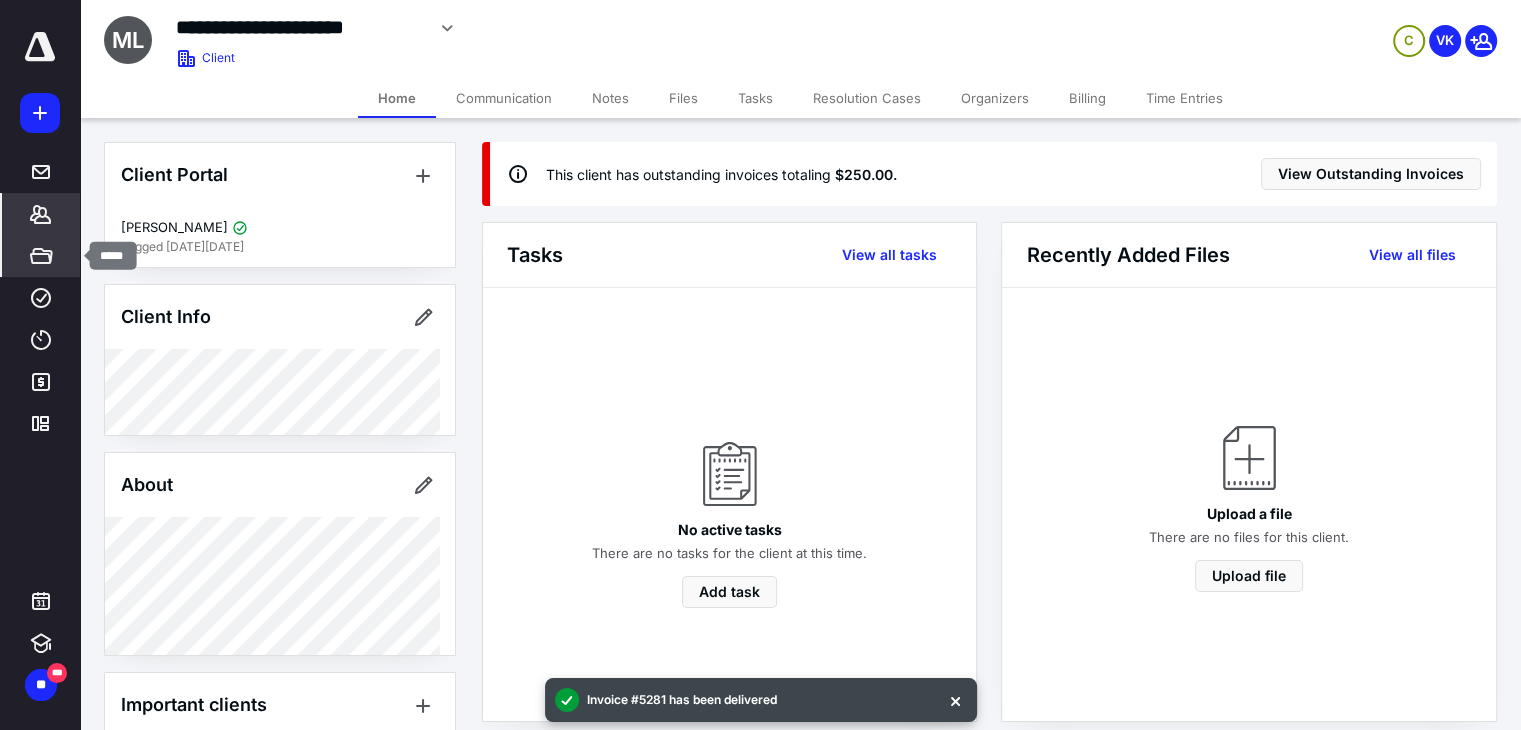 click on "*****" at bounding box center [41, 256] 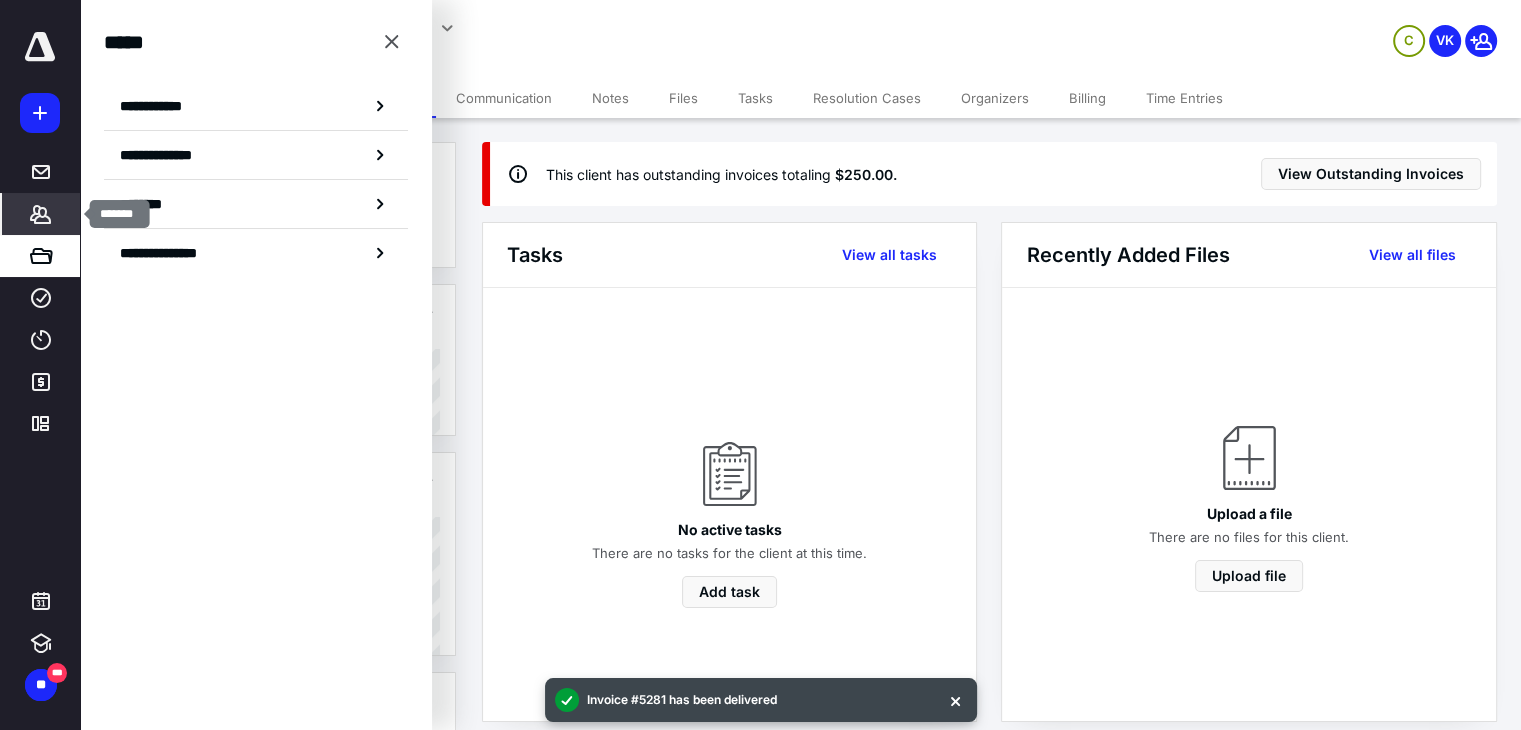 click 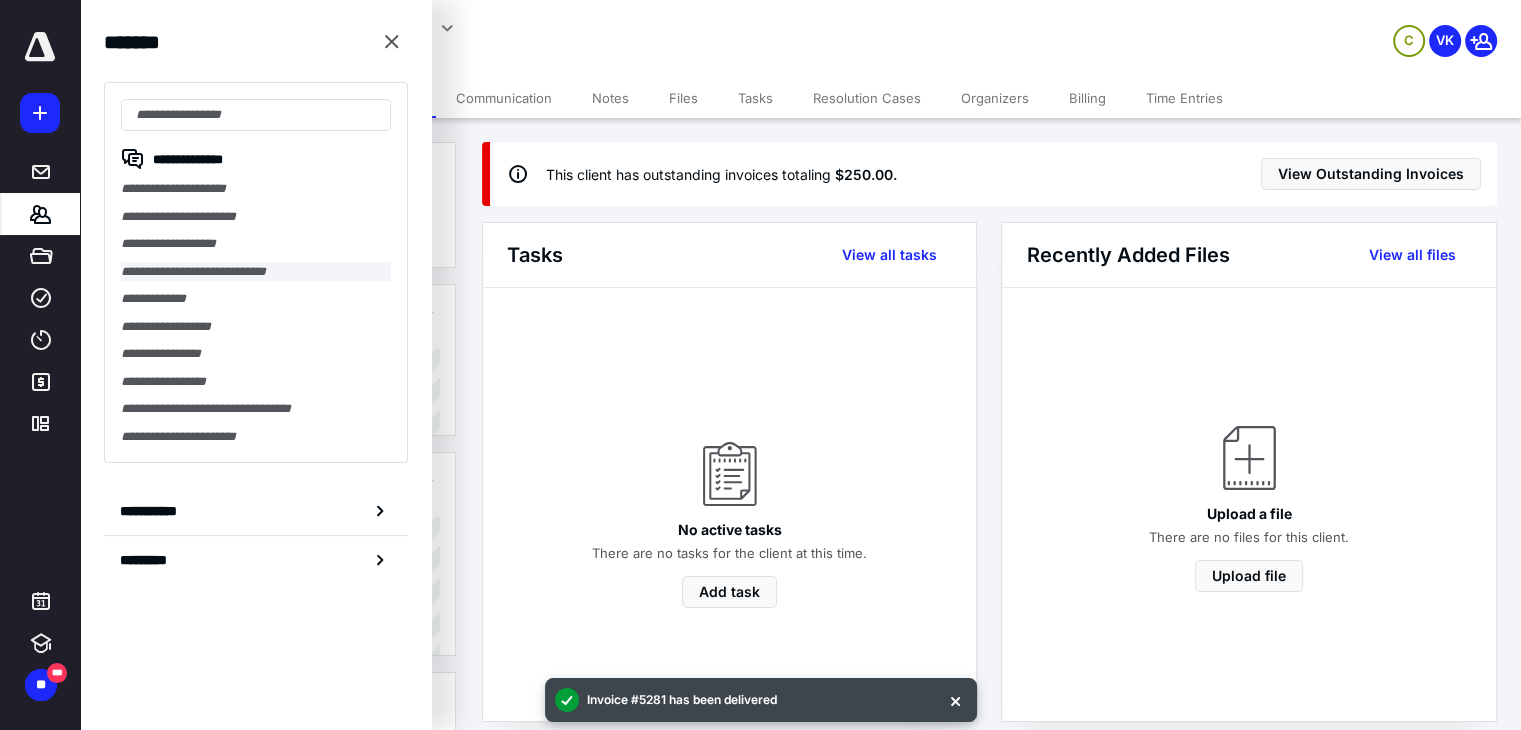 click on "**********" at bounding box center [256, 272] 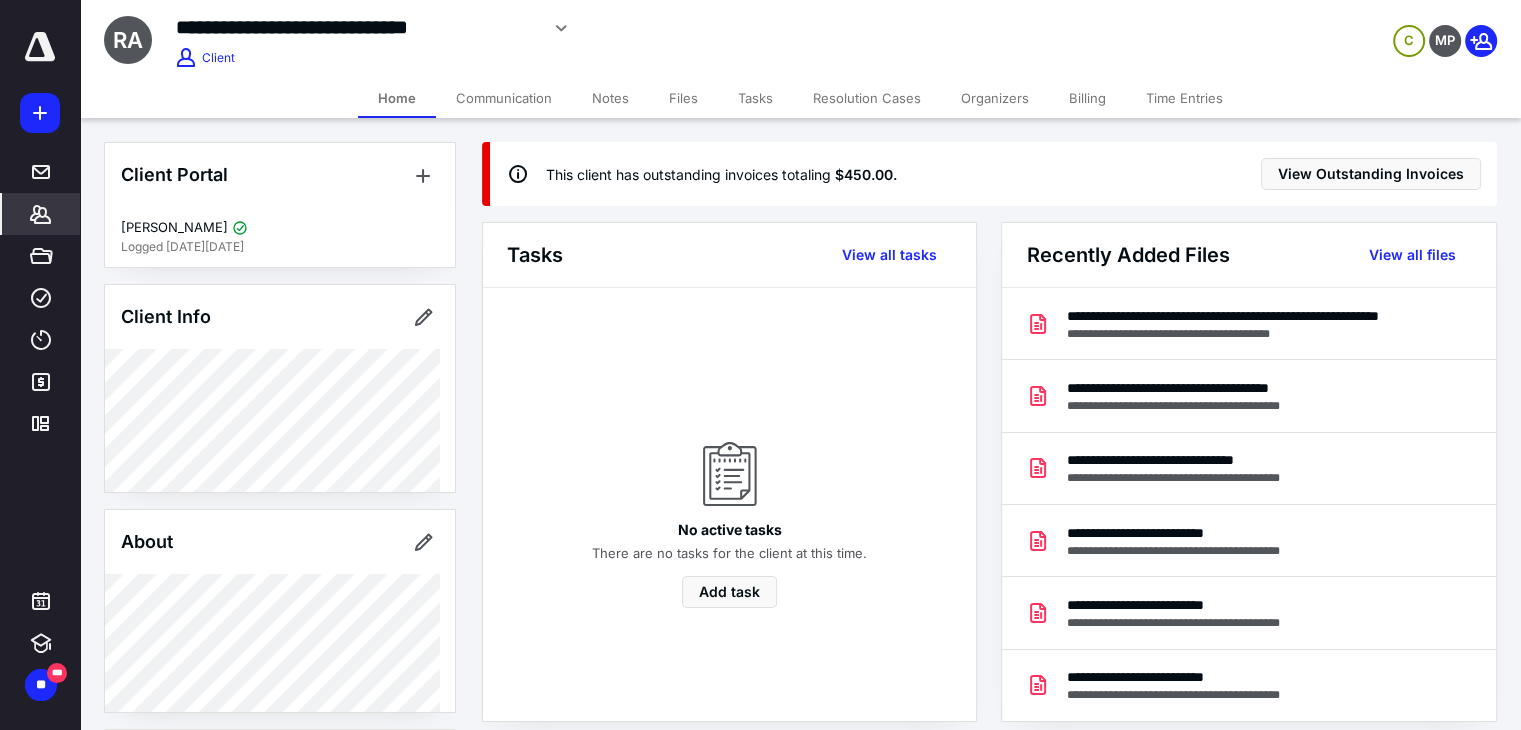 click on "Billing" at bounding box center (1087, 98) 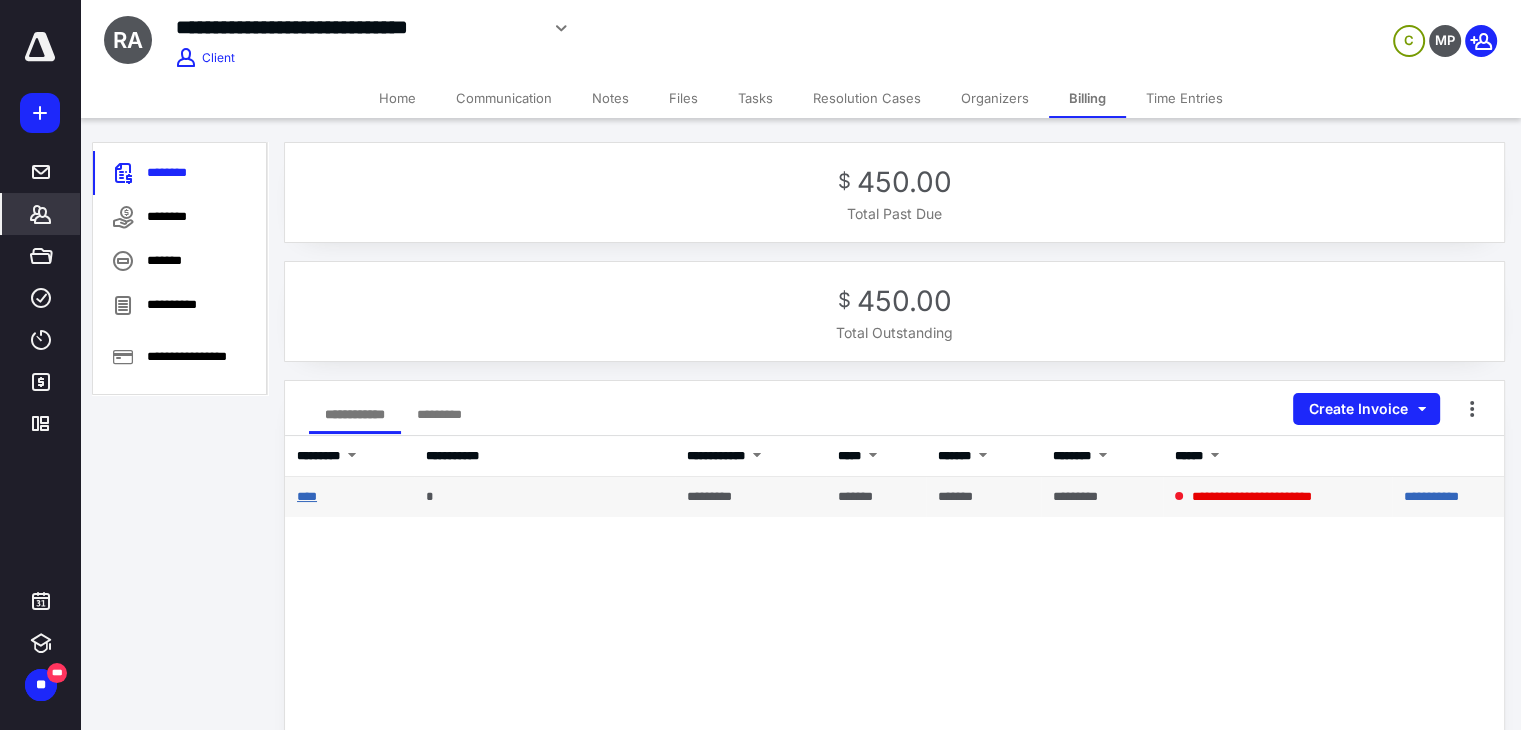 click on "****" at bounding box center (307, 496) 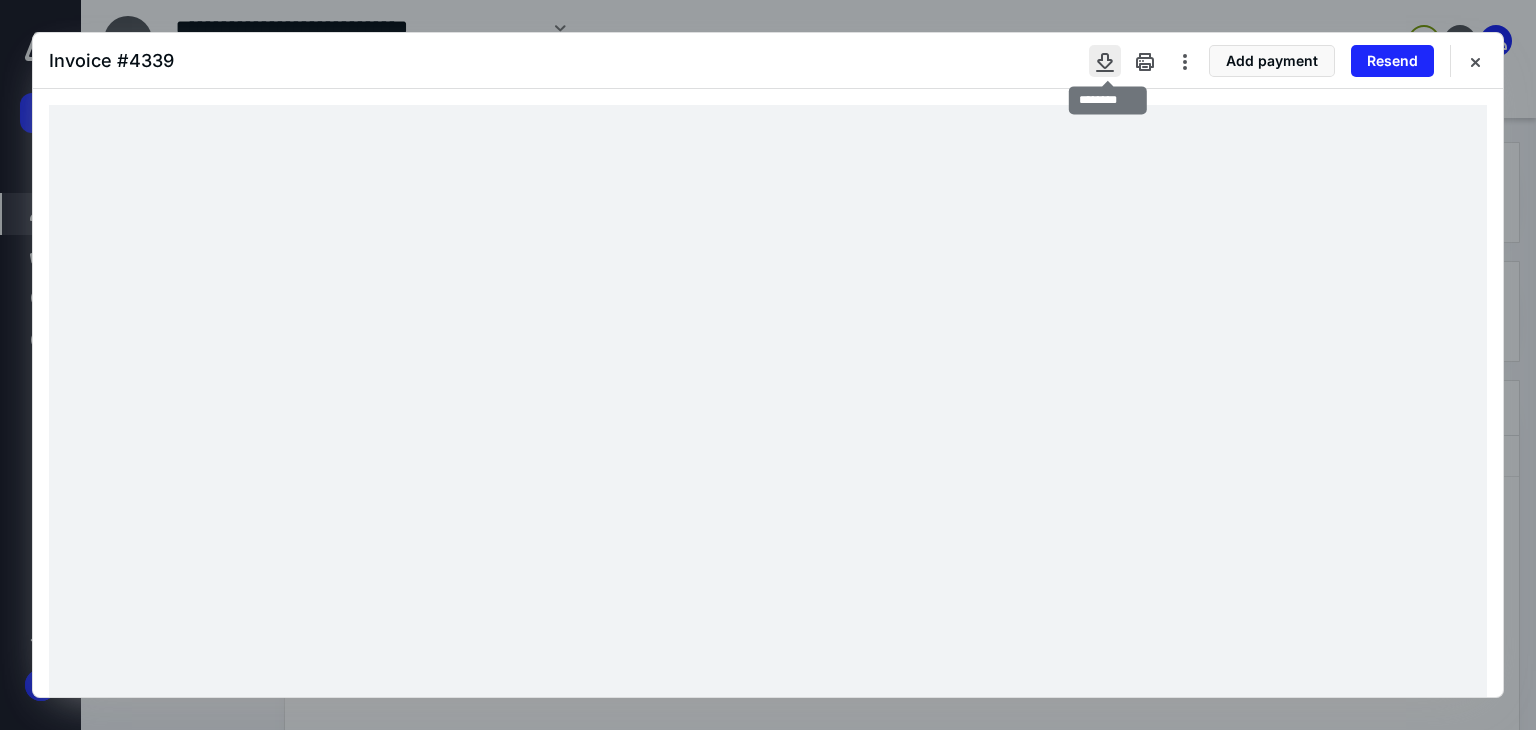 click at bounding box center (1105, 61) 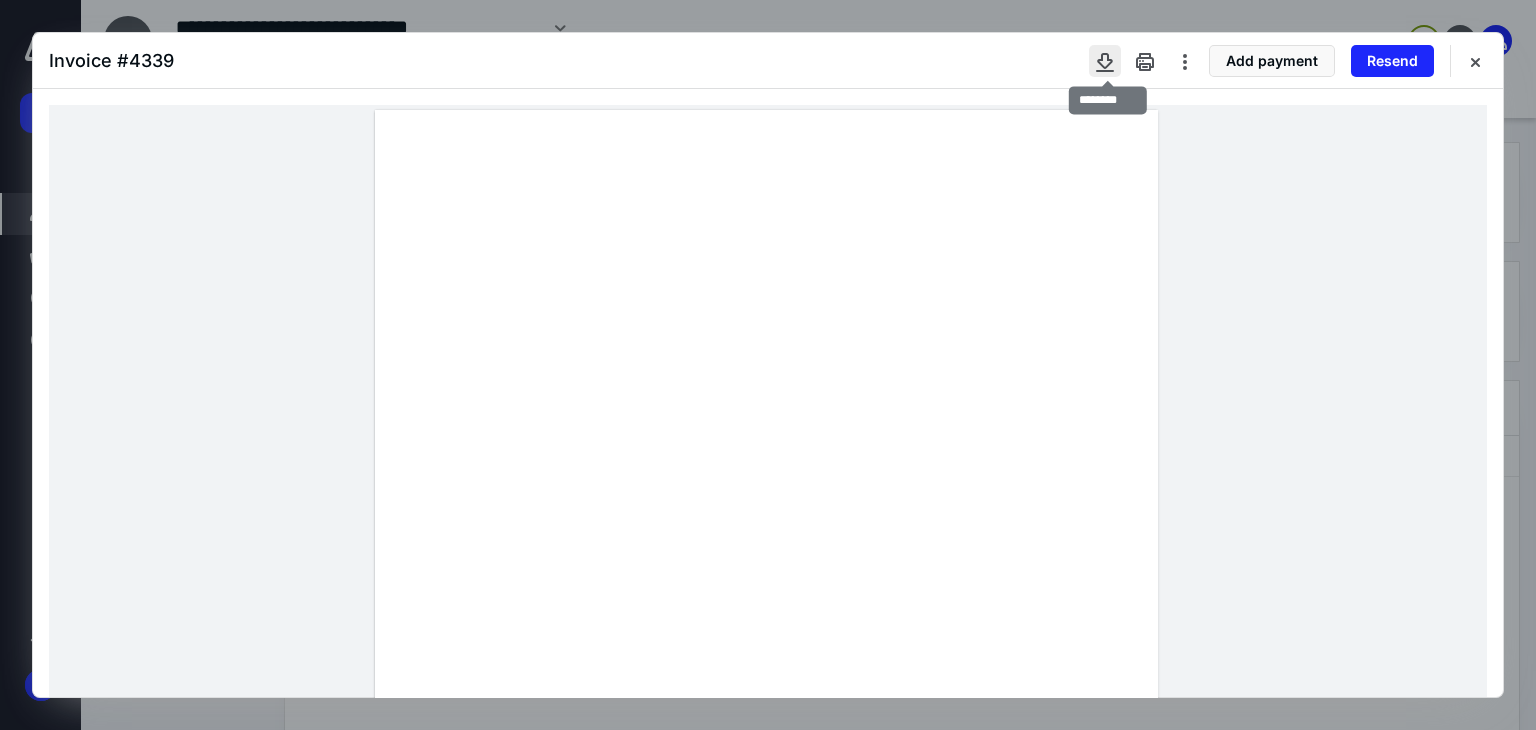 click at bounding box center [1105, 61] 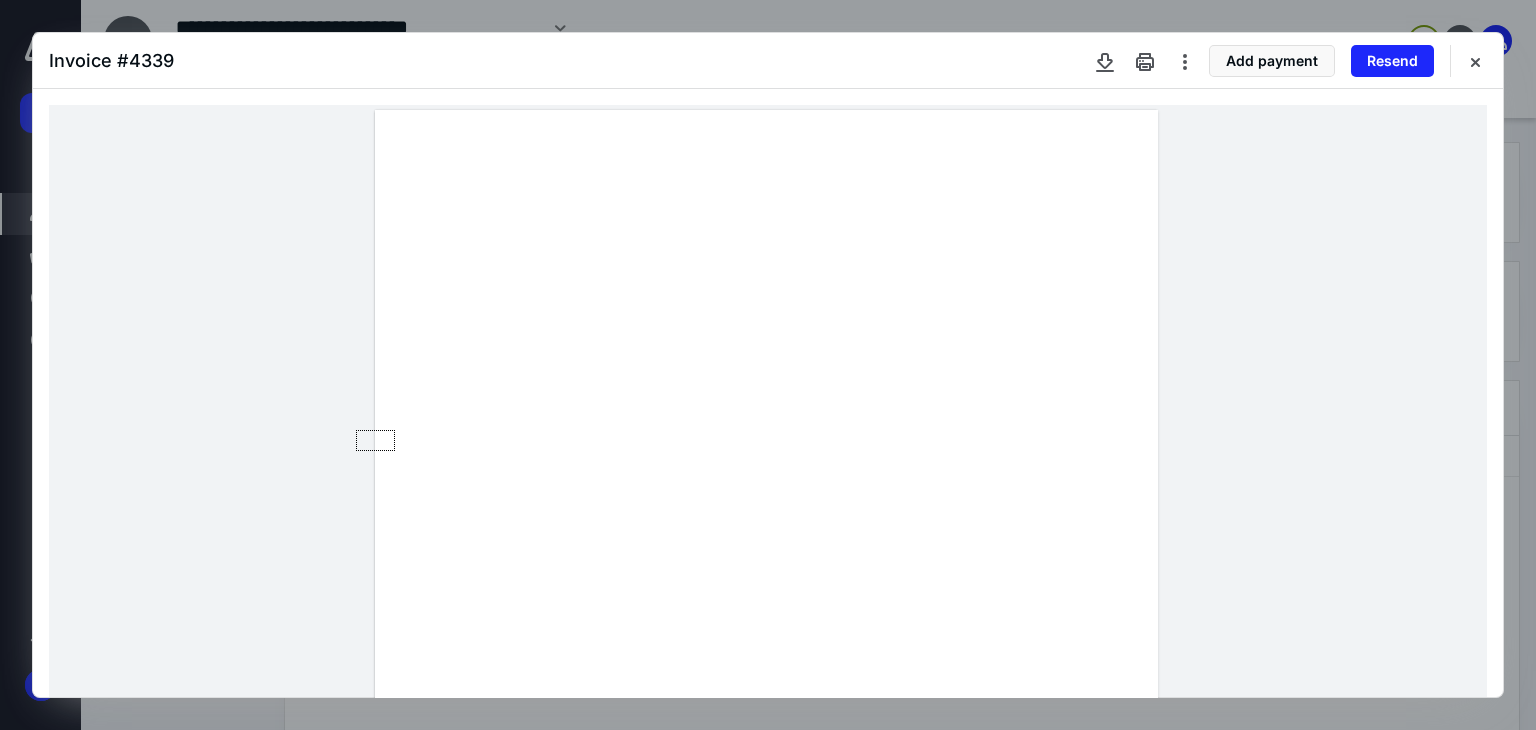 drag, startPoint x: 405, startPoint y: 535, endPoint x: 444, endPoint y: 556, distance: 44.294468 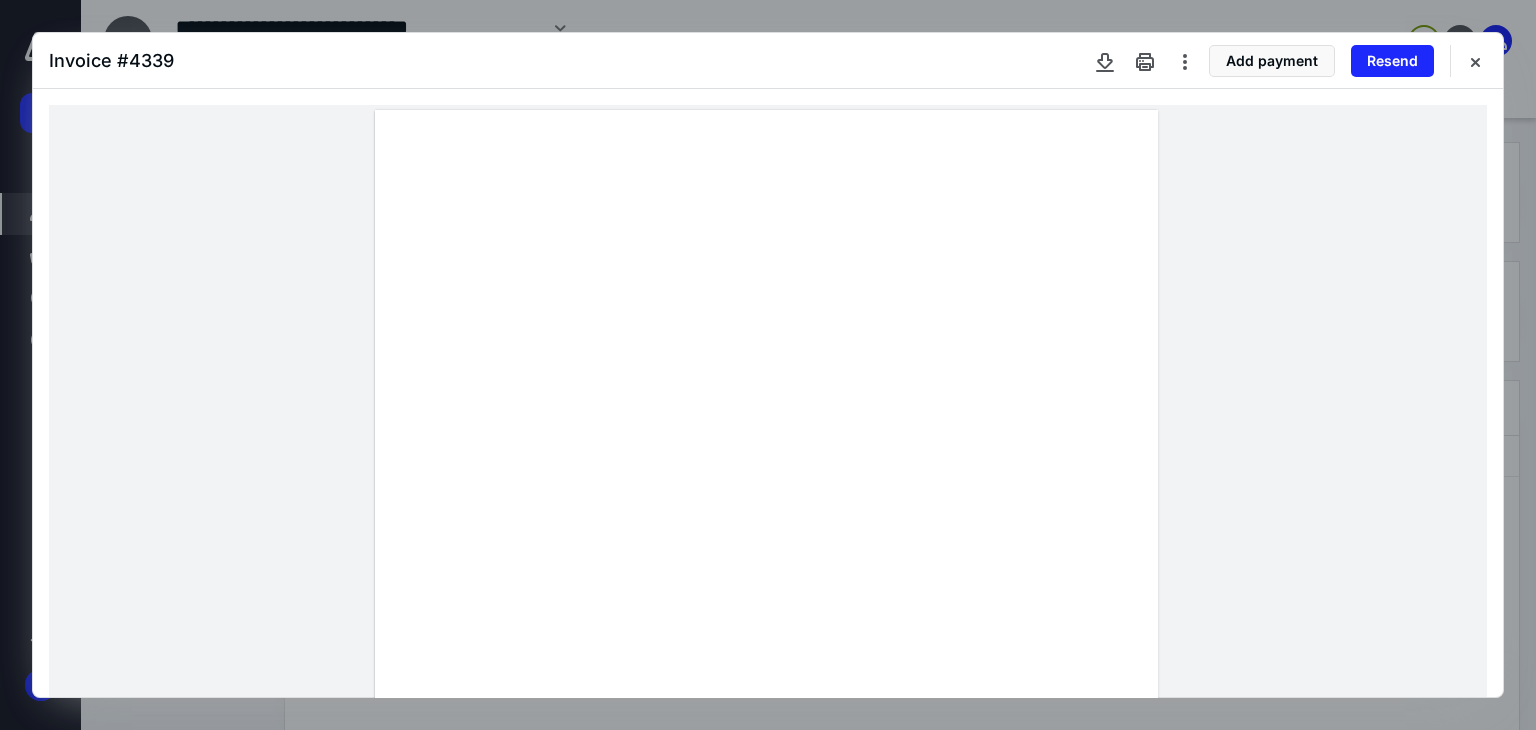 drag, startPoint x: 409, startPoint y: 537, endPoint x: 444, endPoint y: 523, distance: 37.696156 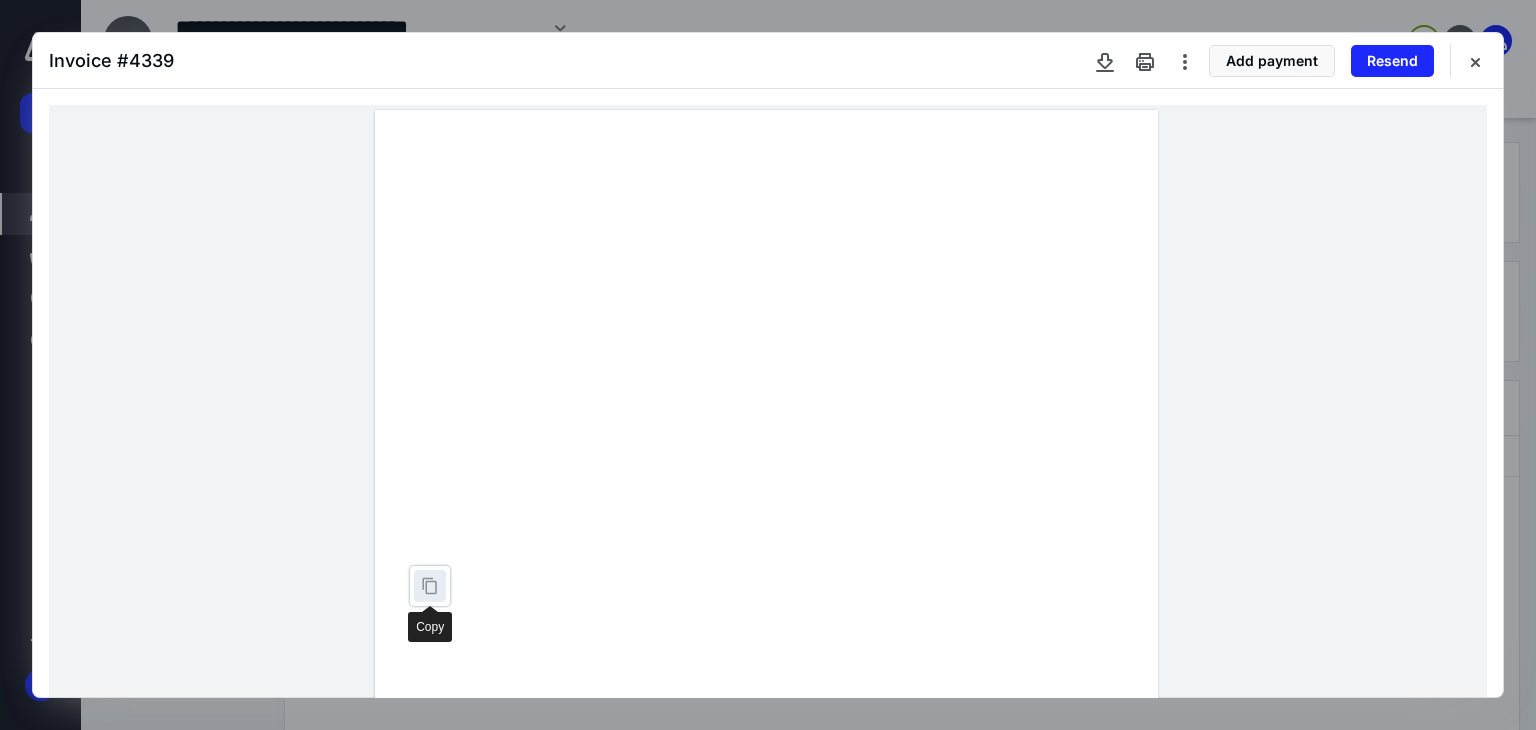 click at bounding box center (430, 586) 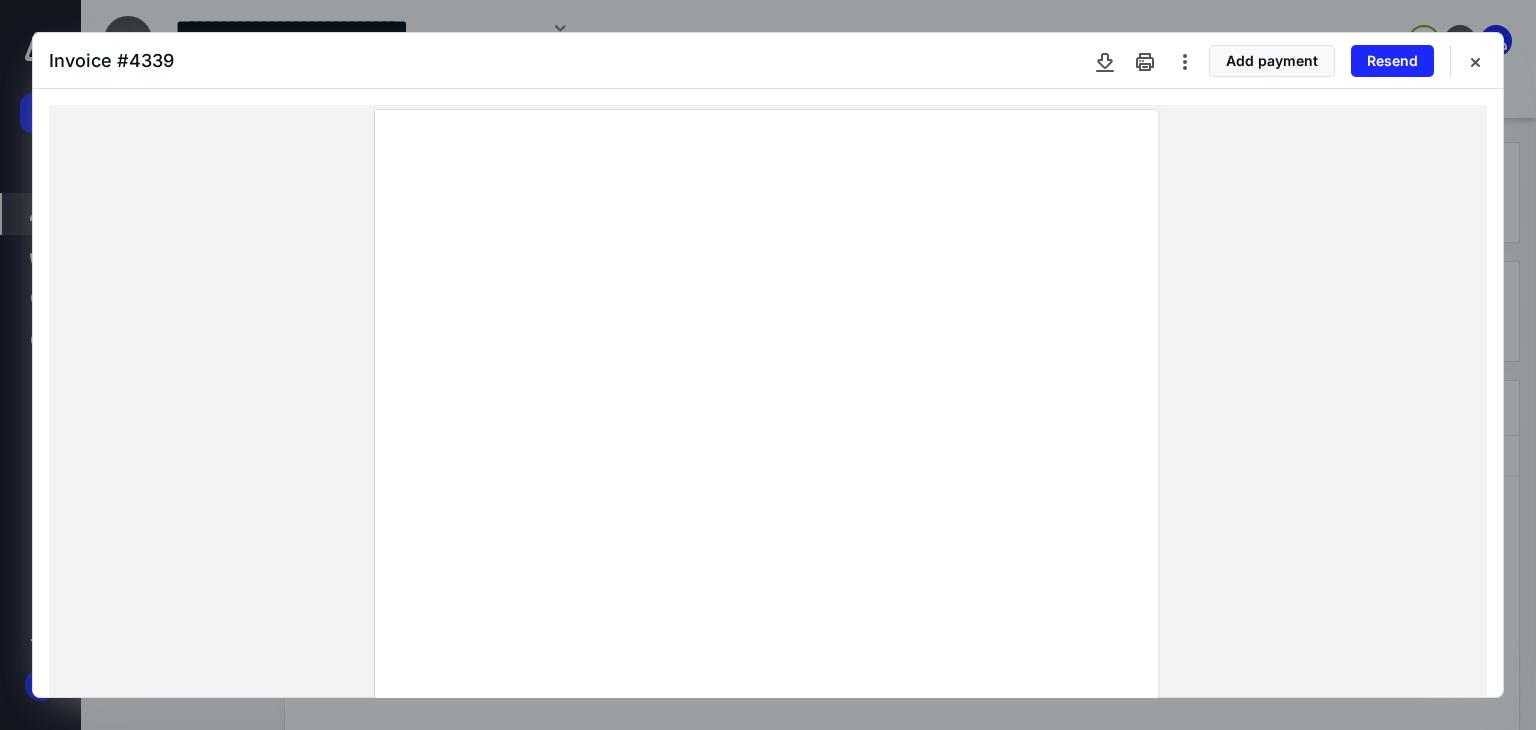 click at bounding box center (766, 617) 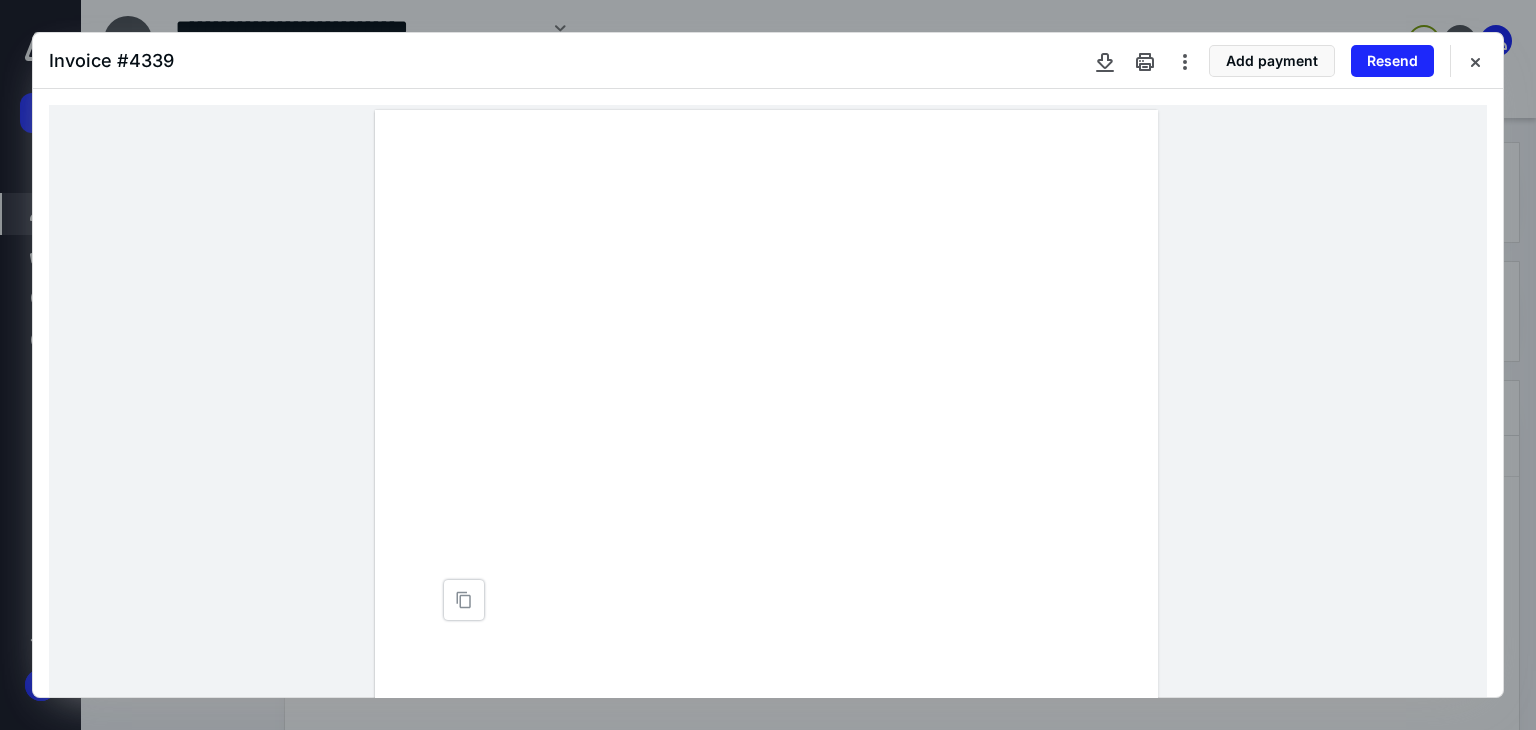 type 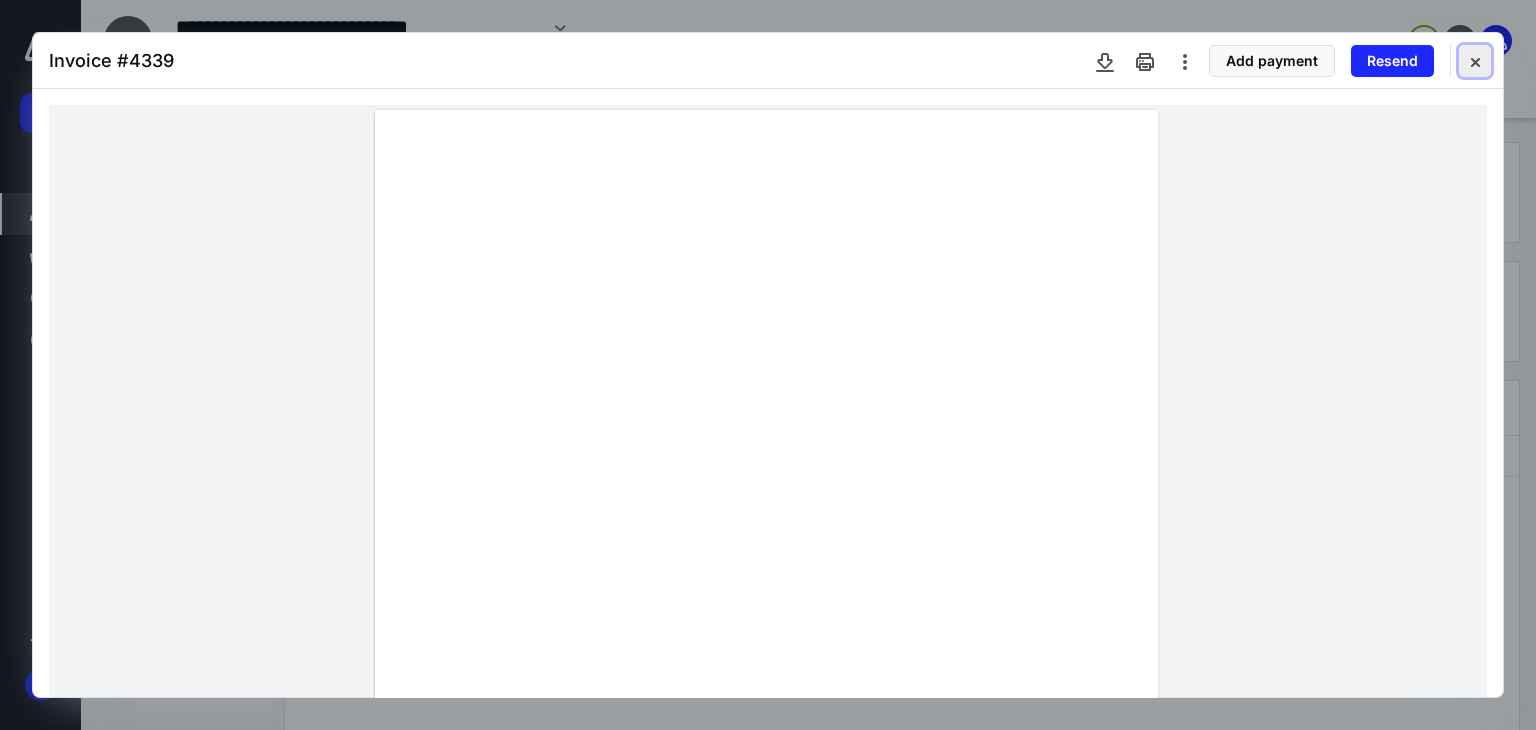 click at bounding box center (1475, 61) 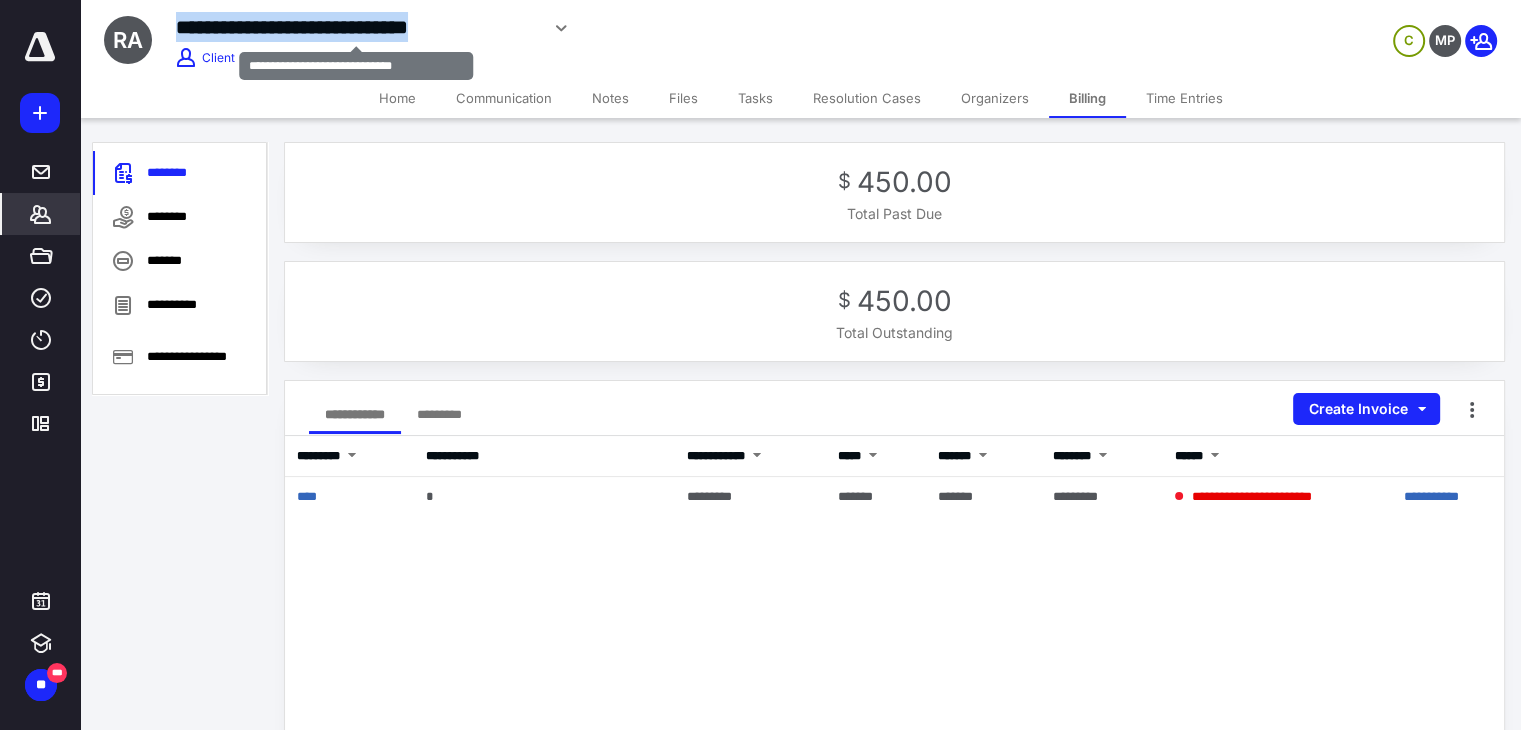 drag, startPoint x: 171, startPoint y: 12, endPoint x: 536, endPoint y: 20, distance: 365.08765 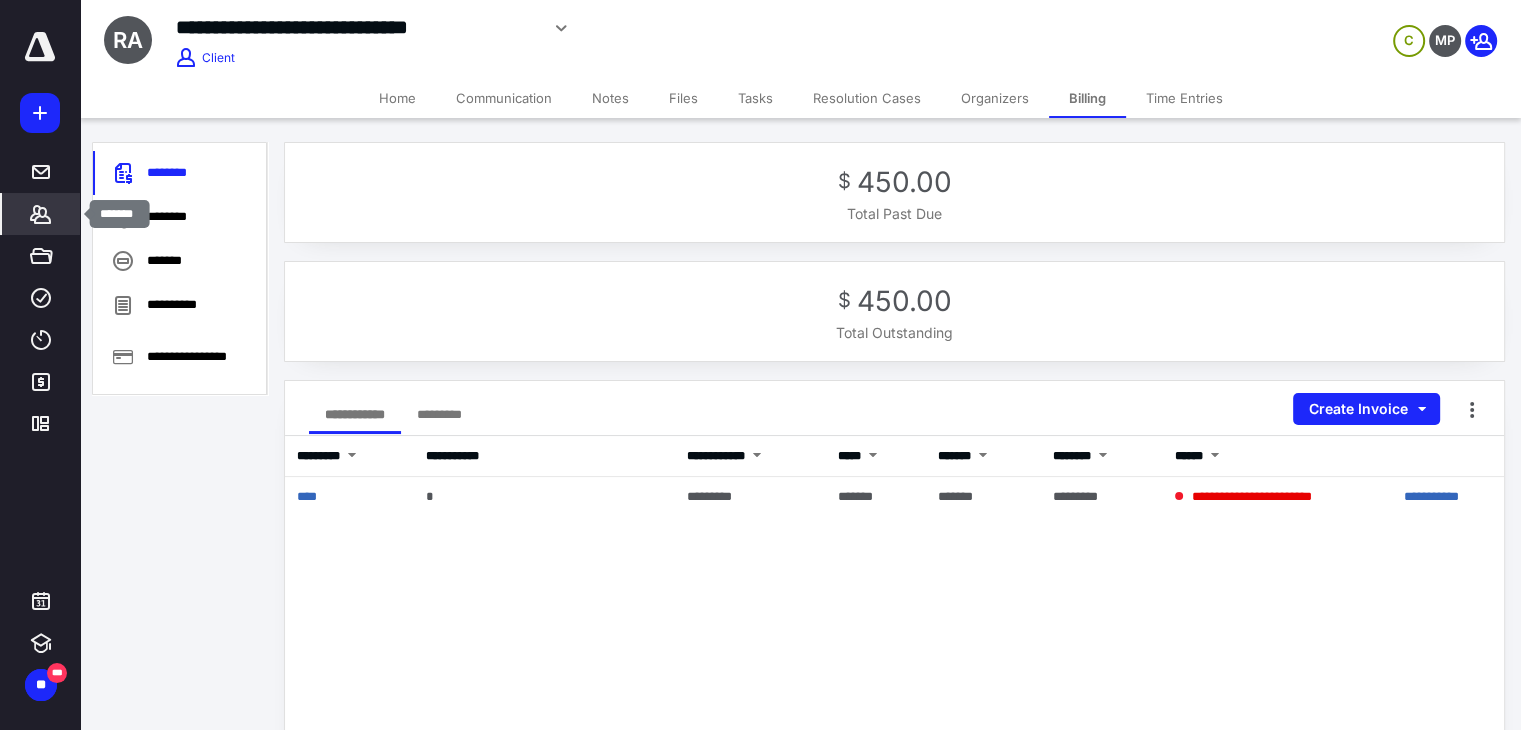 click on "*******" at bounding box center [41, 214] 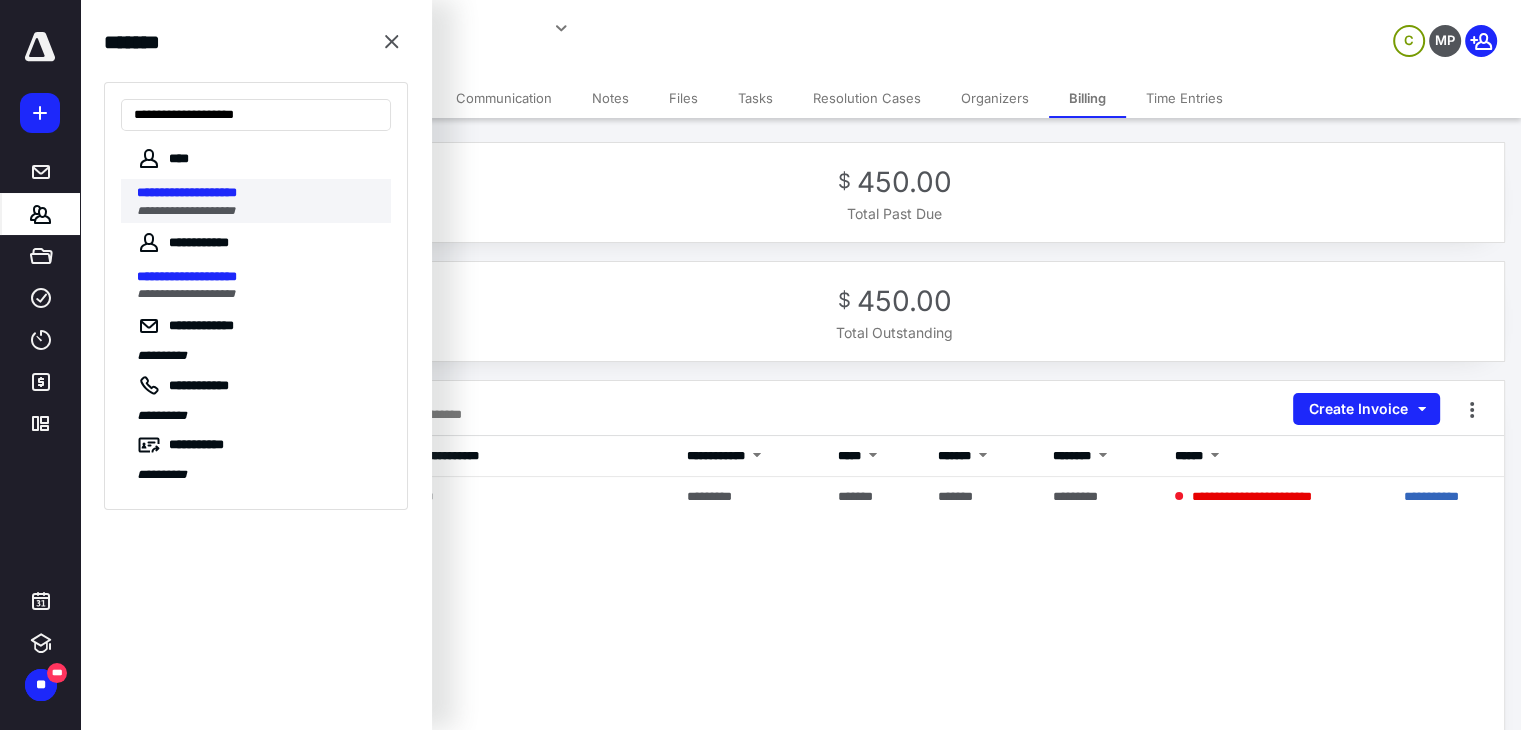 type on "**********" 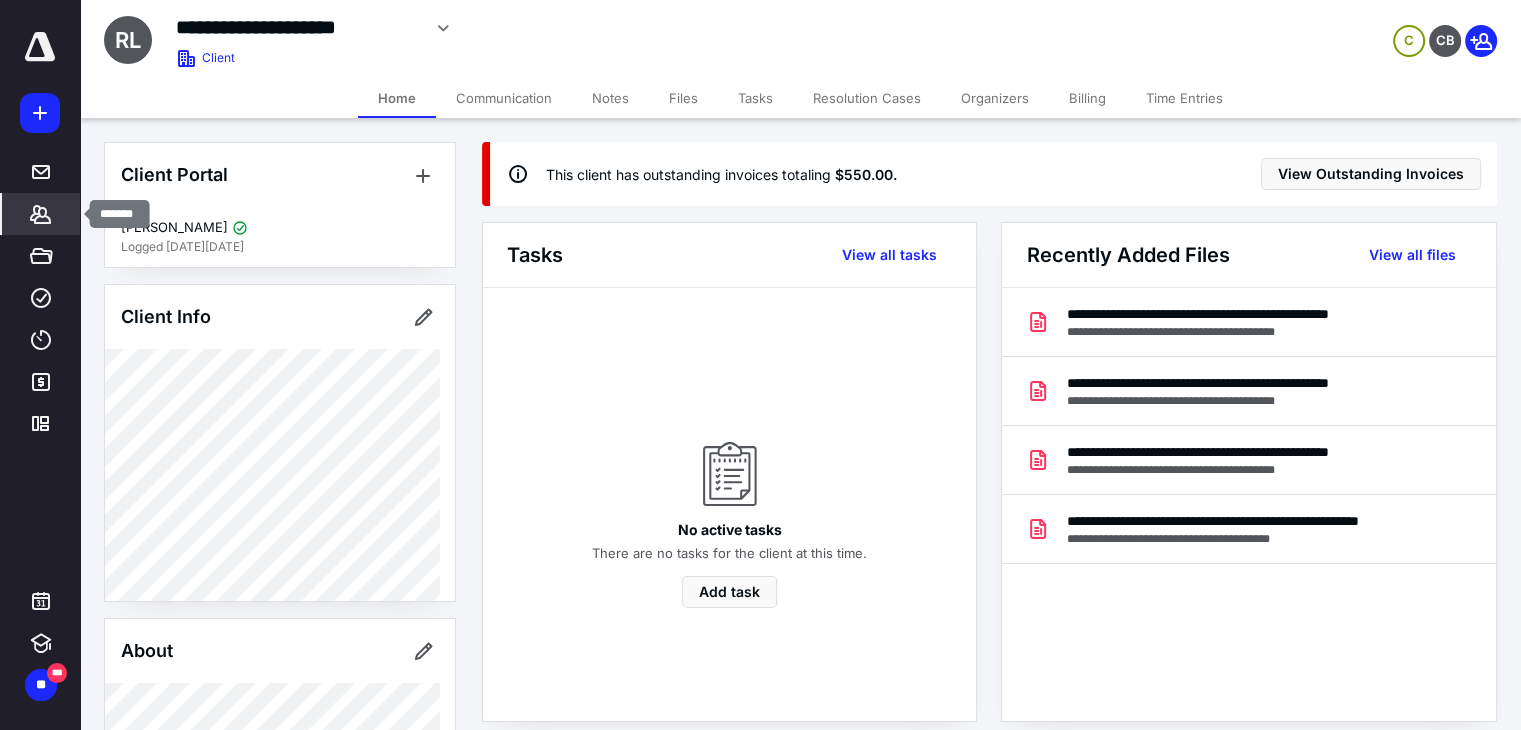 click 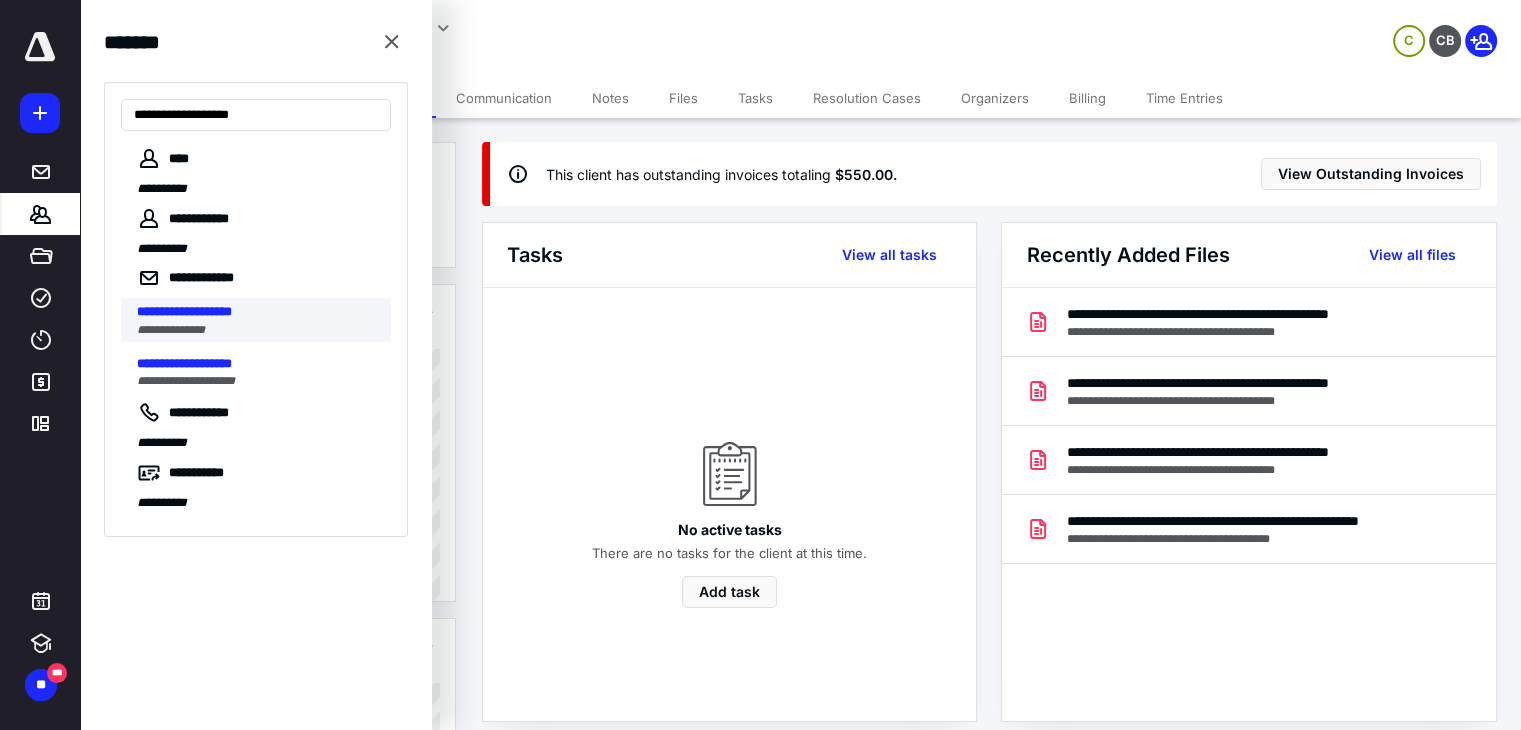 type on "**********" 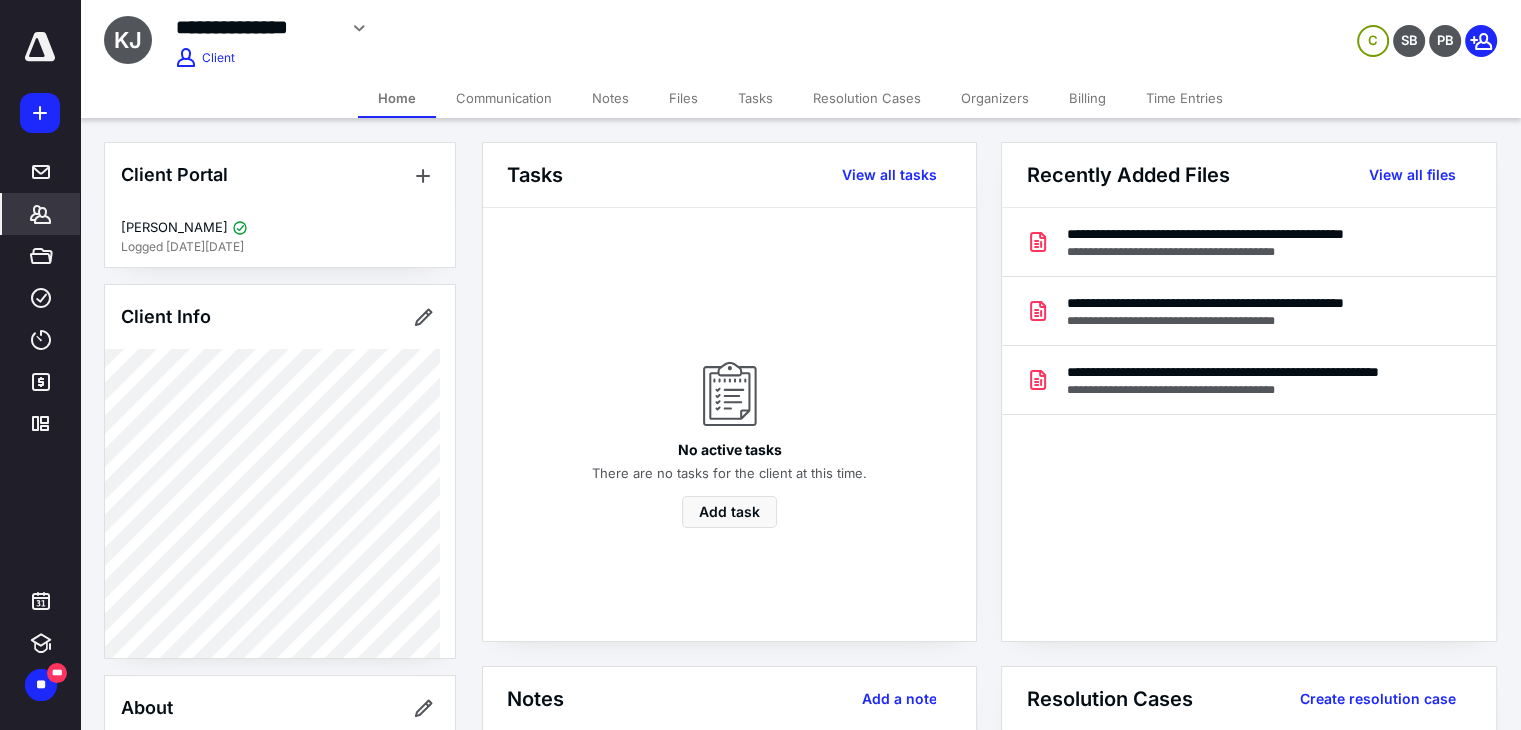 click on "Billing" at bounding box center [1087, 98] 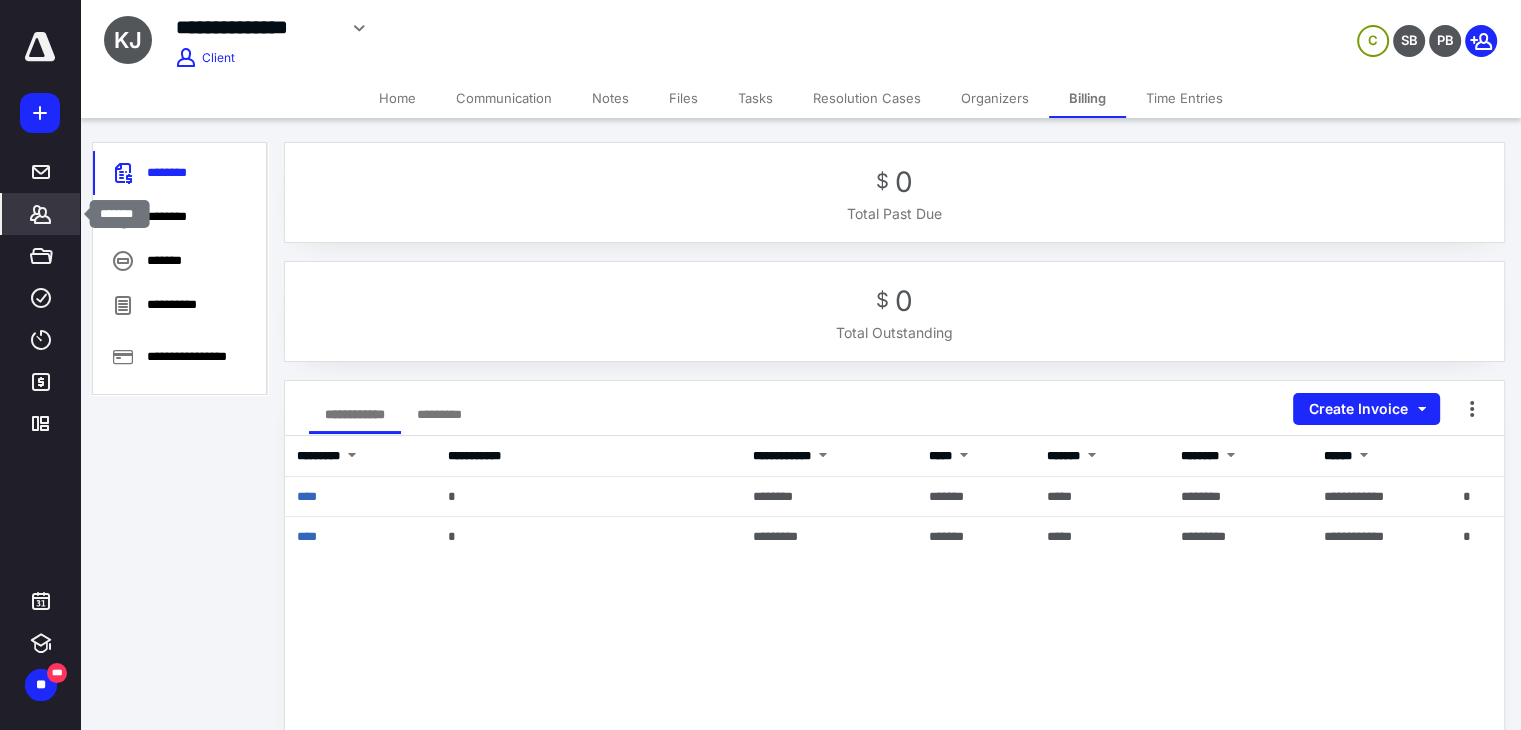 click 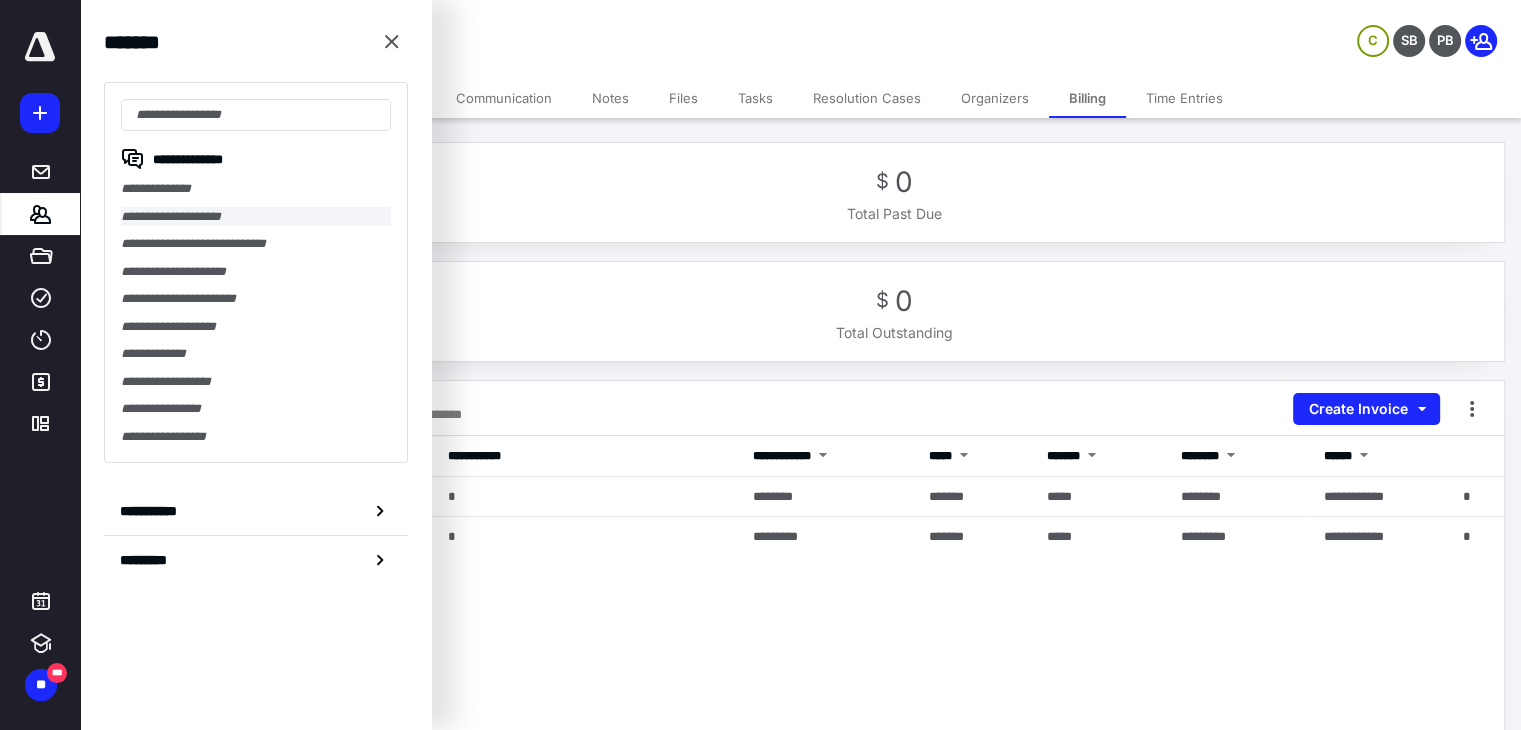 click on "**********" at bounding box center (256, 217) 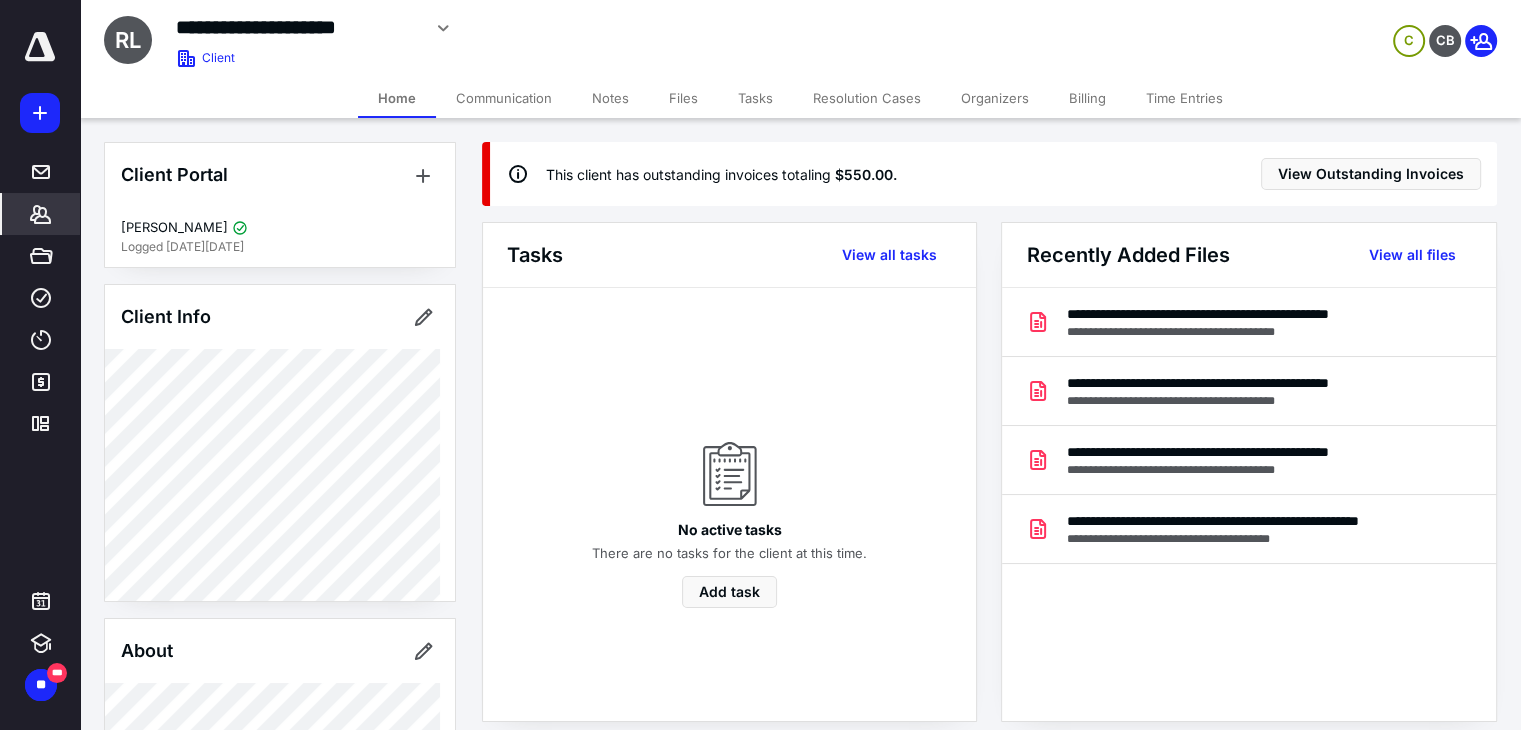 click on "Billing" at bounding box center [1087, 98] 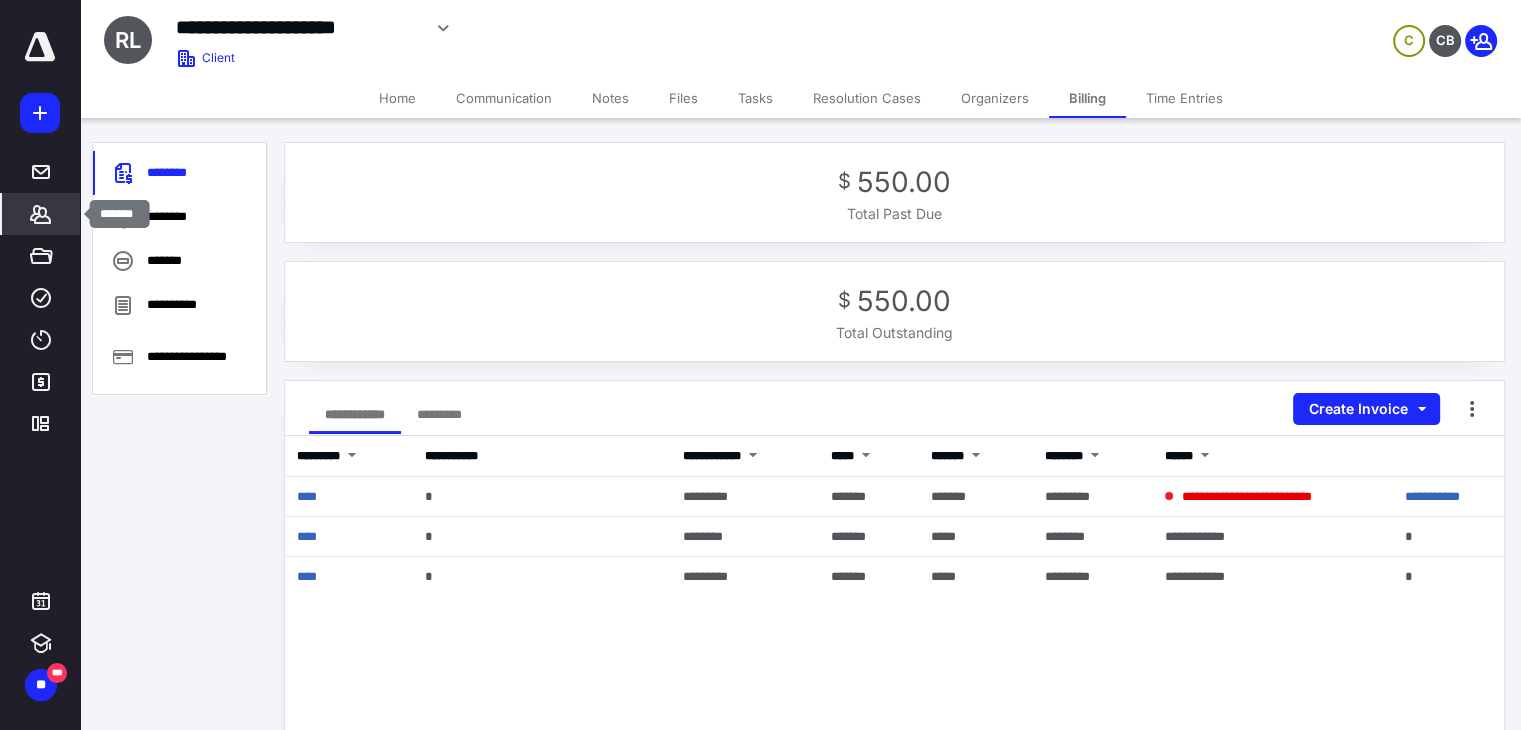 click 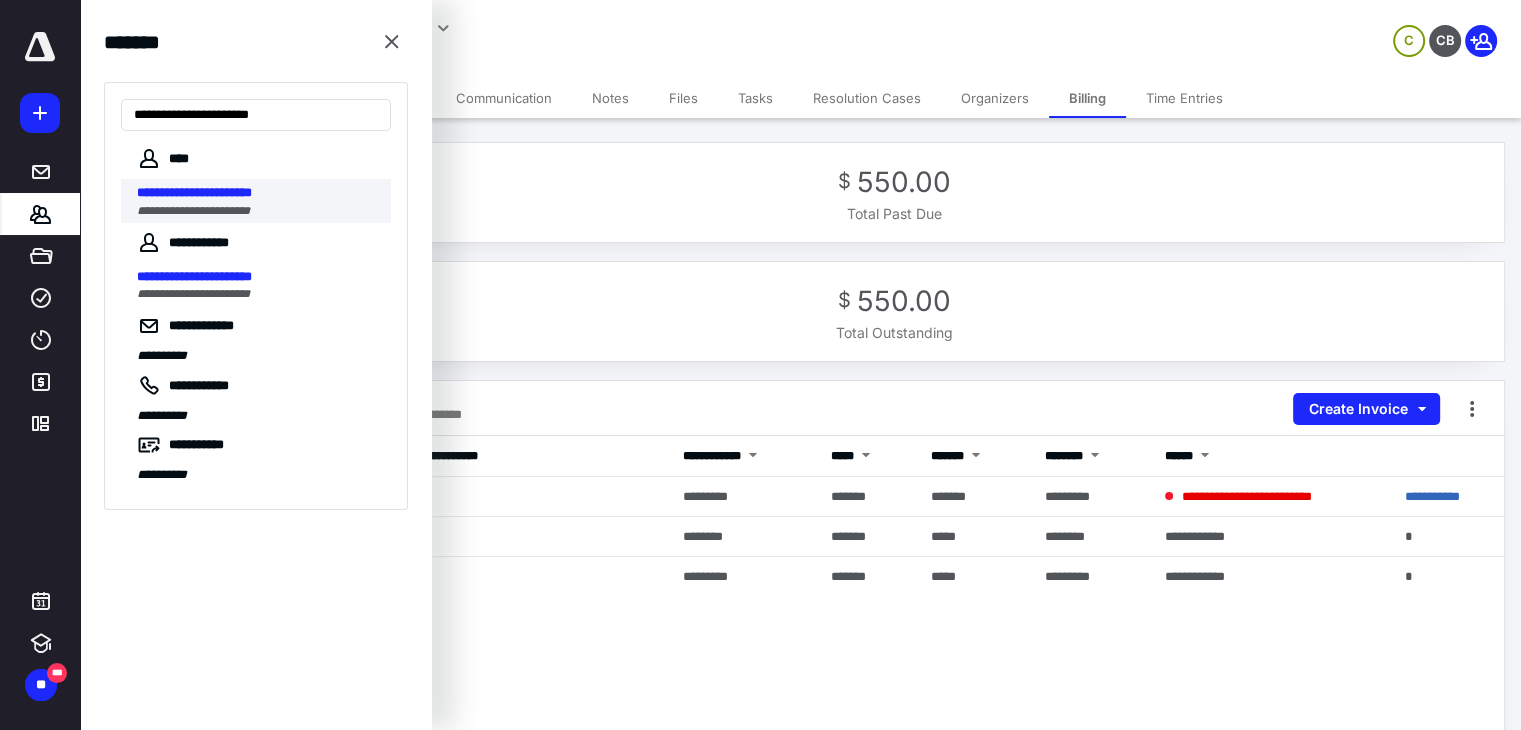 type on "**********" 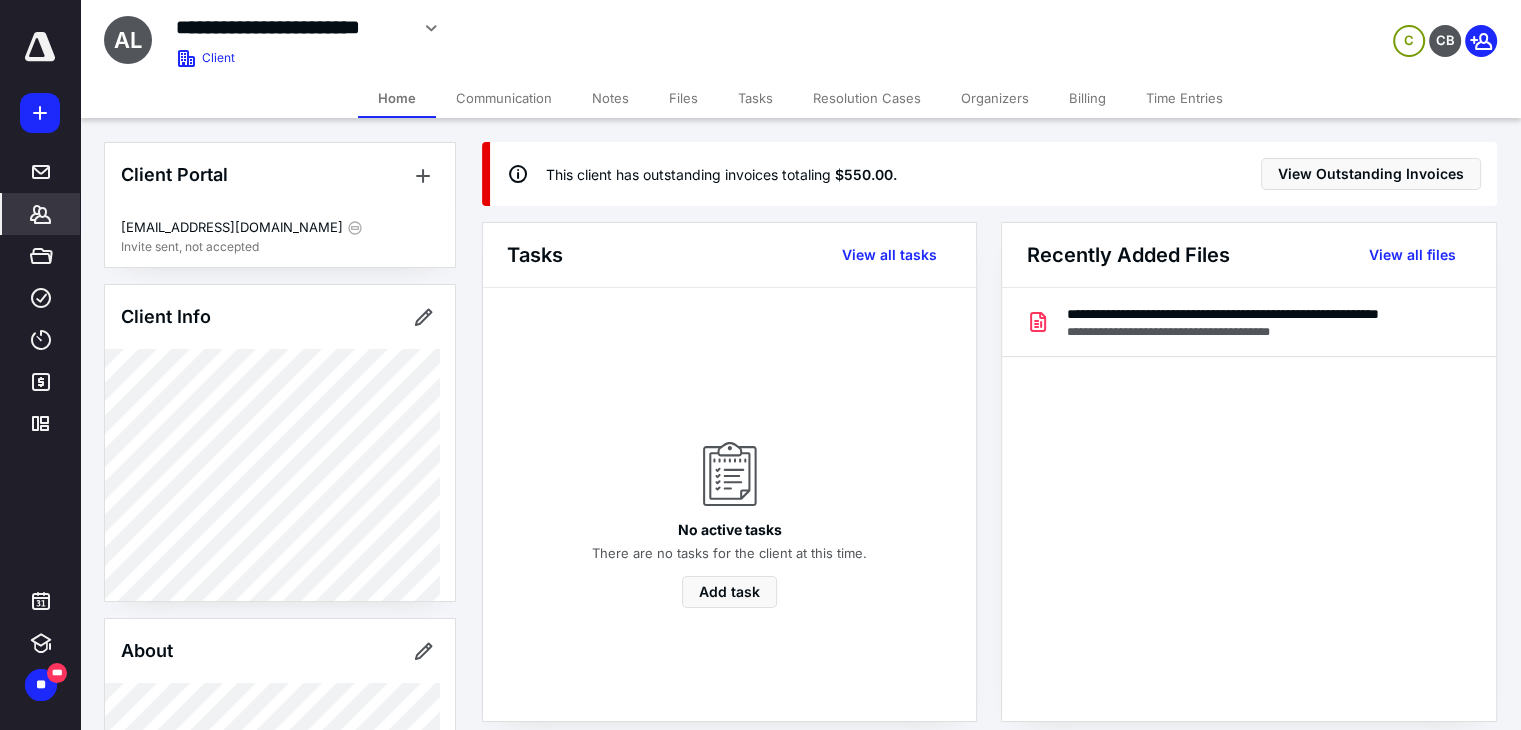 click on "Billing" at bounding box center [1087, 98] 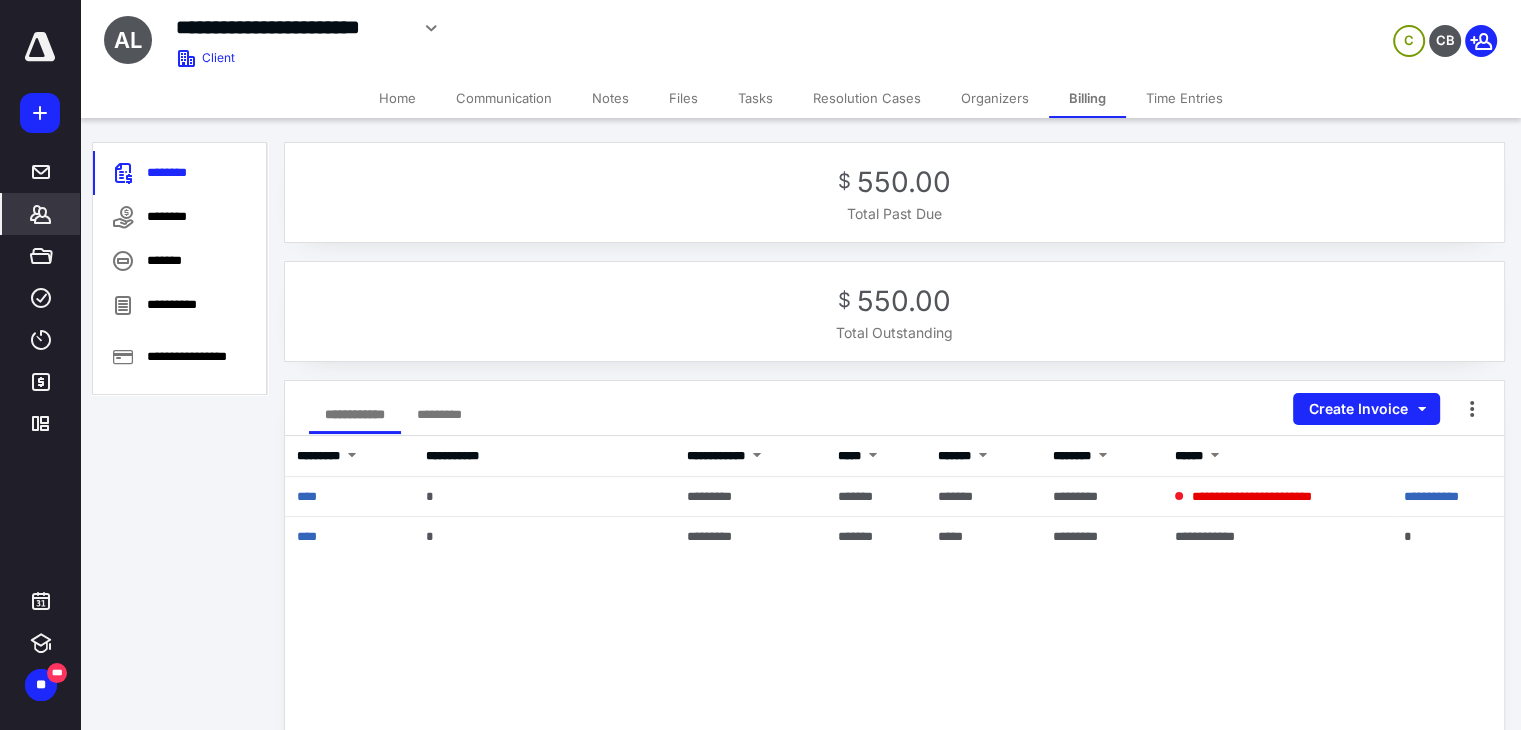 click on "Home" at bounding box center (397, 98) 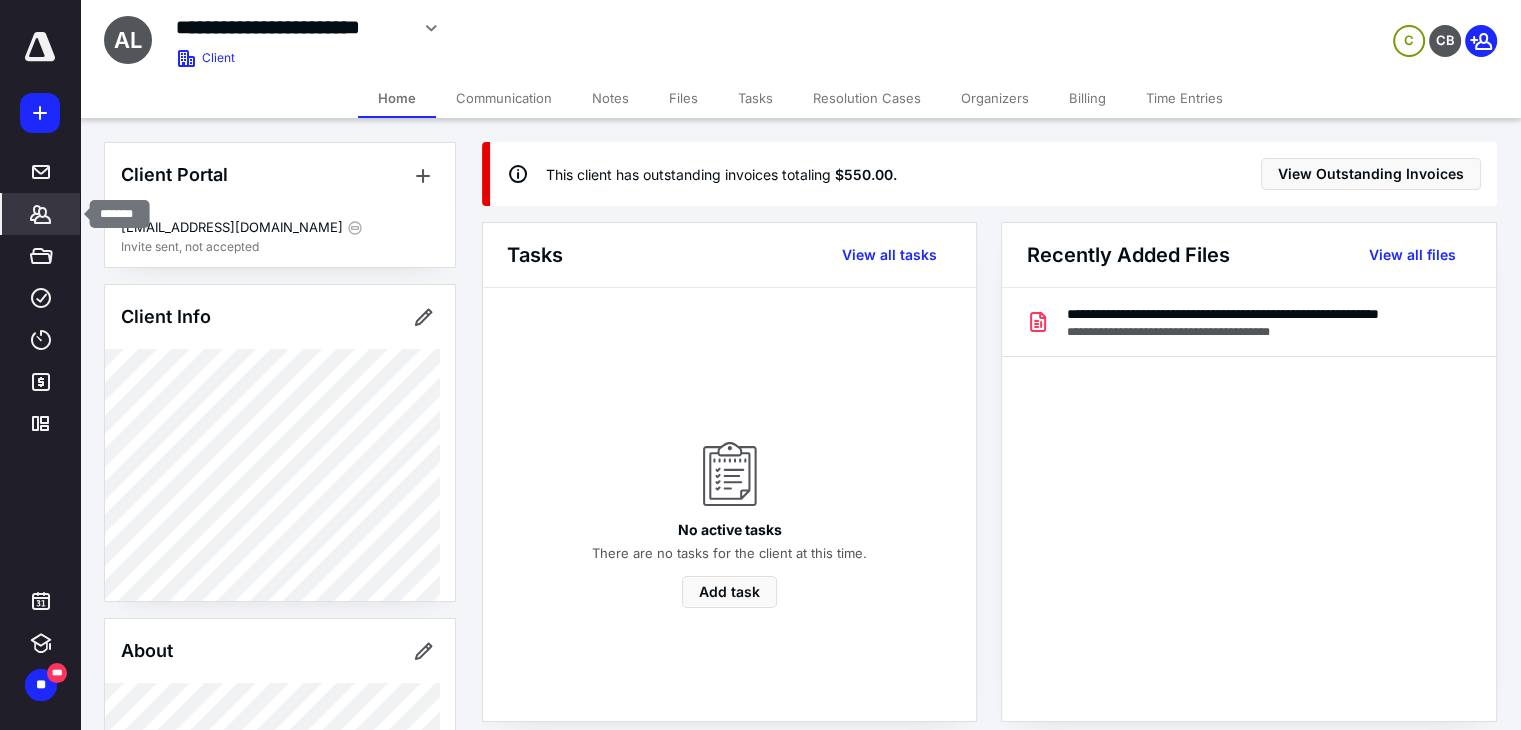 click 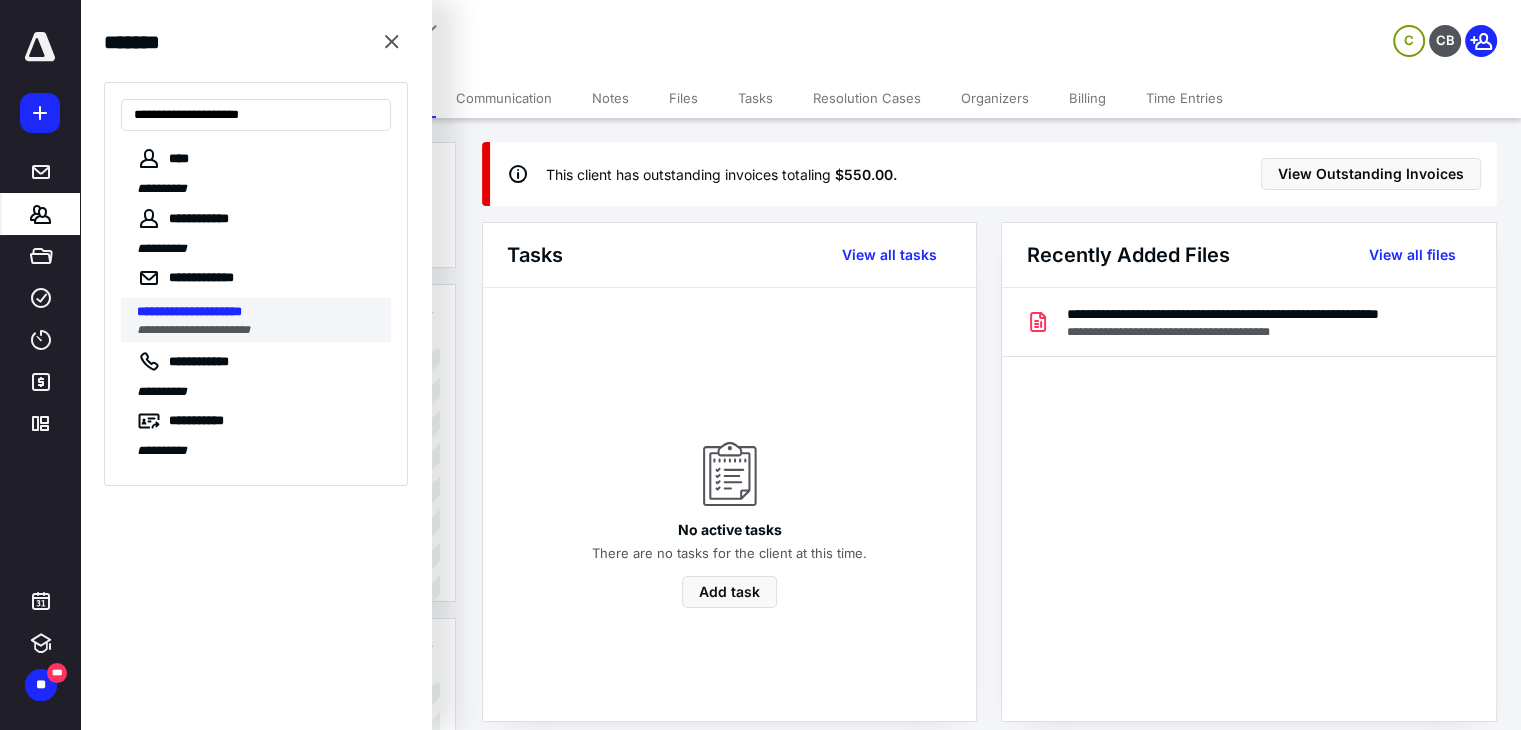 type on "**********" 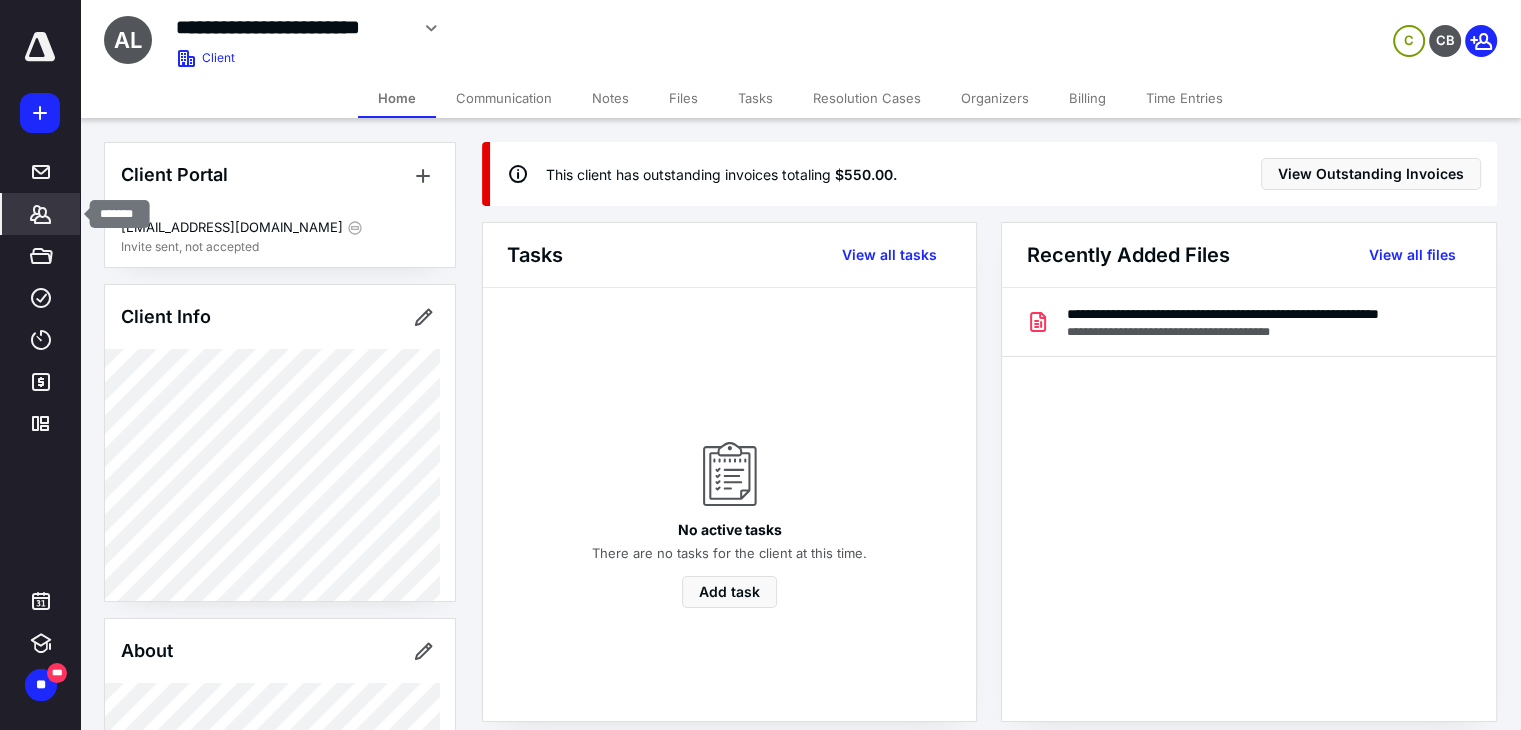 click on "*******" at bounding box center [41, 214] 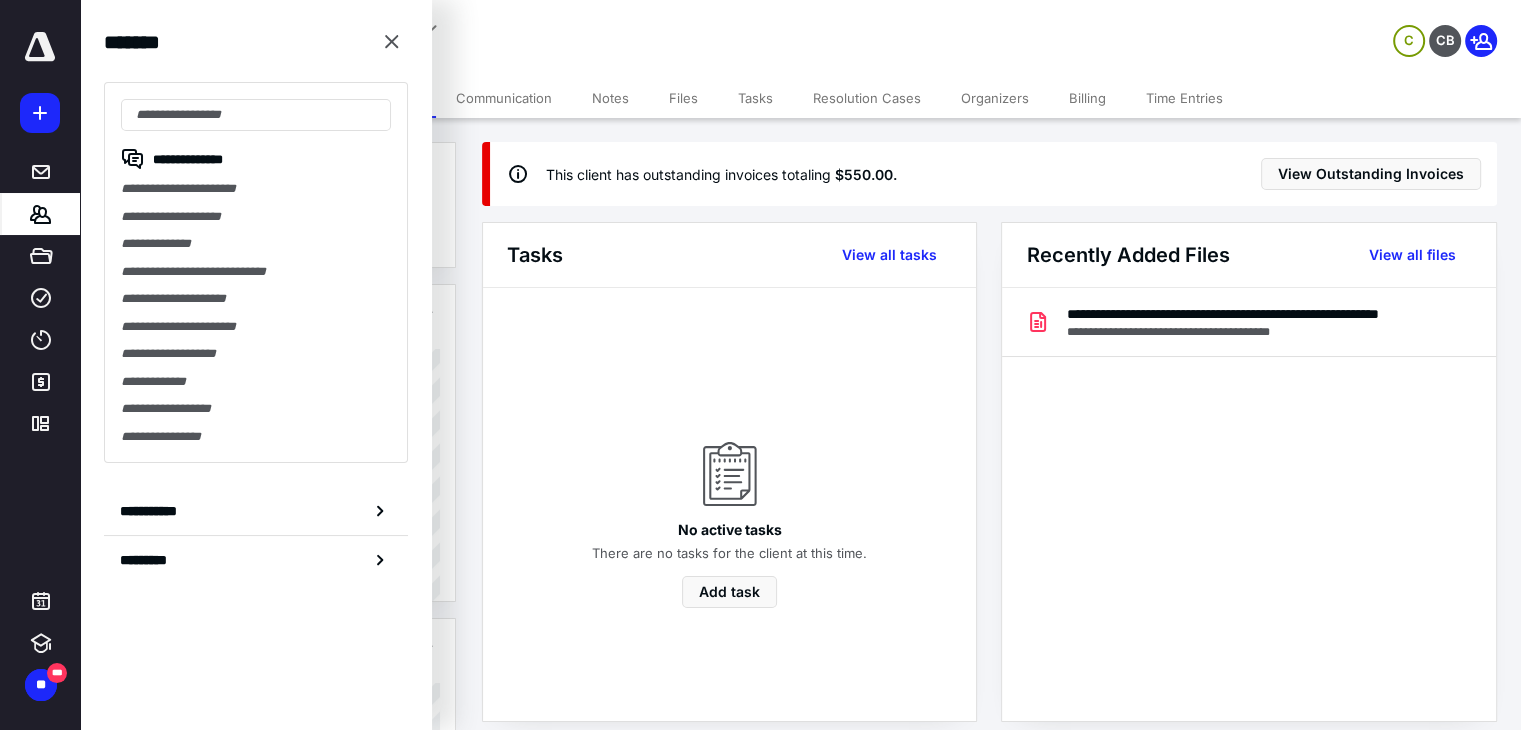 click on "**********" at bounding box center (565, 35) 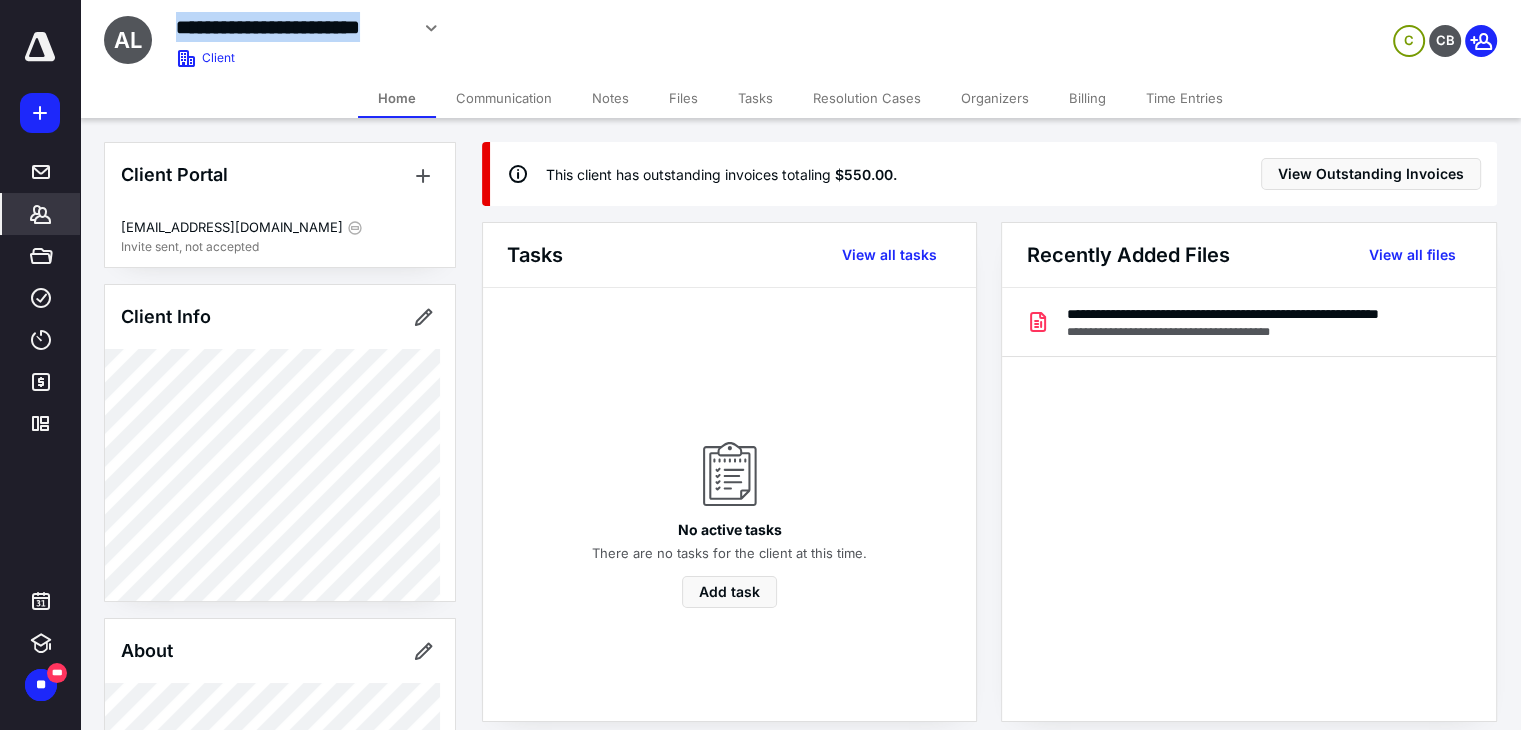 drag, startPoint x: 176, startPoint y: 15, endPoint x: 407, endPoint y: 30, distance: 231.4865 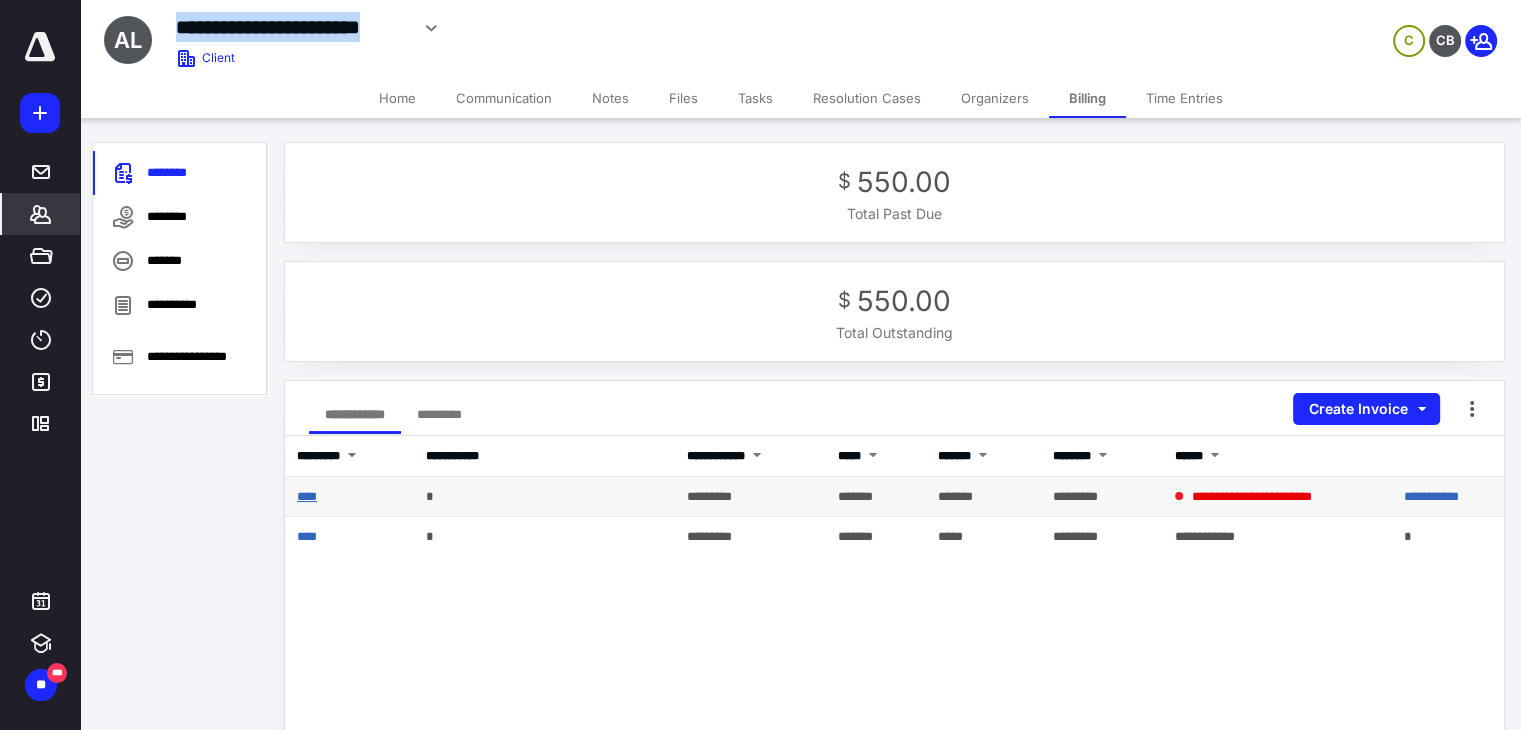 click on "****" at bounding box center [307, 496] 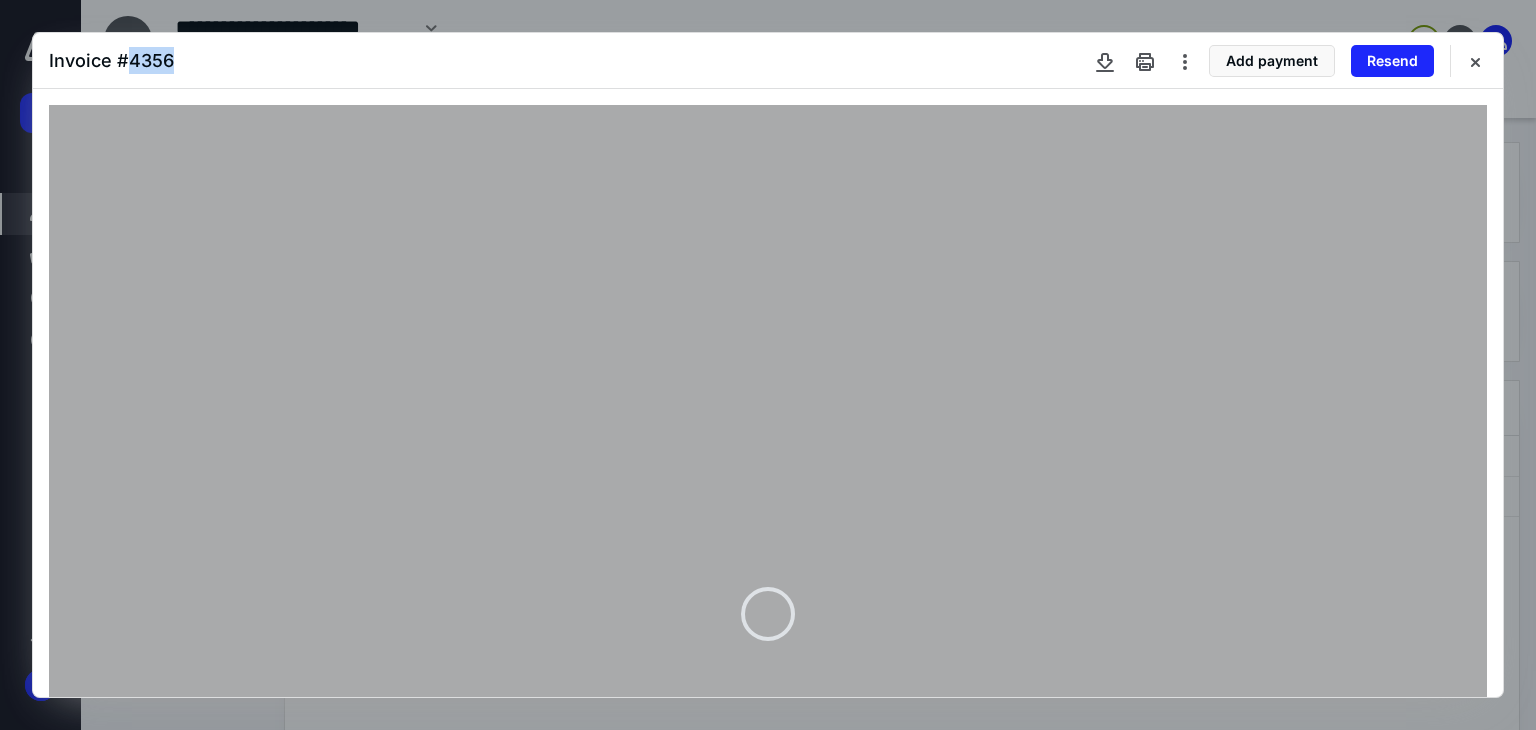 drag, startPoint x: 125, startPoint y: 53, endPoint x: 193, endPoint y: 49, distance: 68.117546 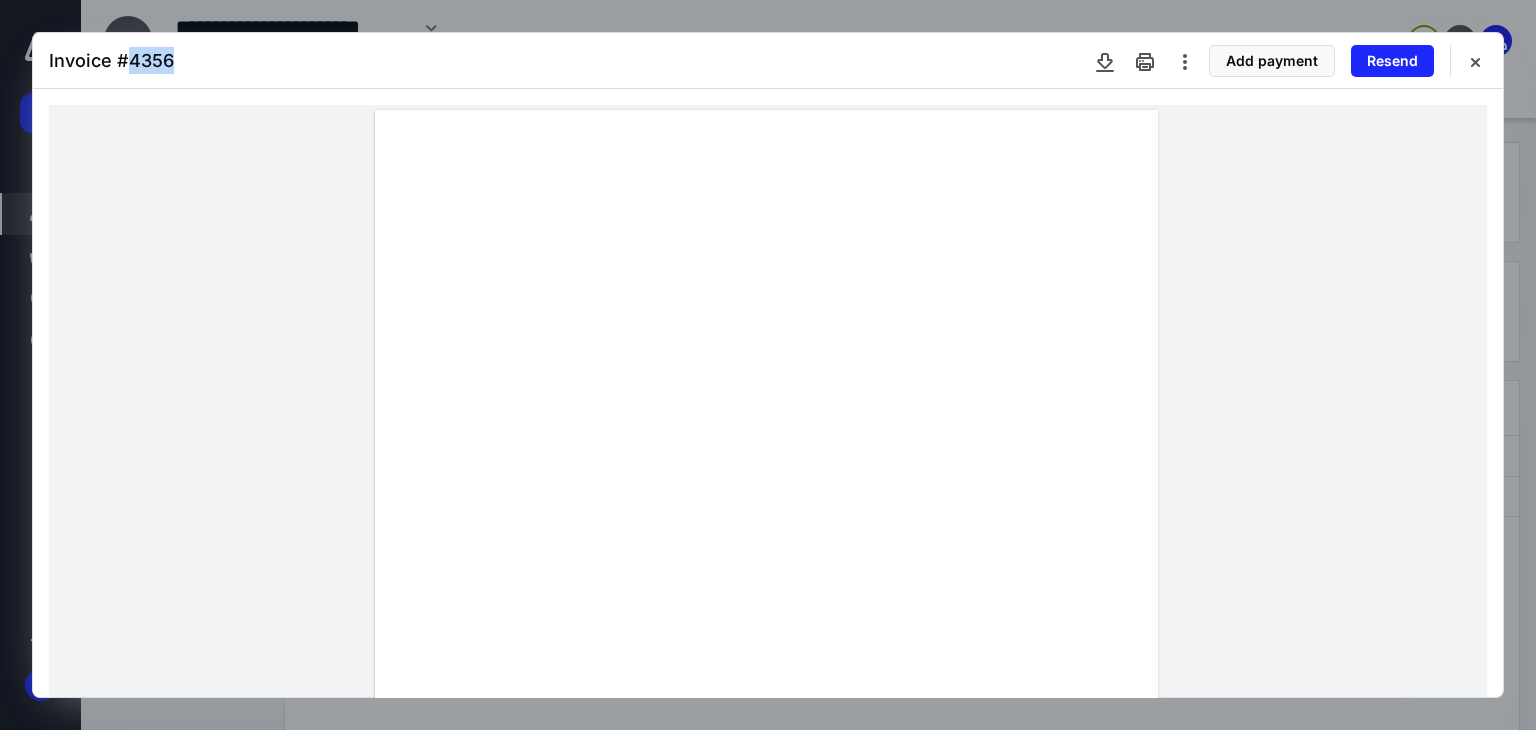 drag, startPoint x: 410, startPoint y: 536, endPoint x: 439, endPoint y: 568, distance: 43.185646 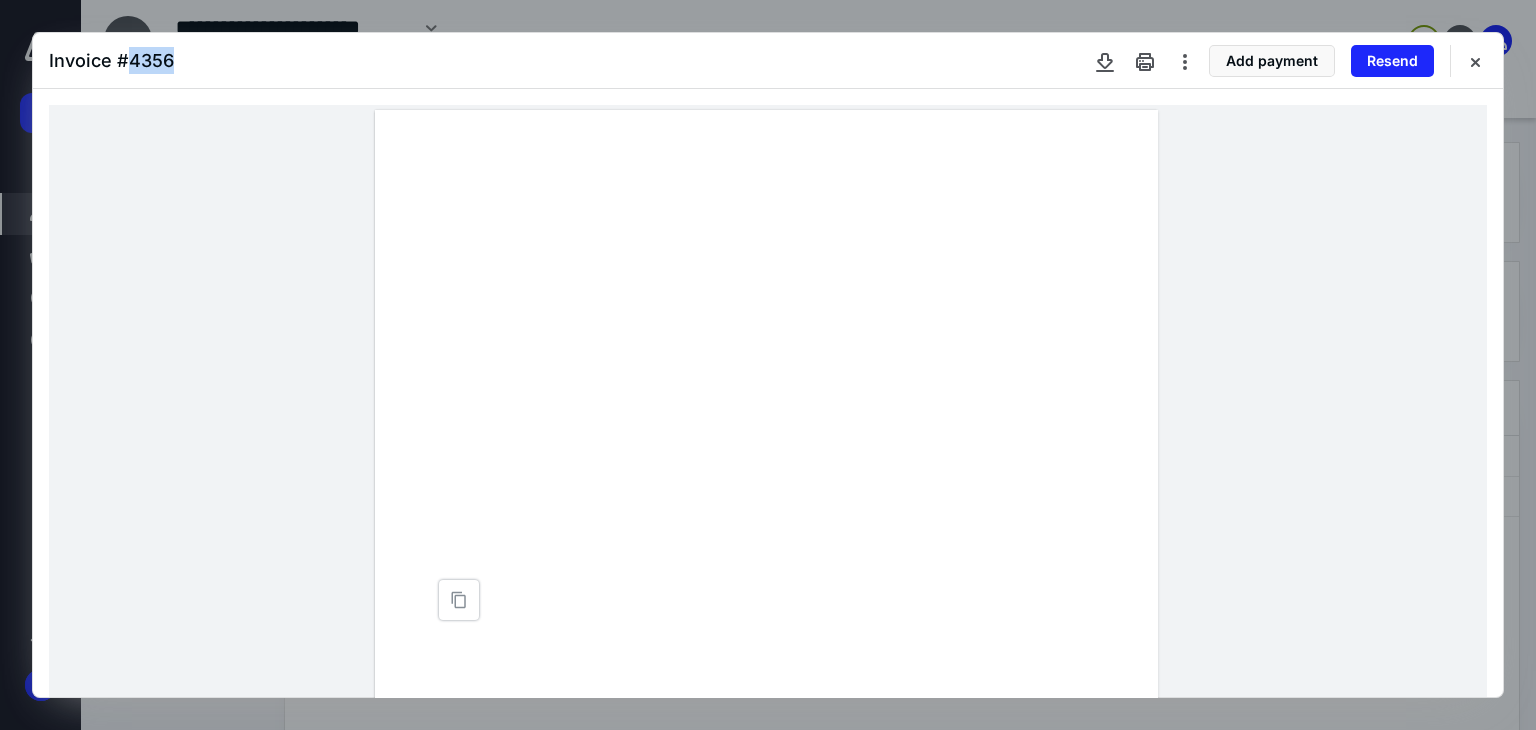 type 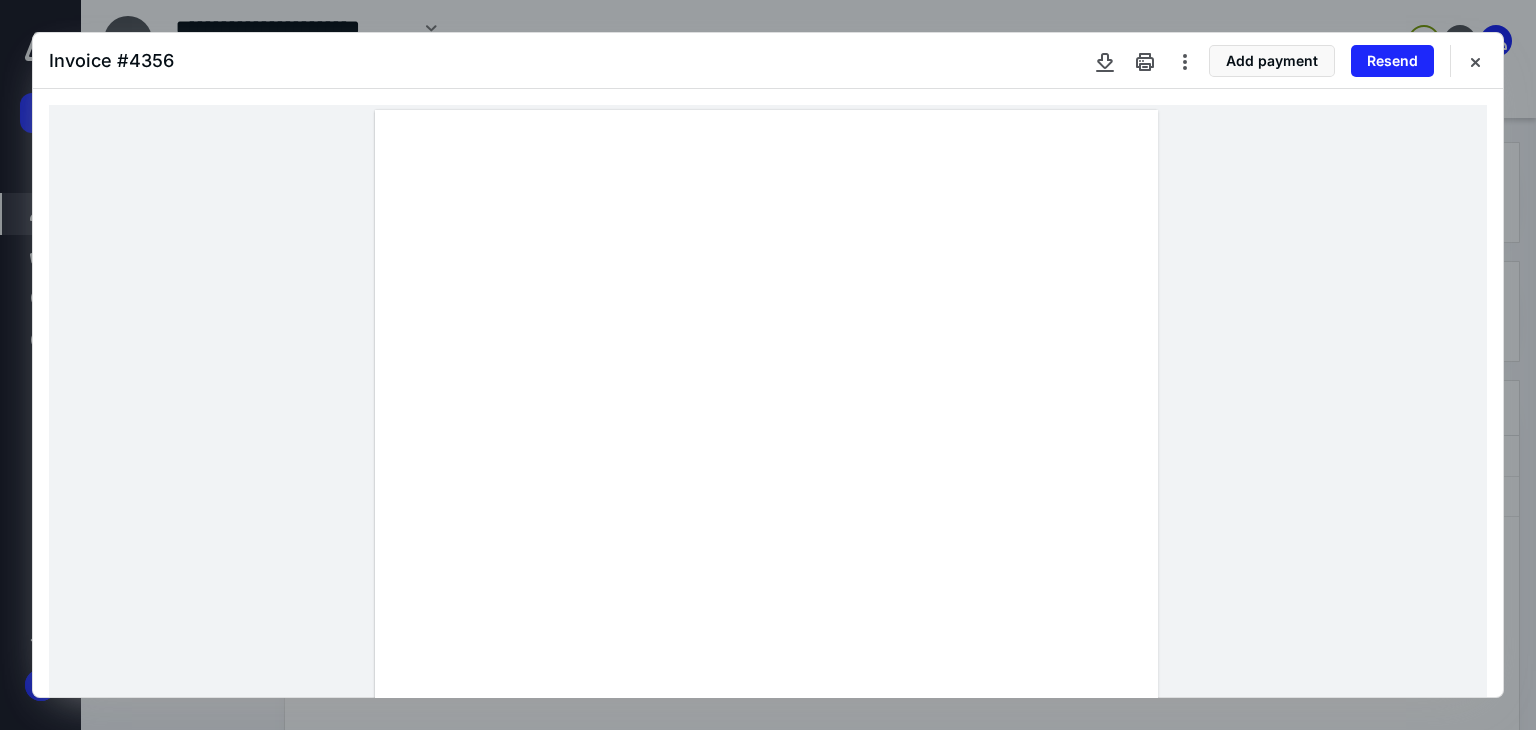 click at bounding box center [766, 617] 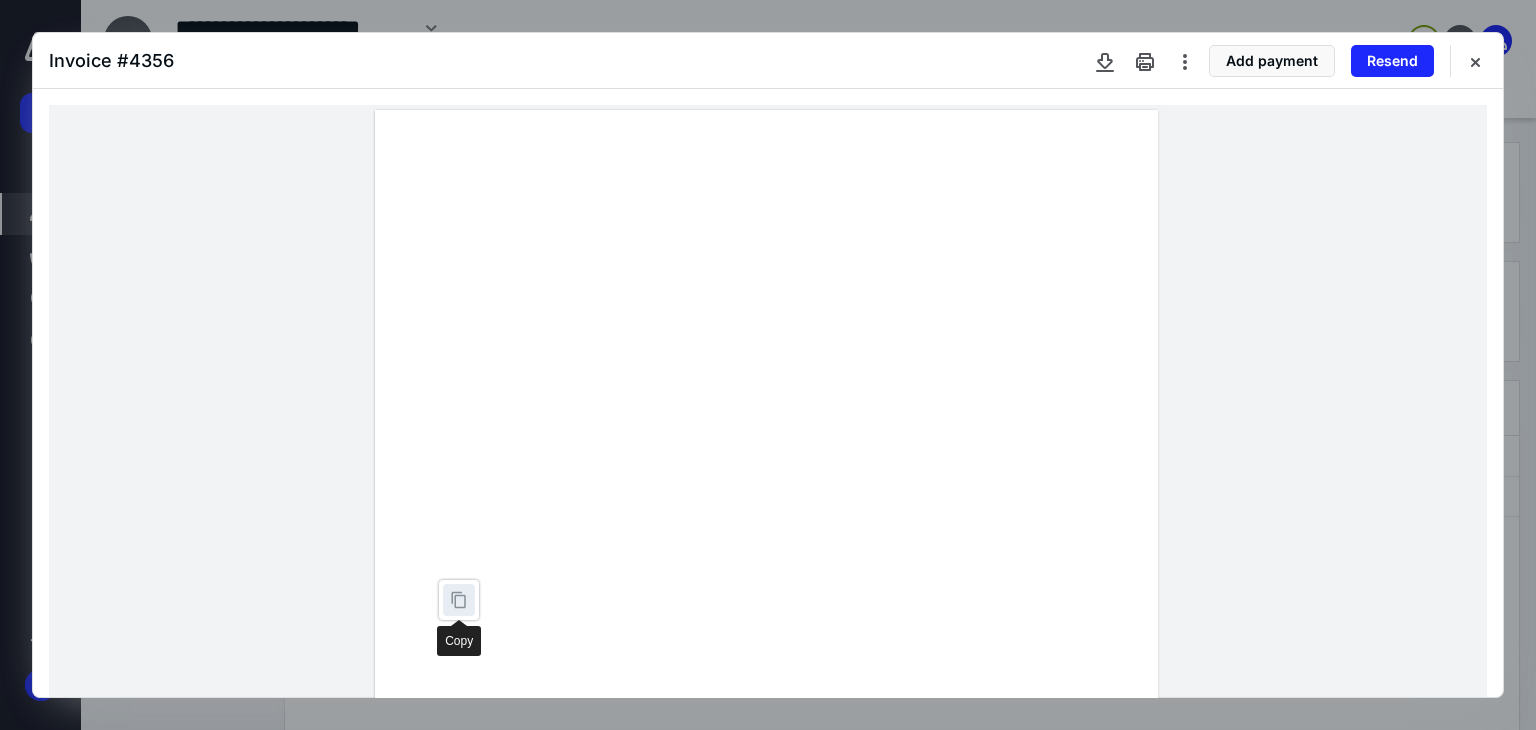 click at bounding box center (459, 600) 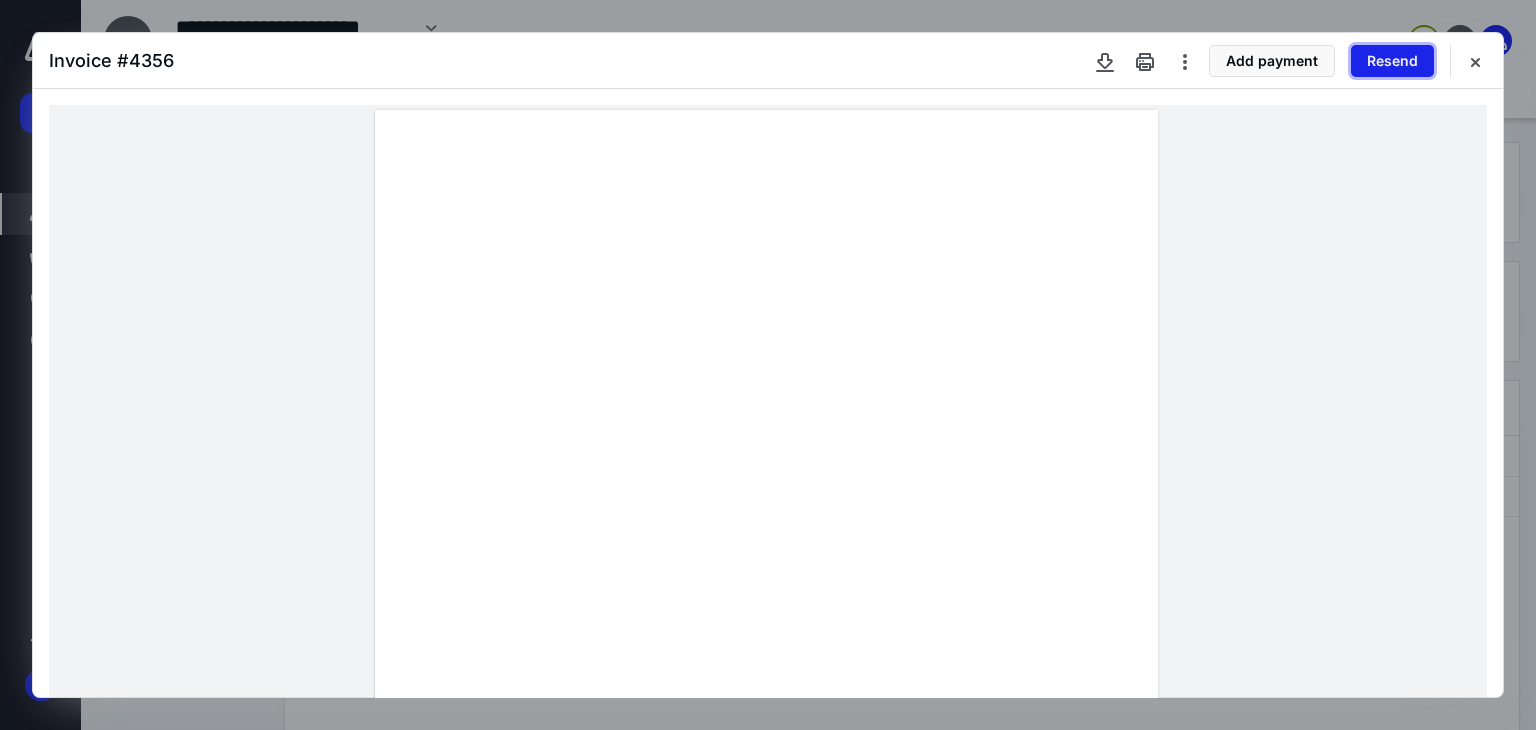 click on "Resend" at bounding box center (1392, 61) 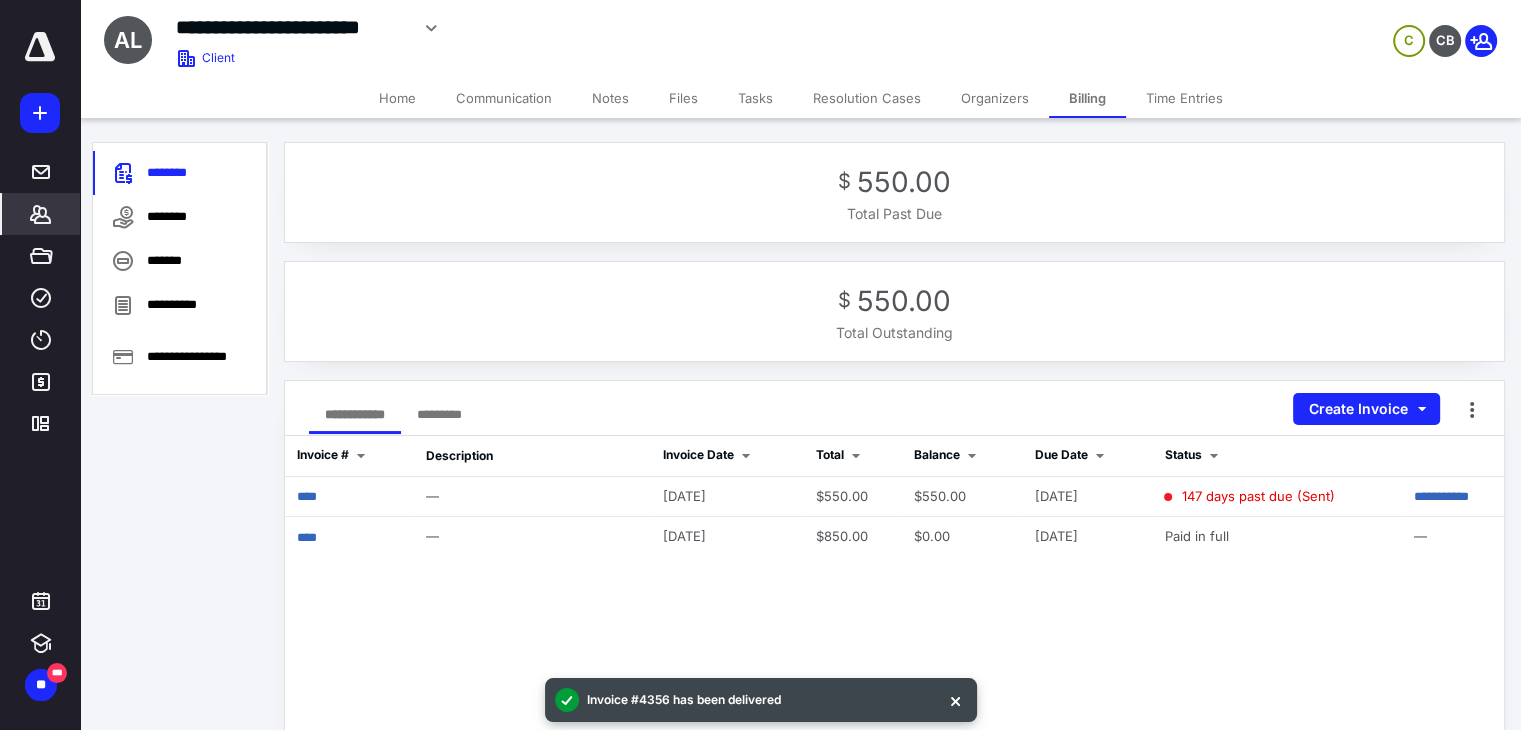 click on "Home" at bounding box center [397, 98] 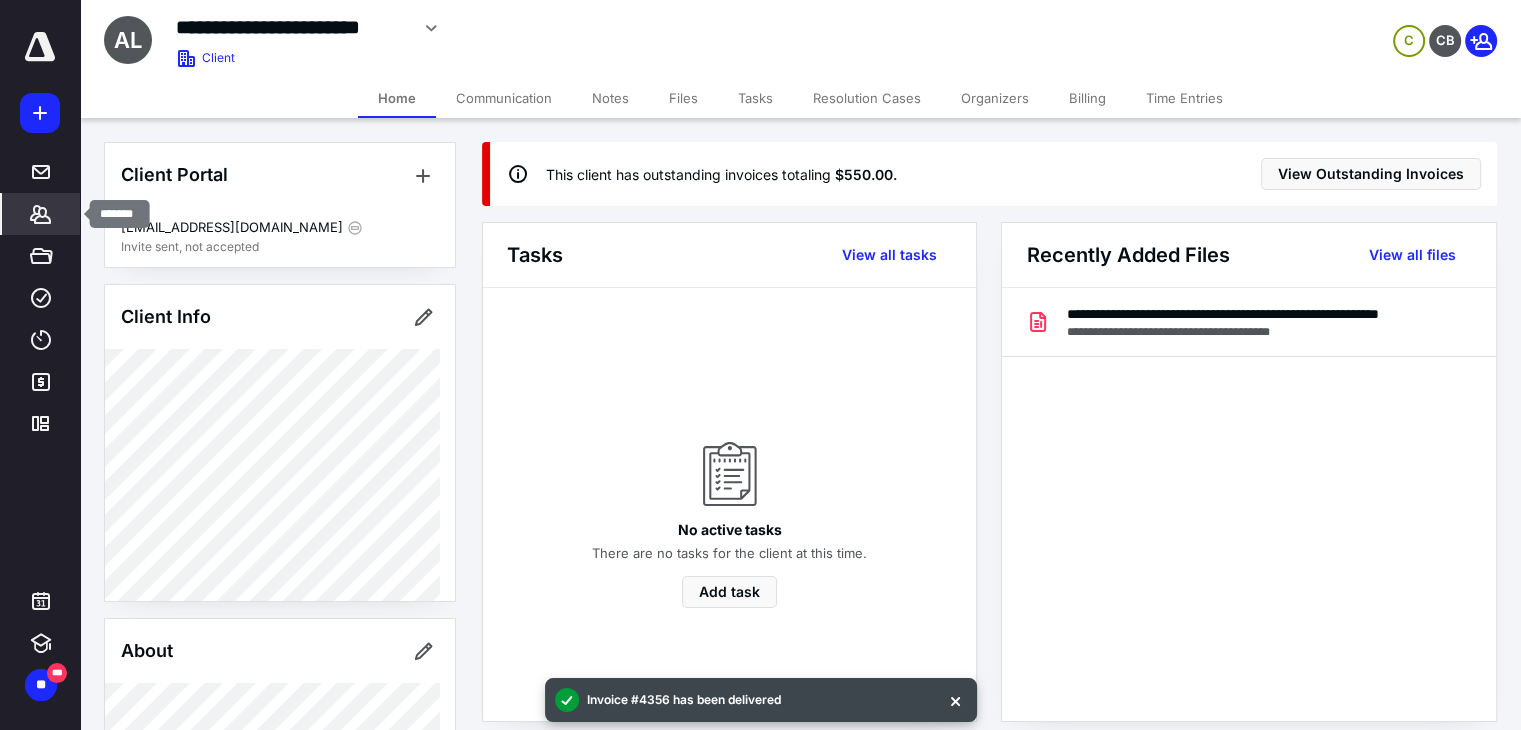 click 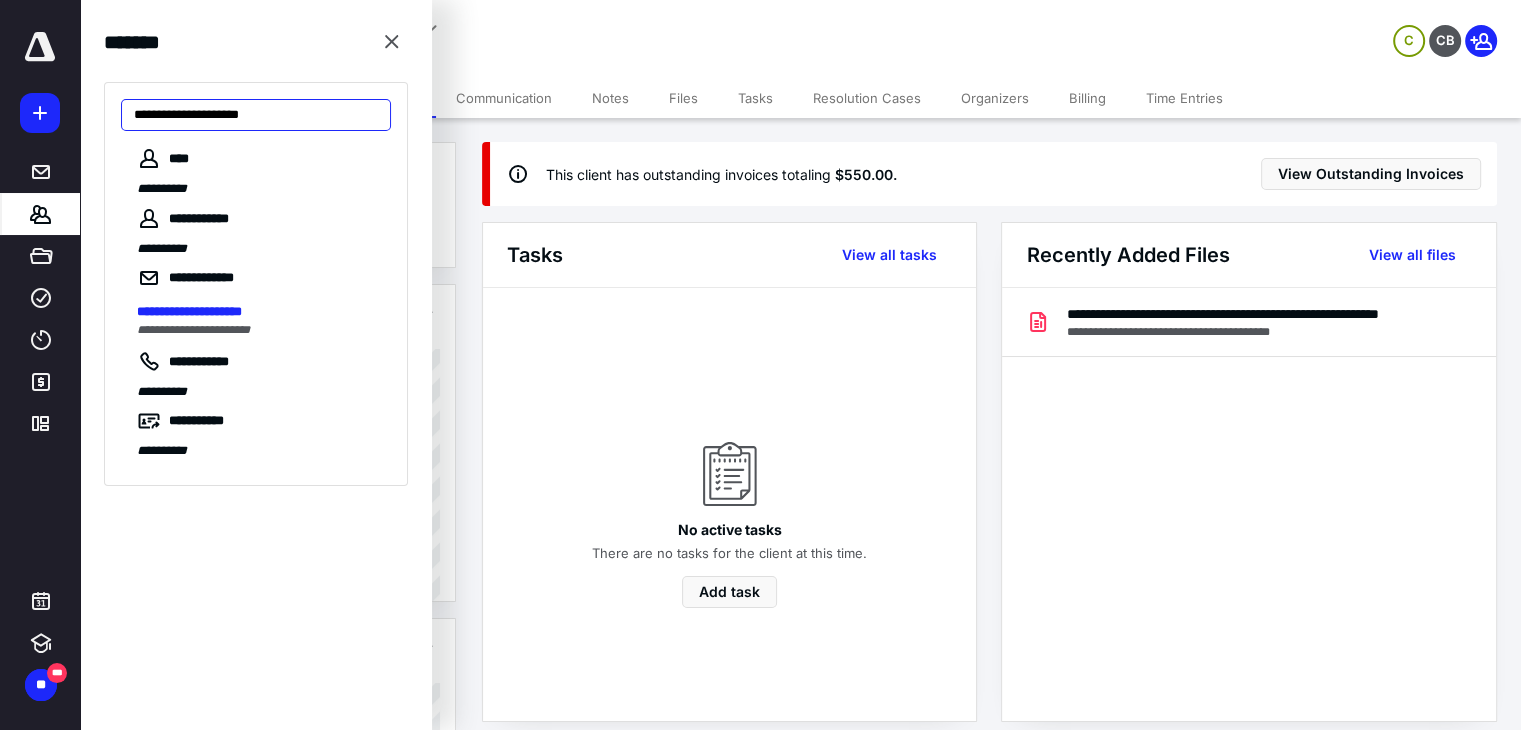 click on "**********" at bounding box center (256, 115) 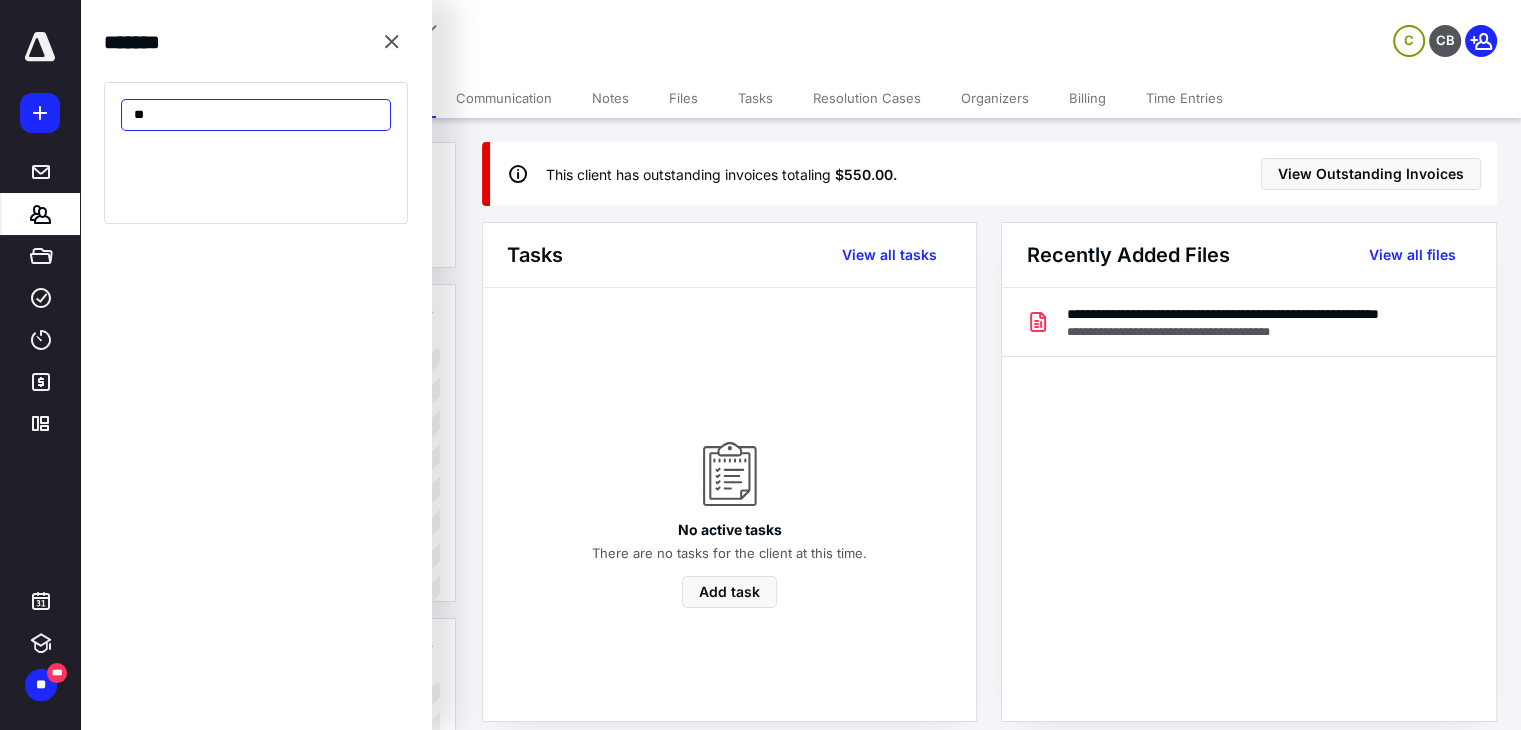 type on "*" 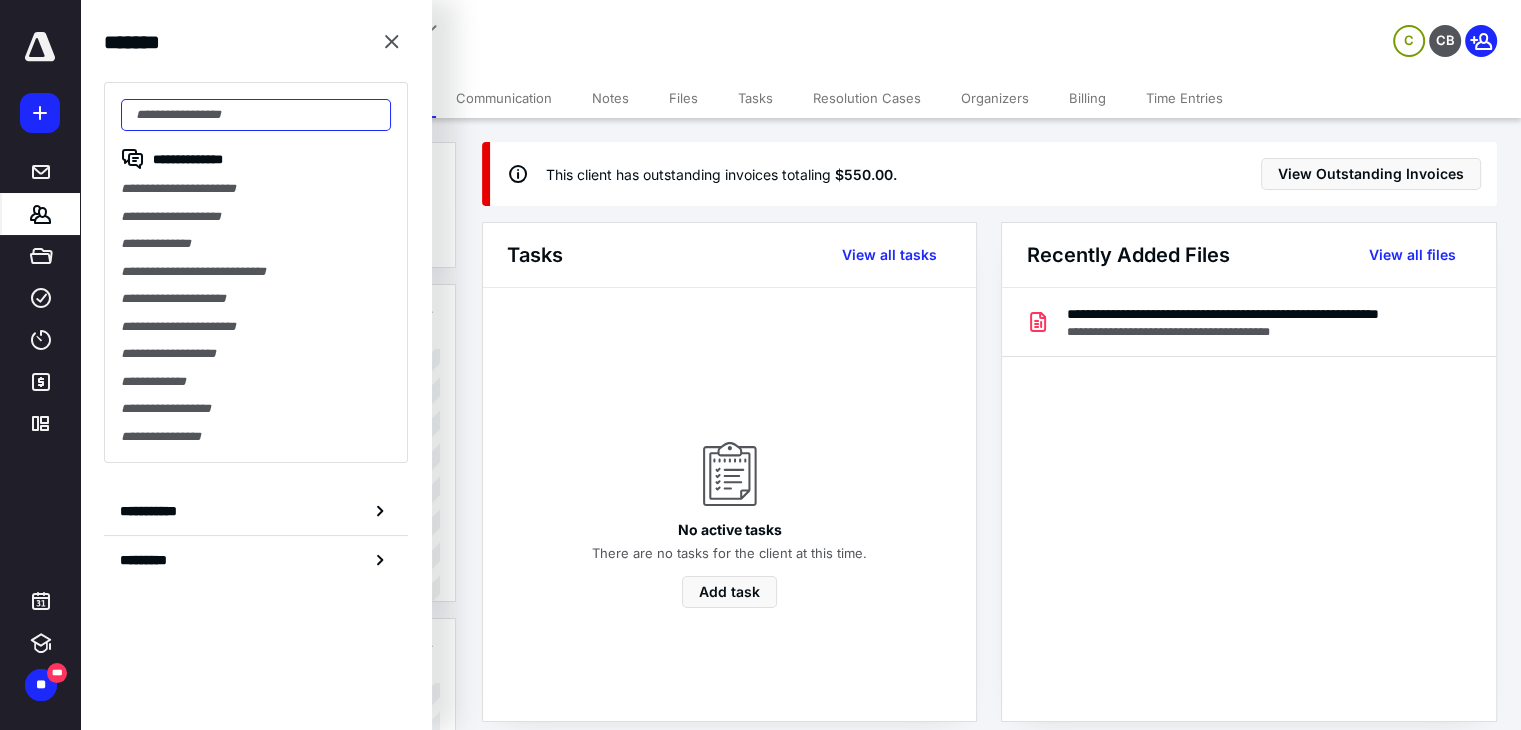 paste on "**********" 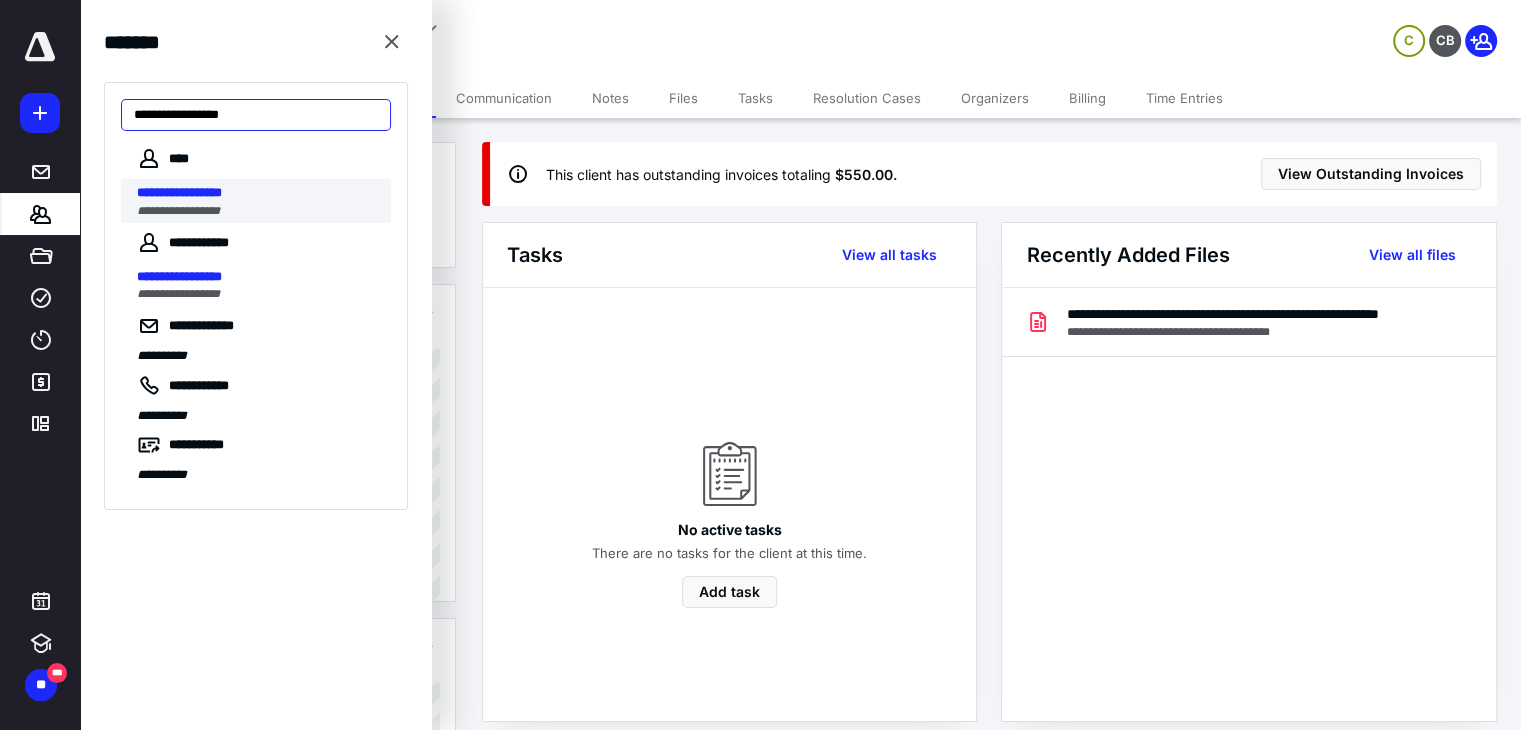 type on "**********" 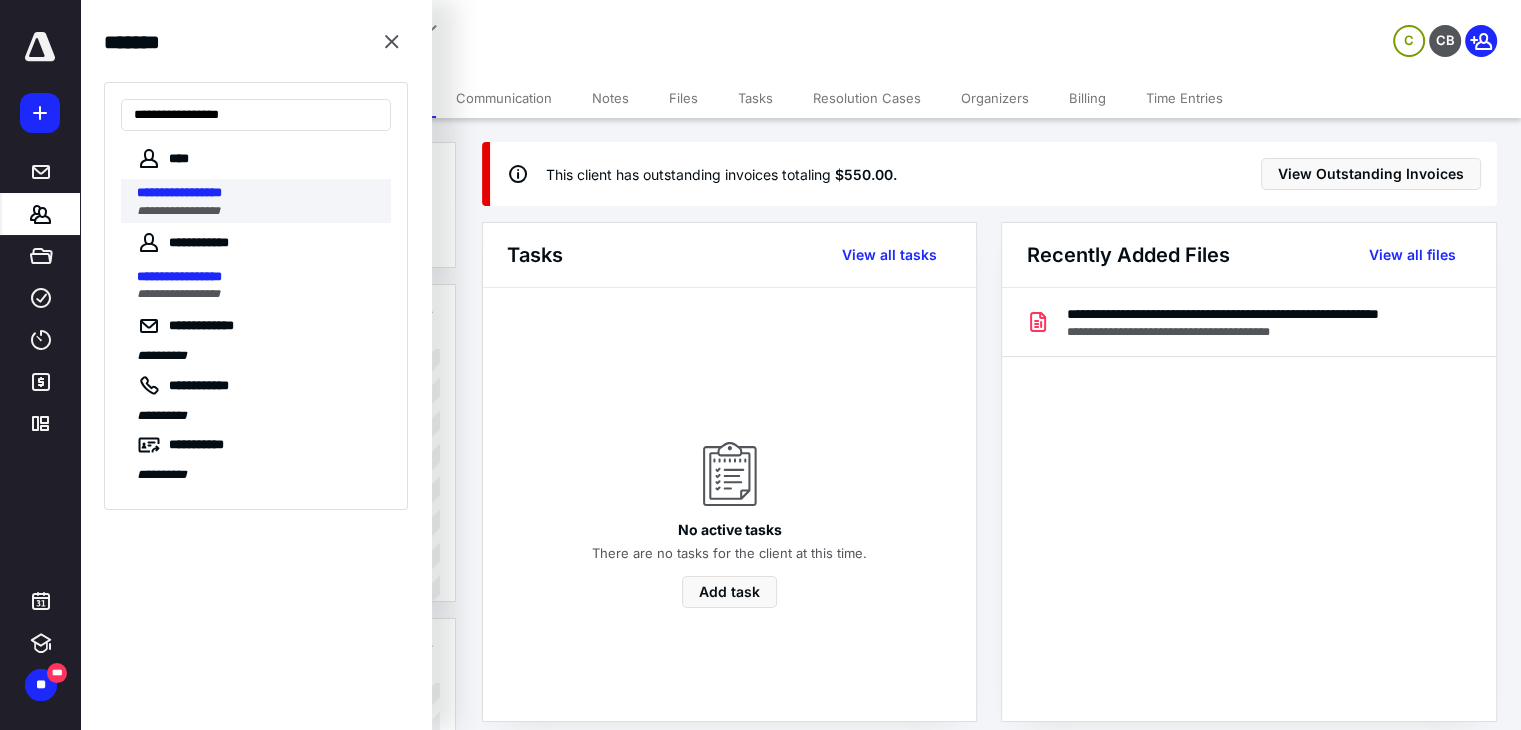 click on "**********" at bounding box center (258, 193) 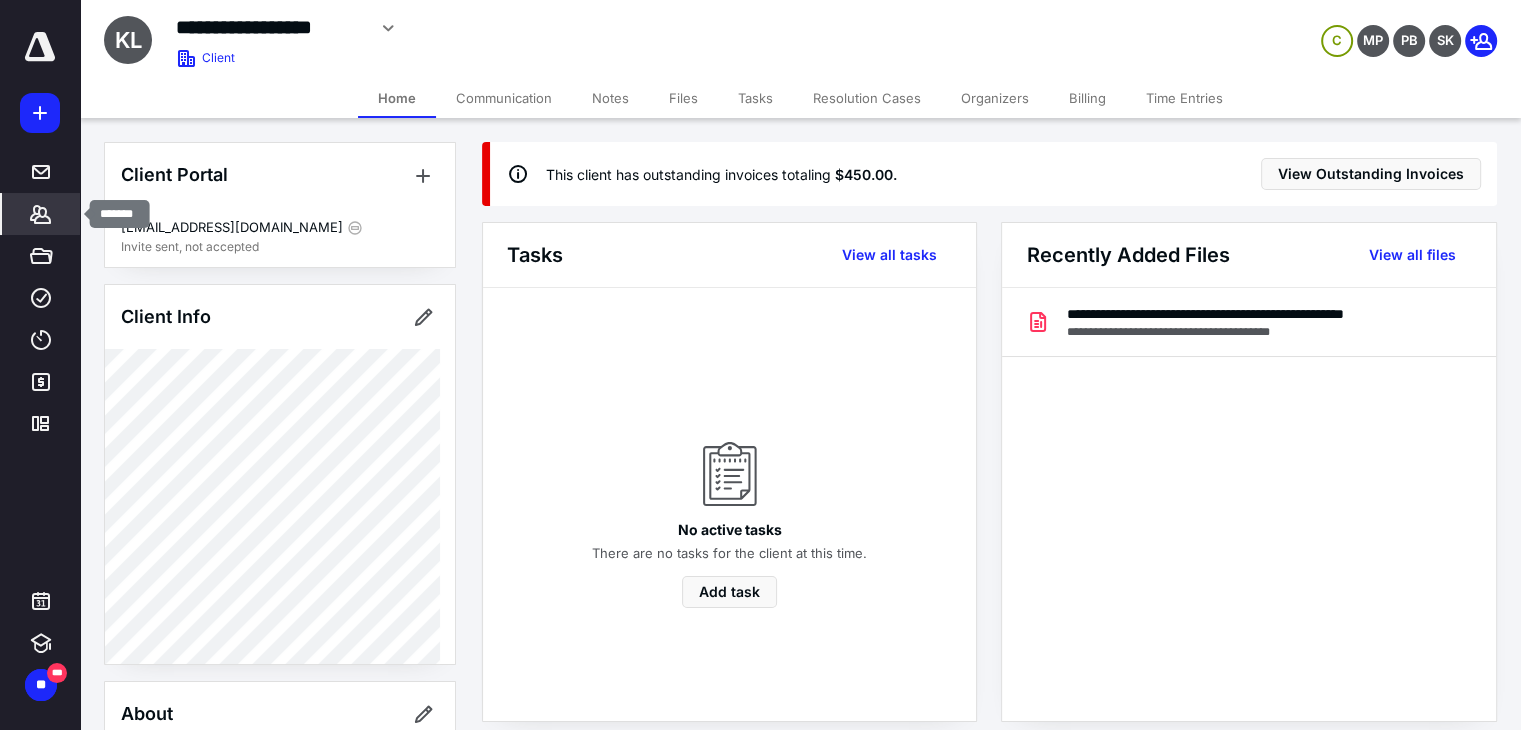 click 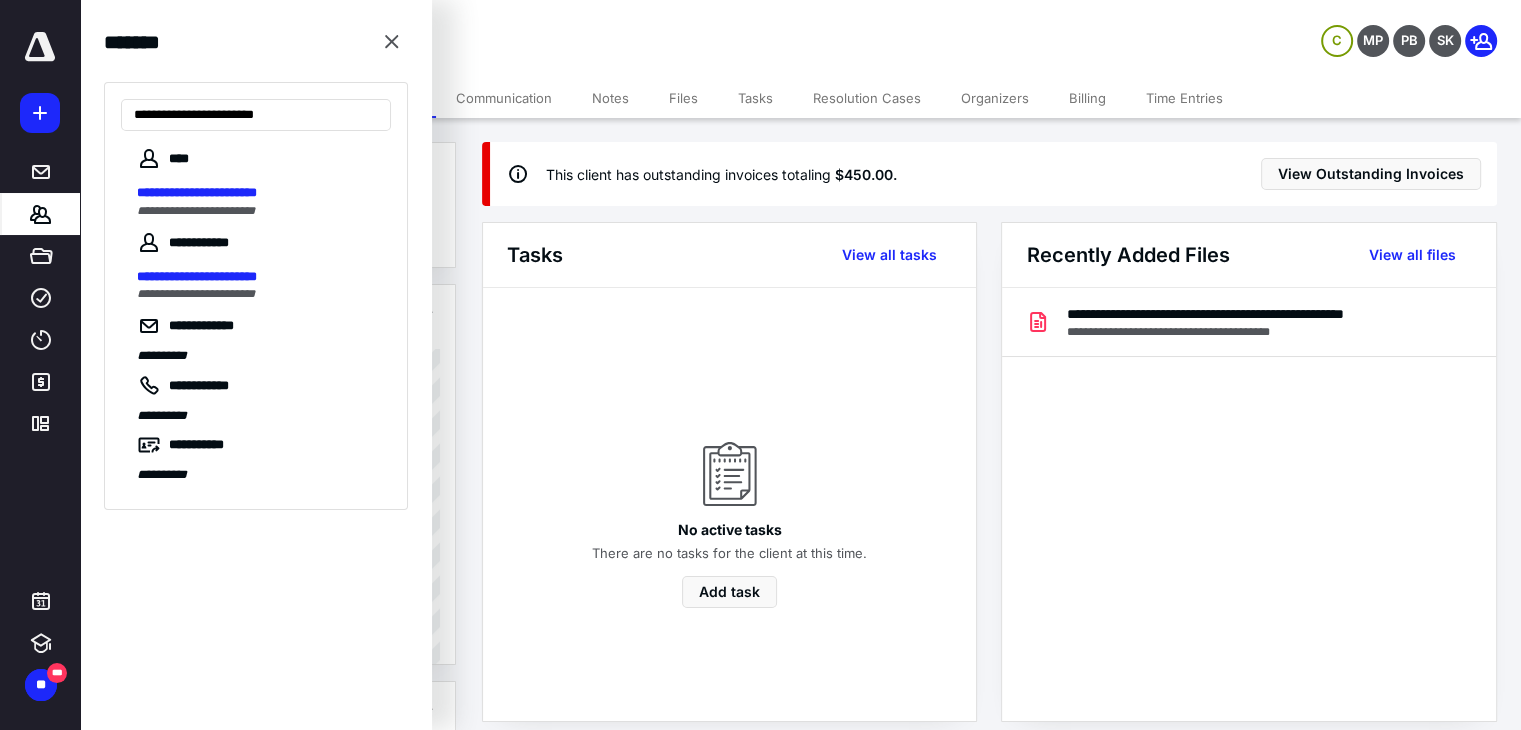 type on "**********" 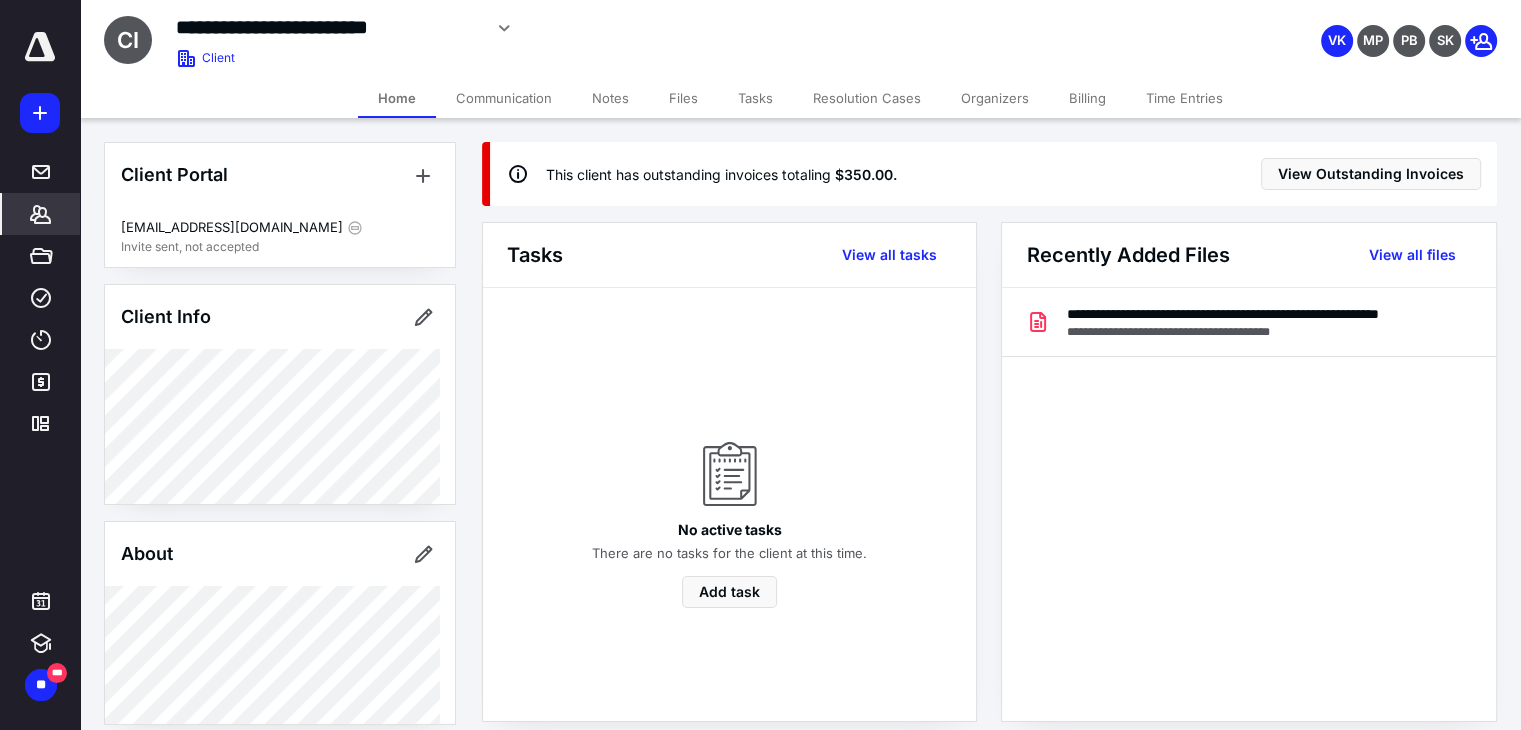 click on "**********" at bounding box center (800, 39) 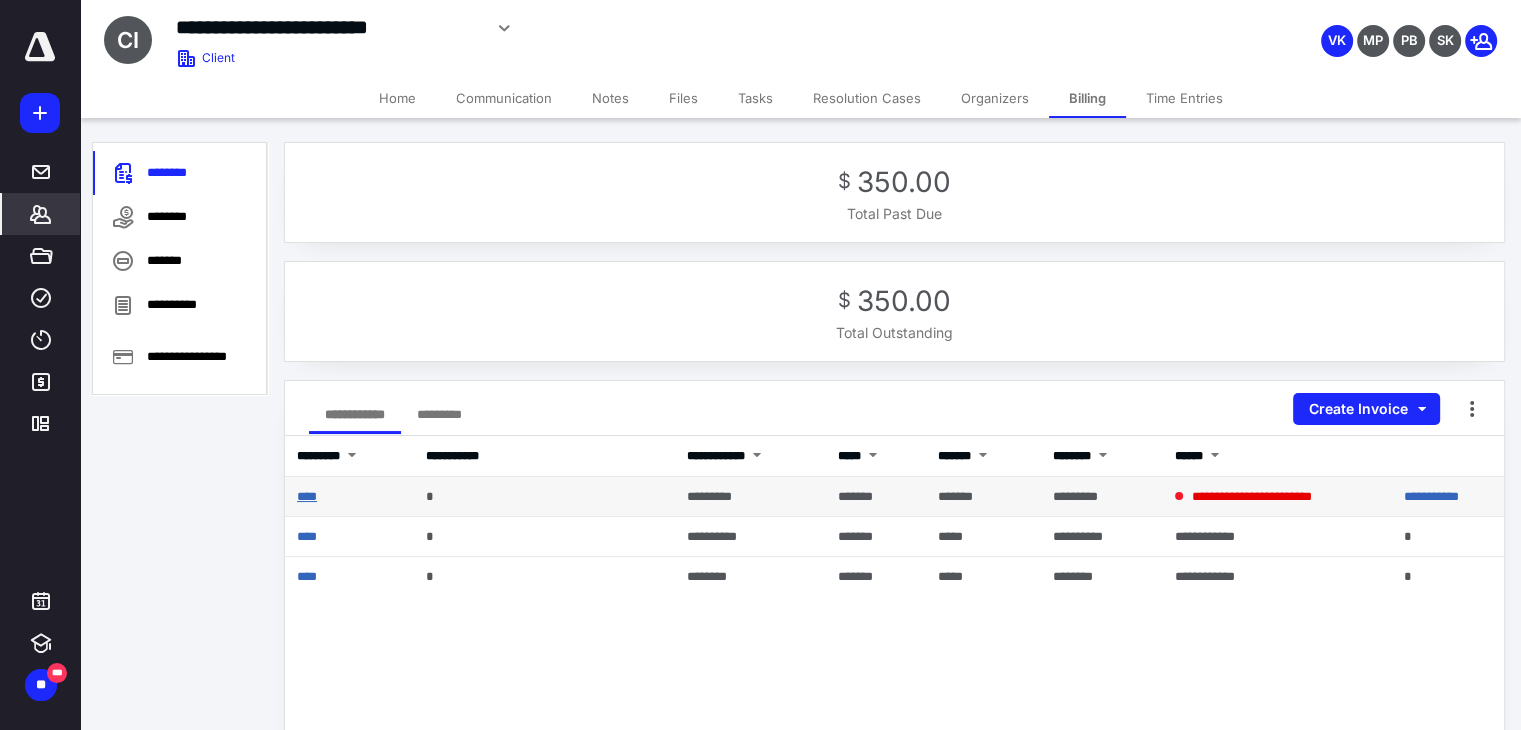 click on "****" at bounding box center [307, 496] 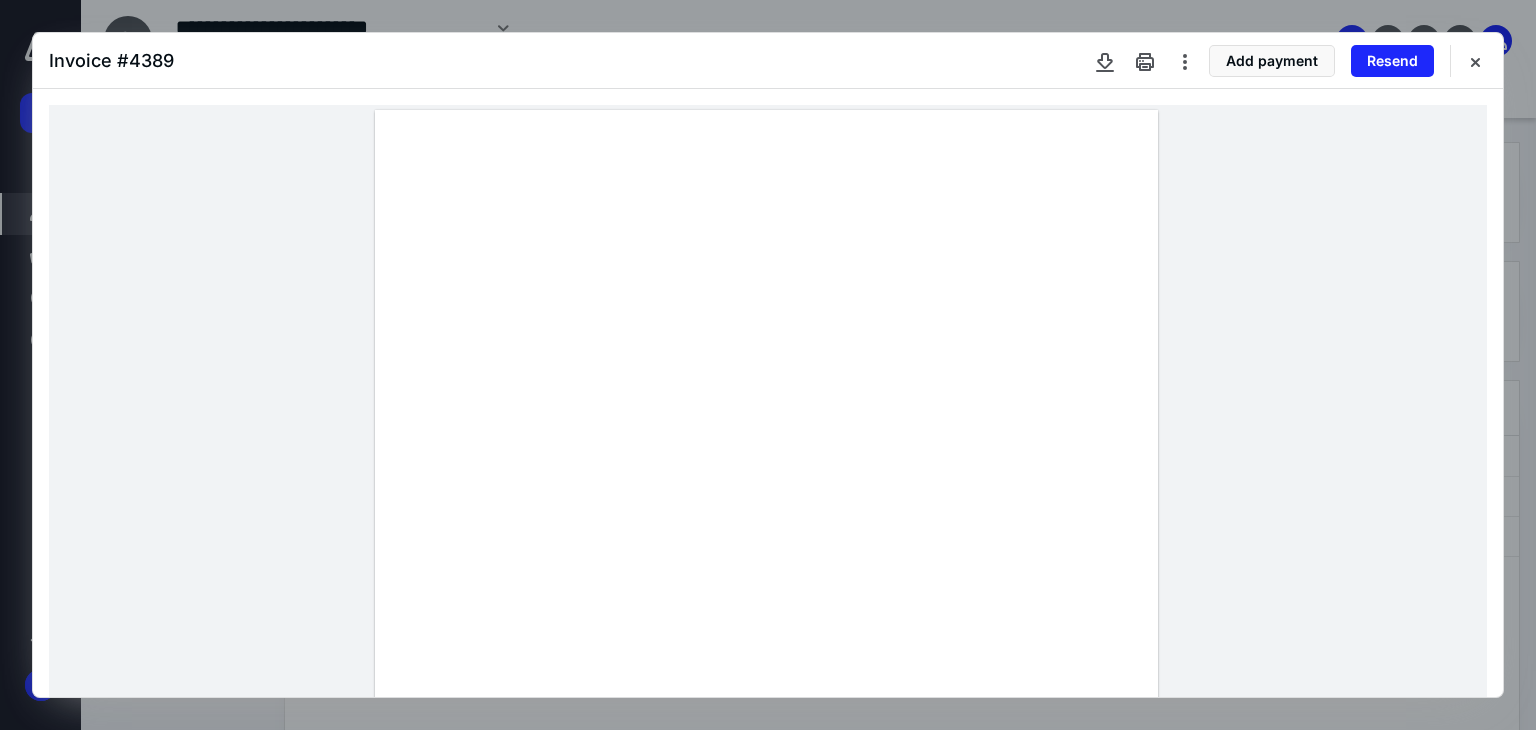 drag, startPoint x: 408, startPoint y: 535, endPoint x: 432, endPoint y: 560, distance: 34.655445 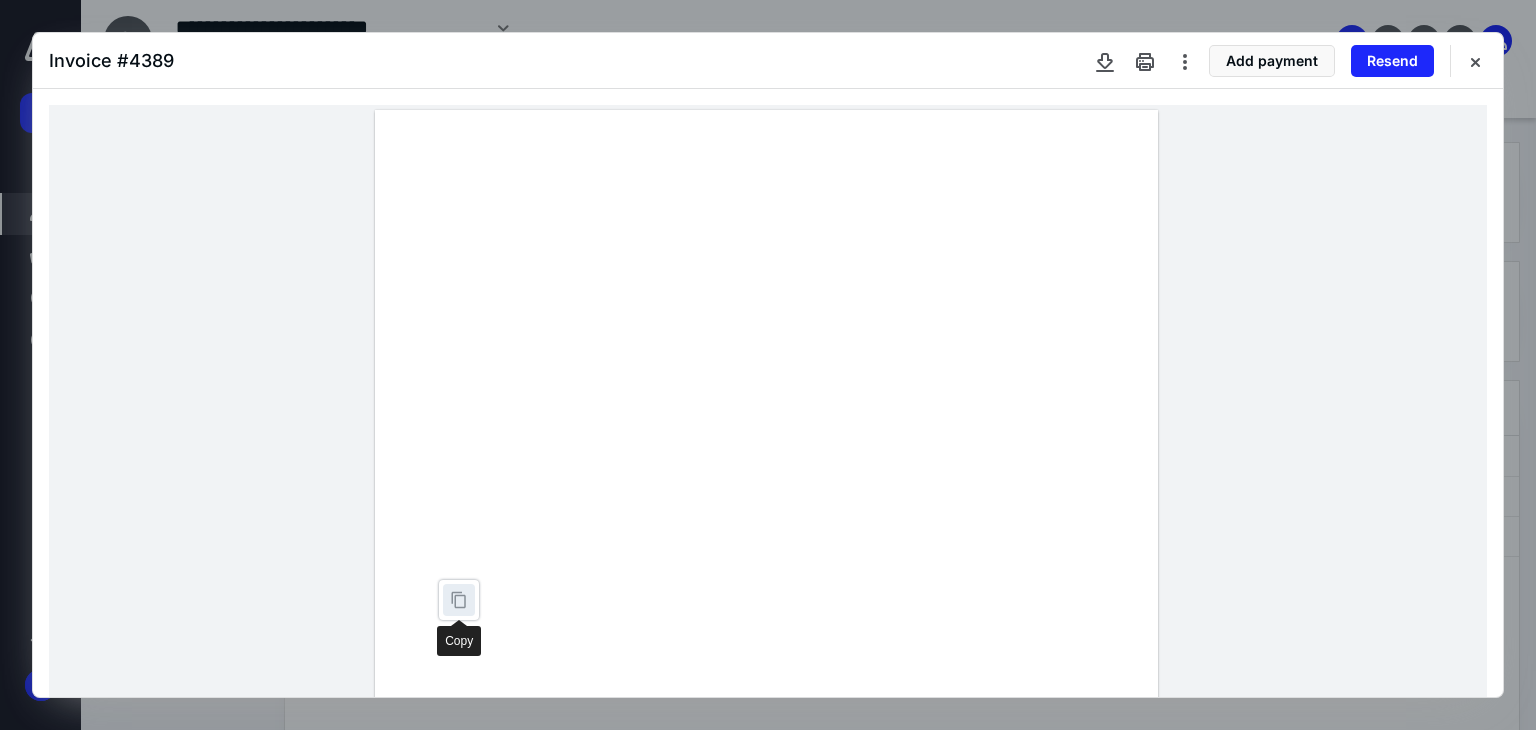 click at bounding box center [459, 600] 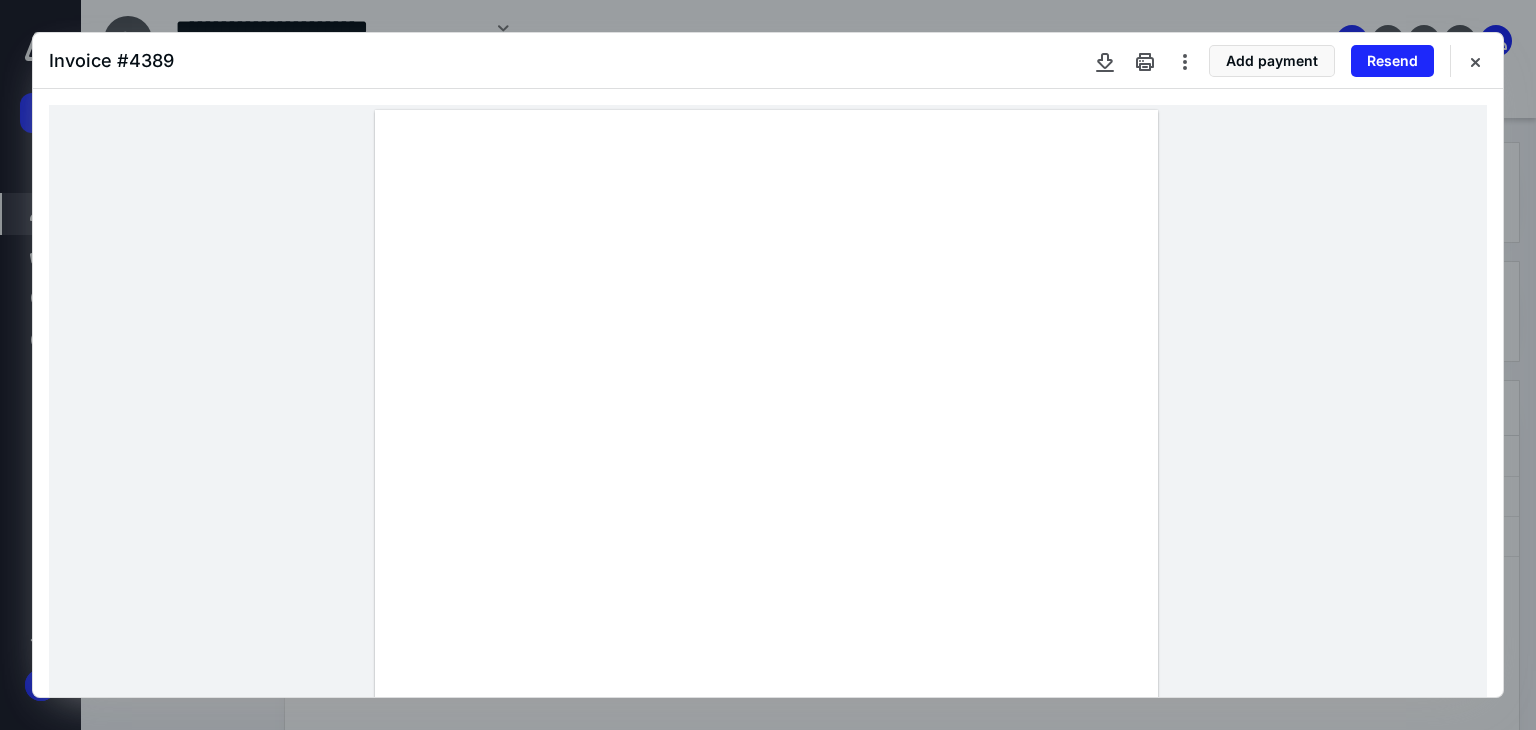 click at bounding box center (766, 617) 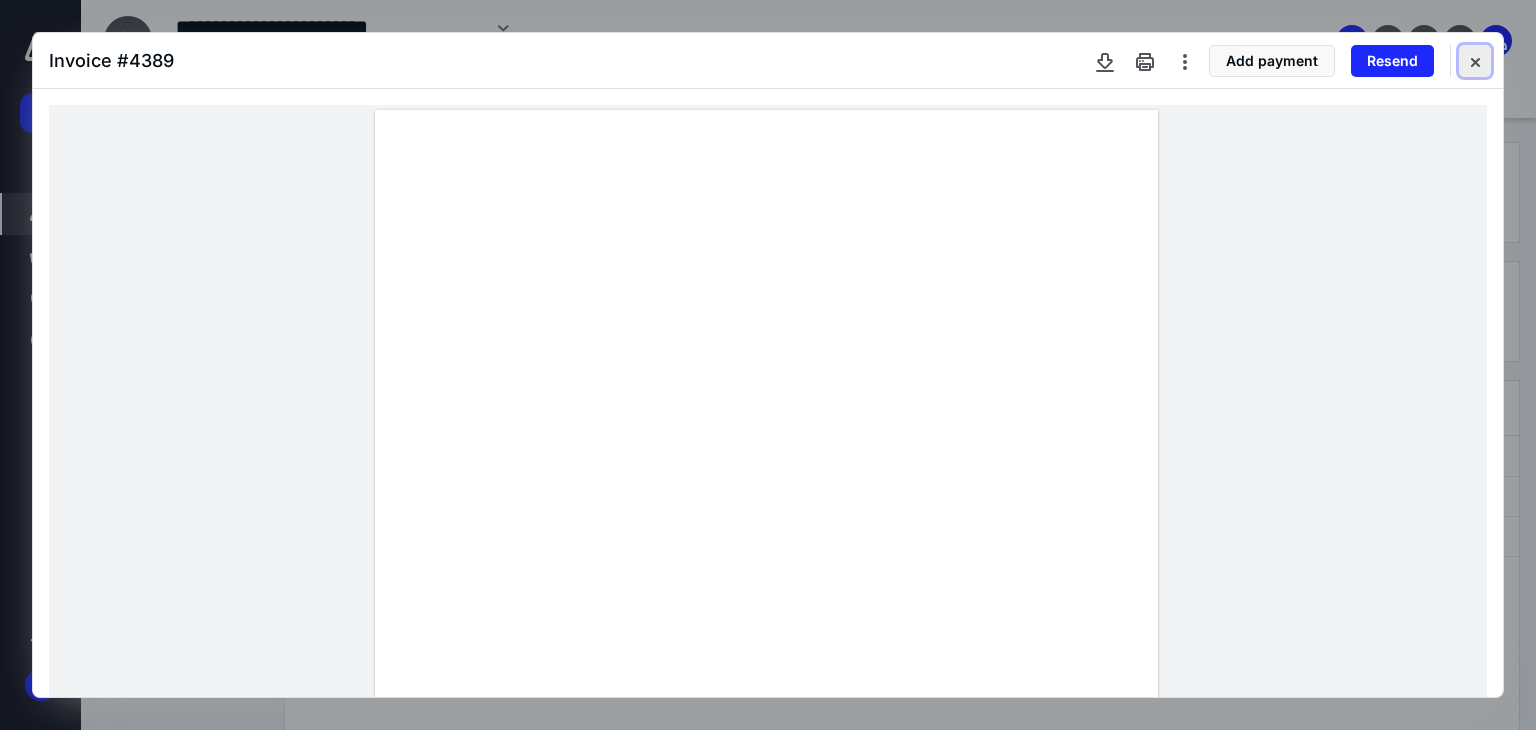 click at bounding box center (1475, 61) 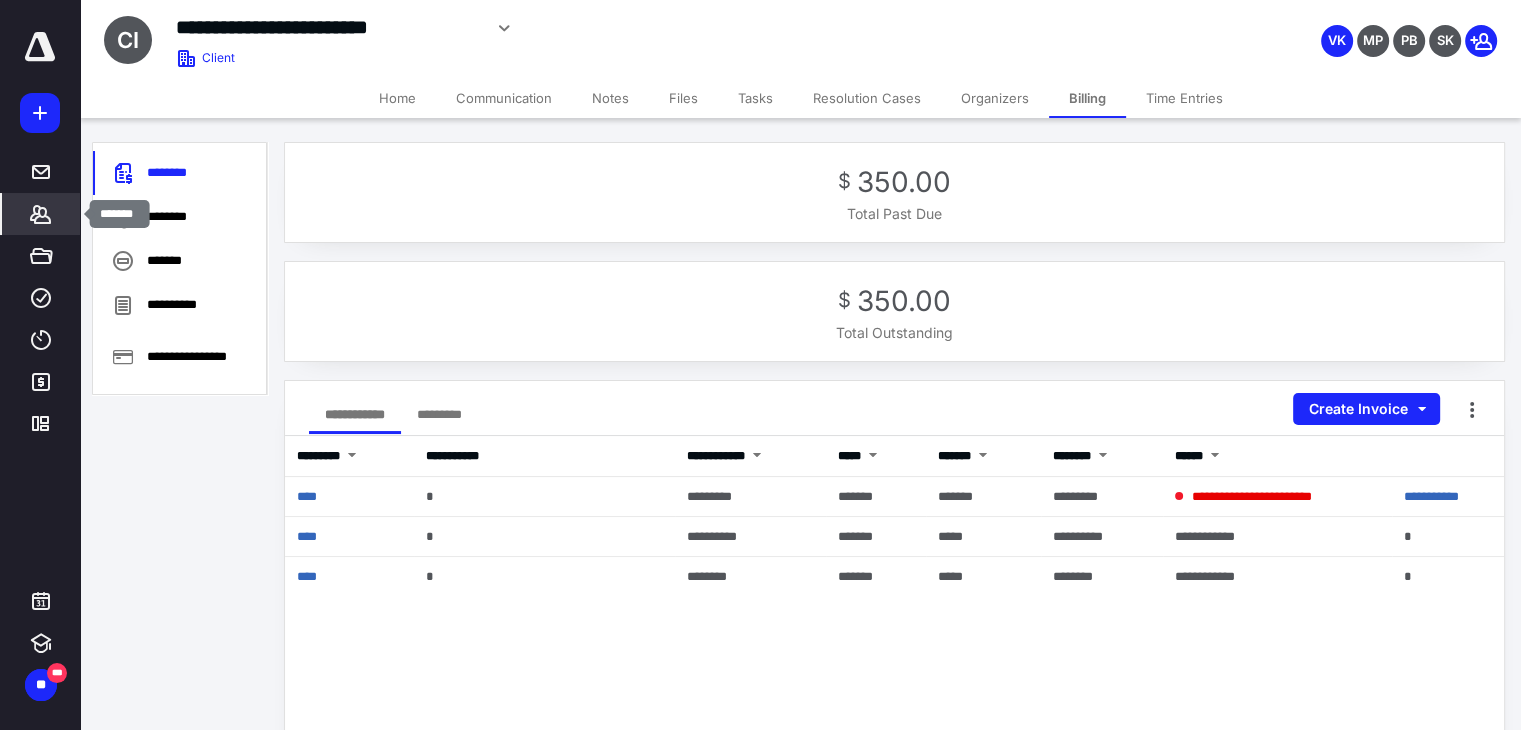 click on "*******" at bounding box center [41, 214] 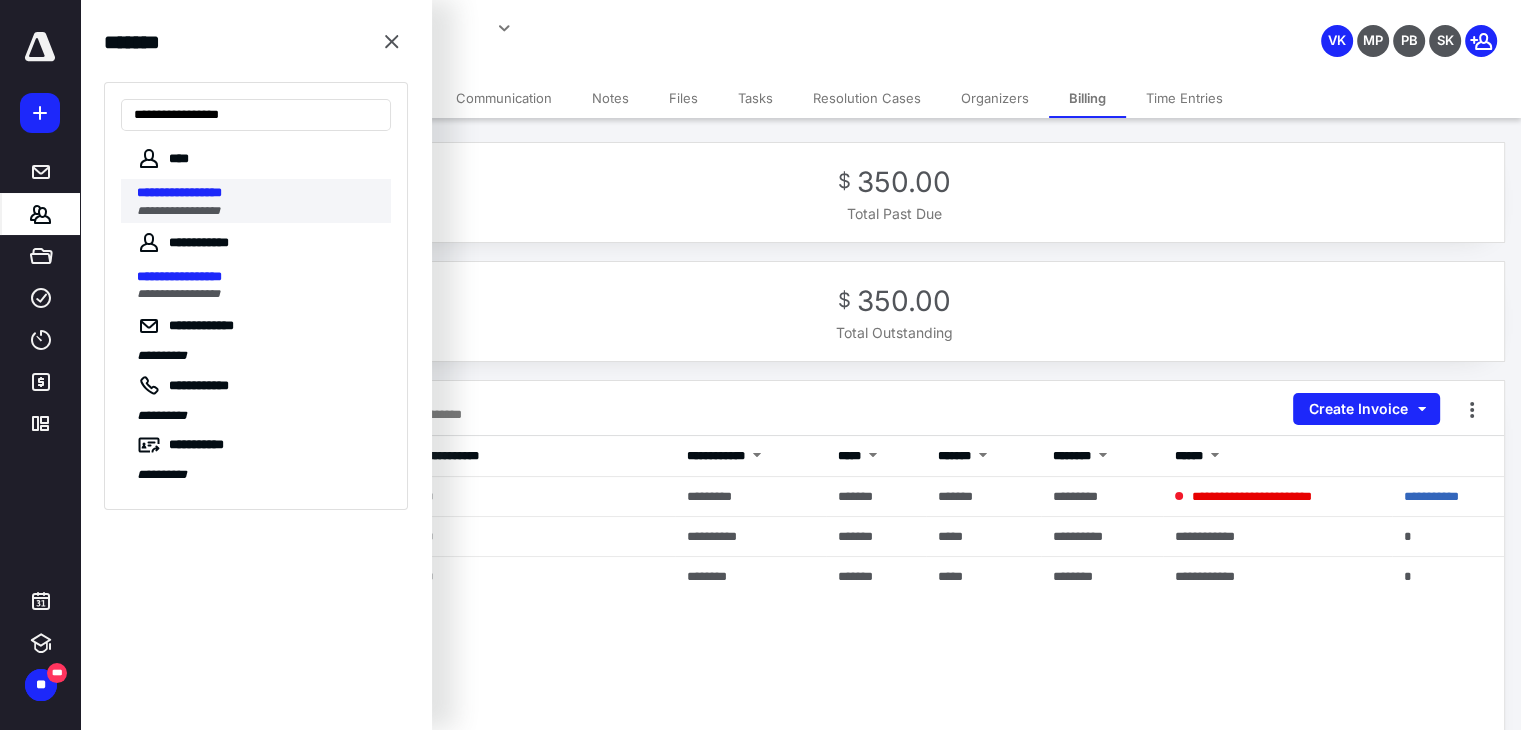 type on "**********" 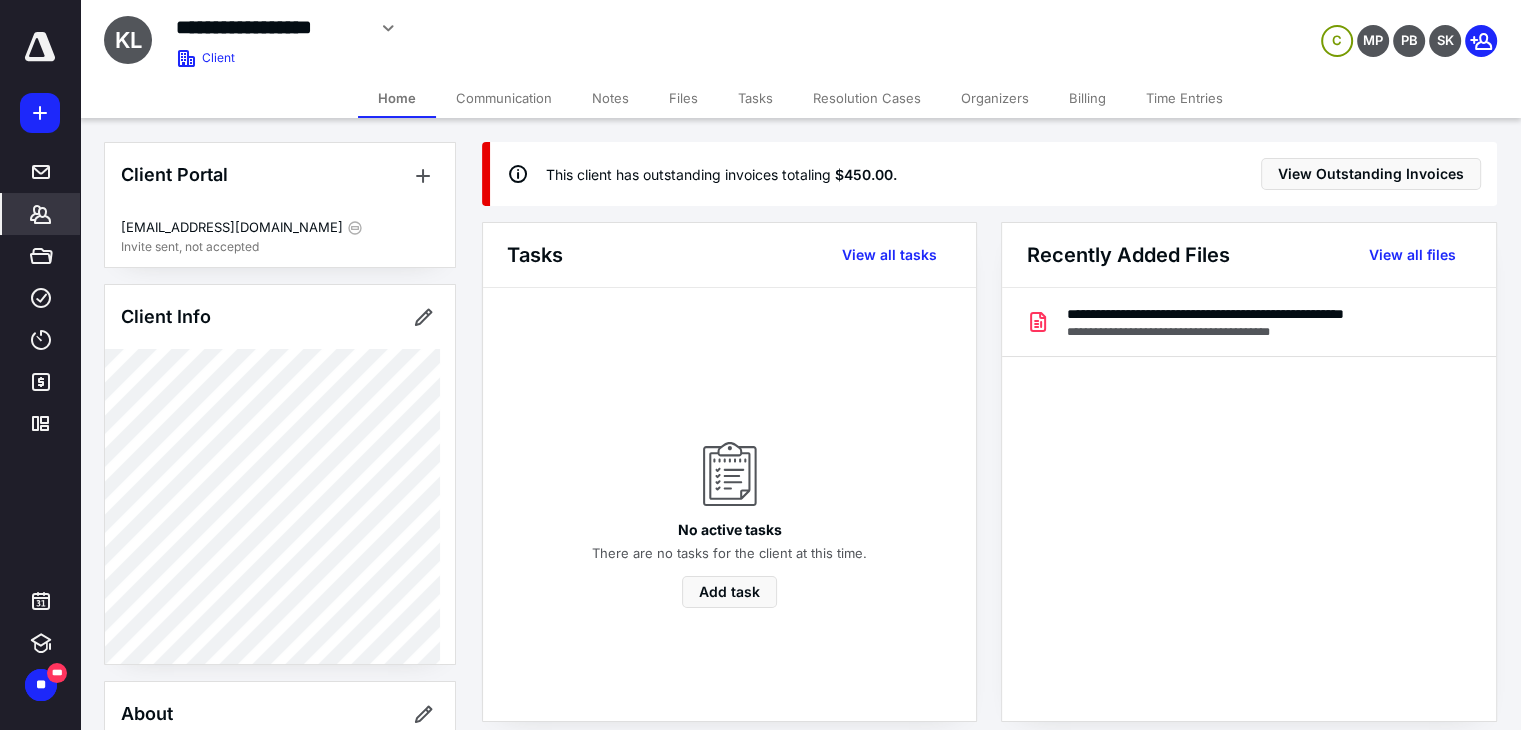 click on "Billing" at bounding box center [1087, 98] 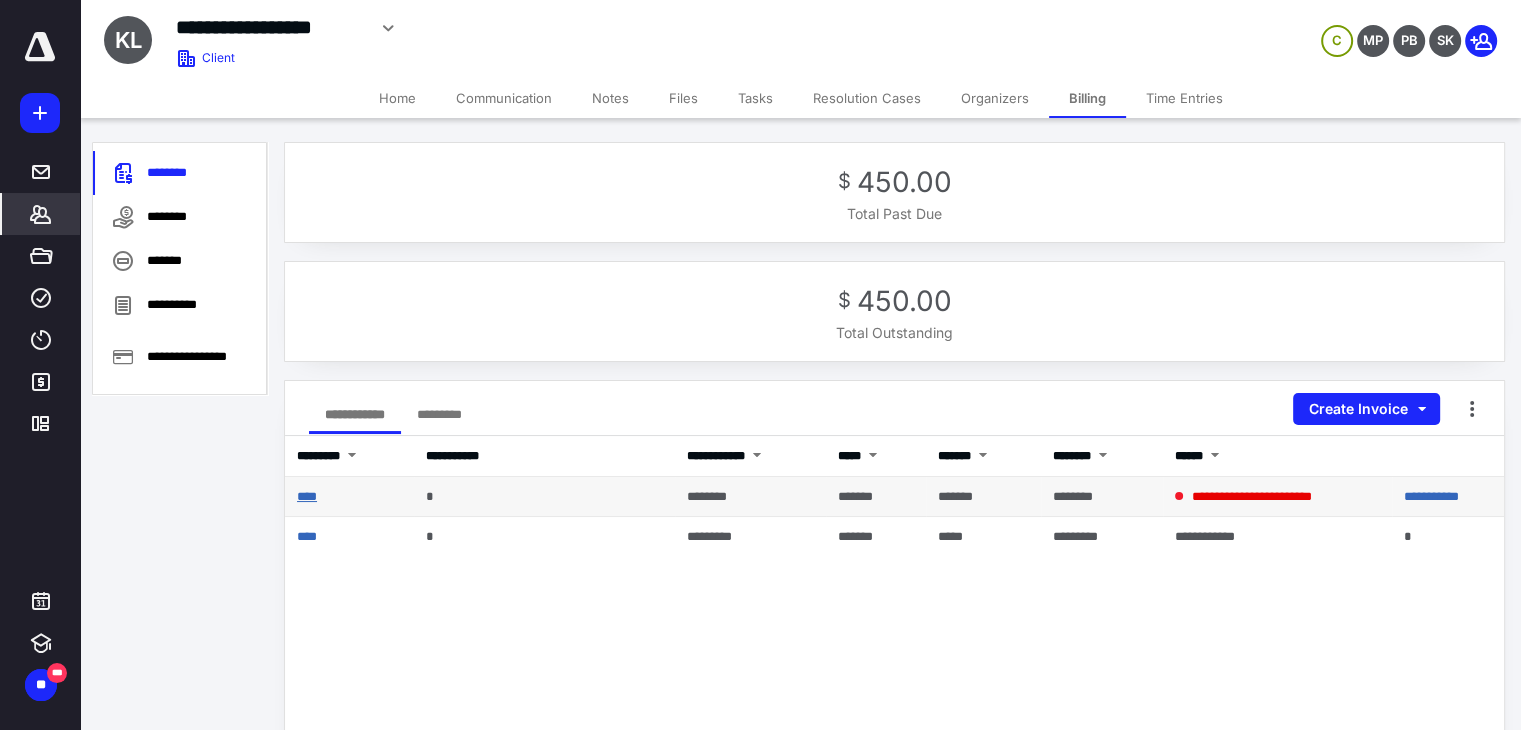 click on "****" at bounding box center (307, 496) 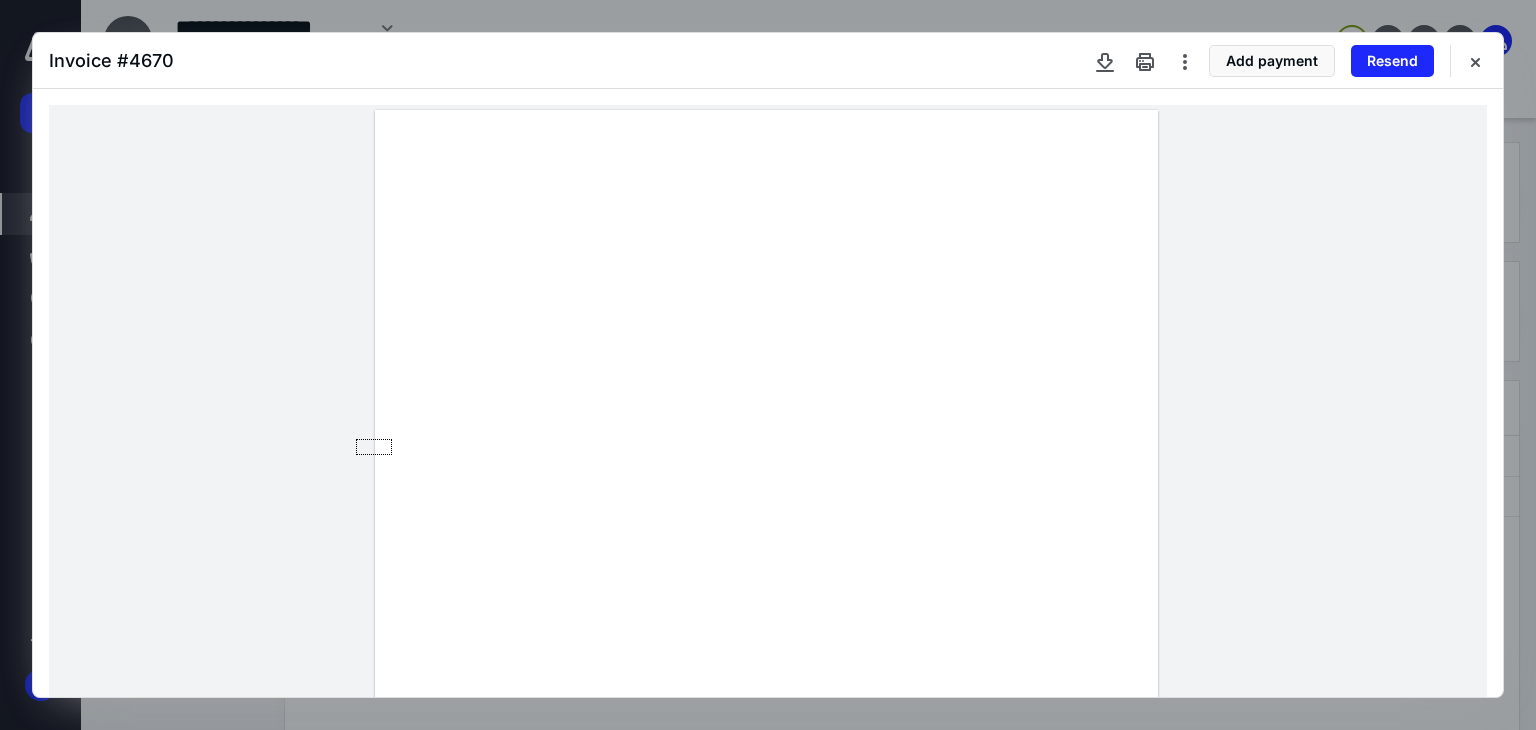 drag, startPoint x: 405, startPoint y: 544, endPoint x: 441, endPoint y: 560, distance: 39.39543 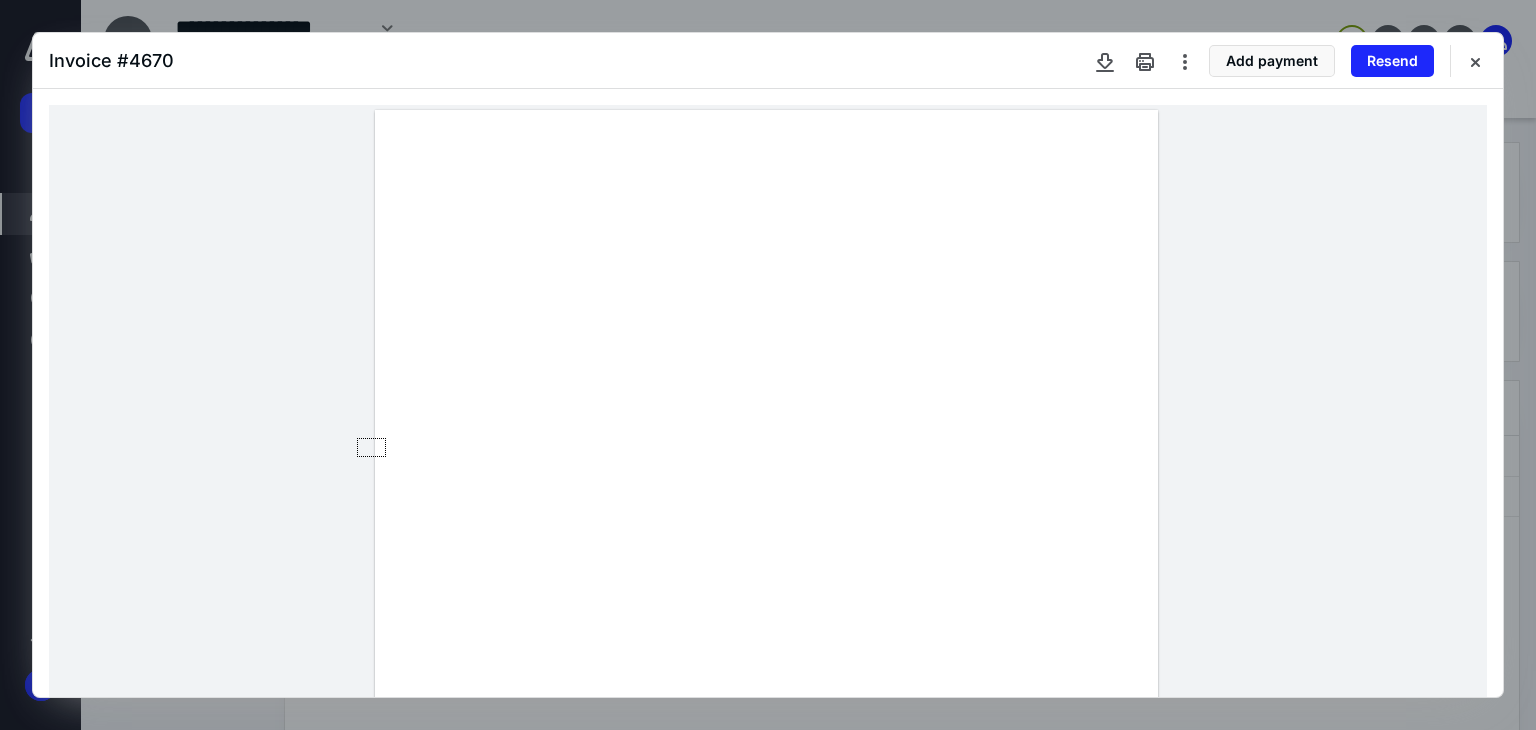 drag, startPoint x: 406, startPoint y: 543, endPoint x: 435, endPoint y: 562, distance: 34.669872 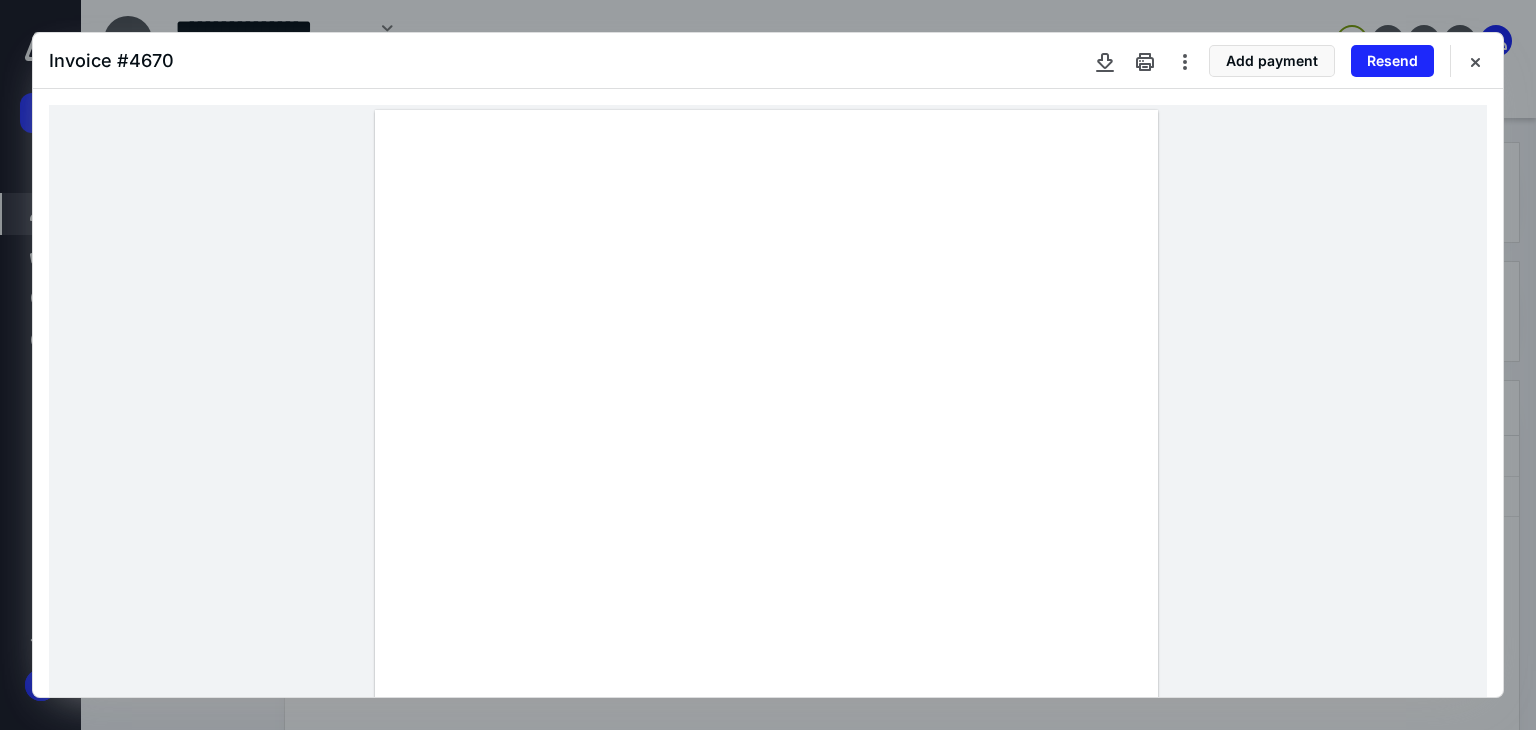 drag, startPoint x: 409, startPoint y: 546, endPoint x: 444, endPoint y: 564, distance: 39.357338 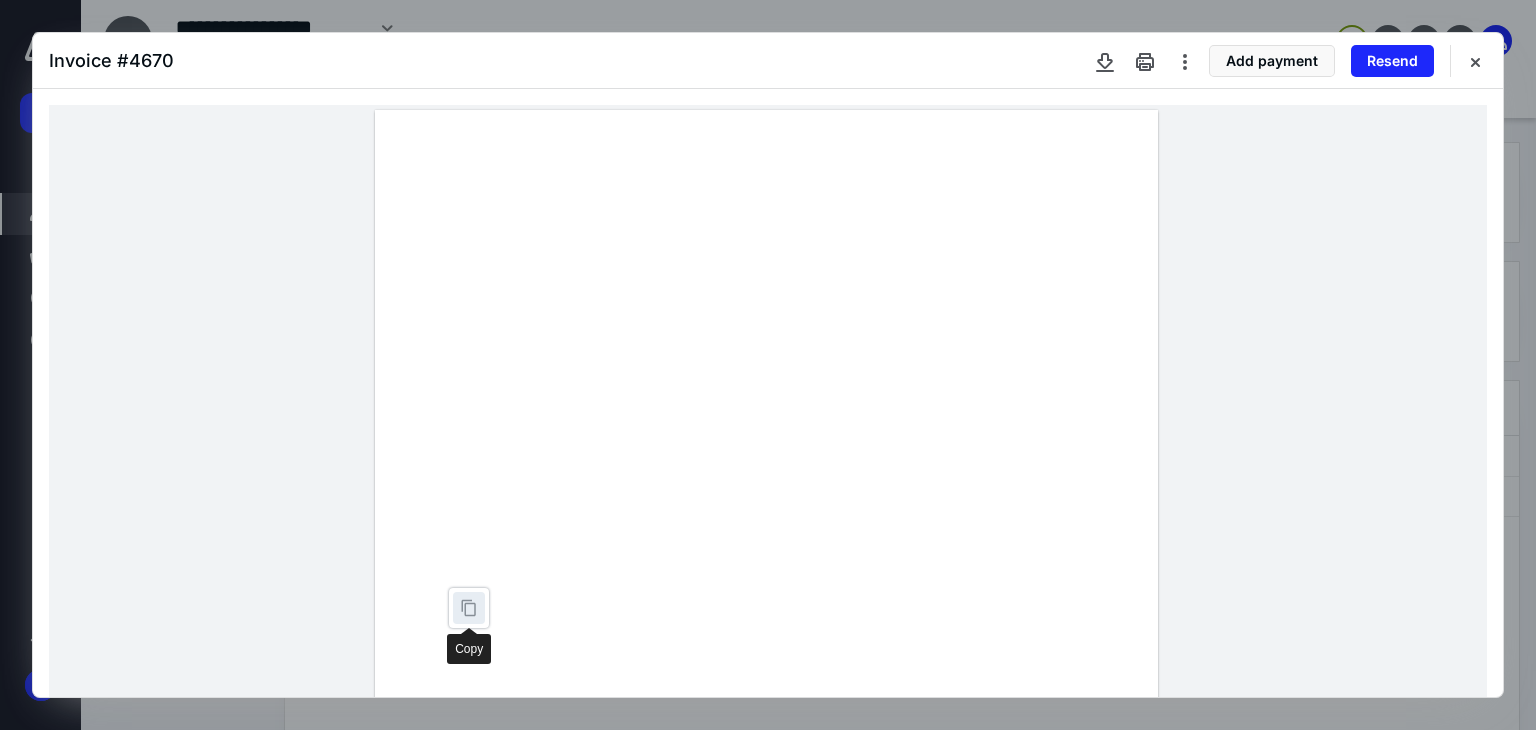 type 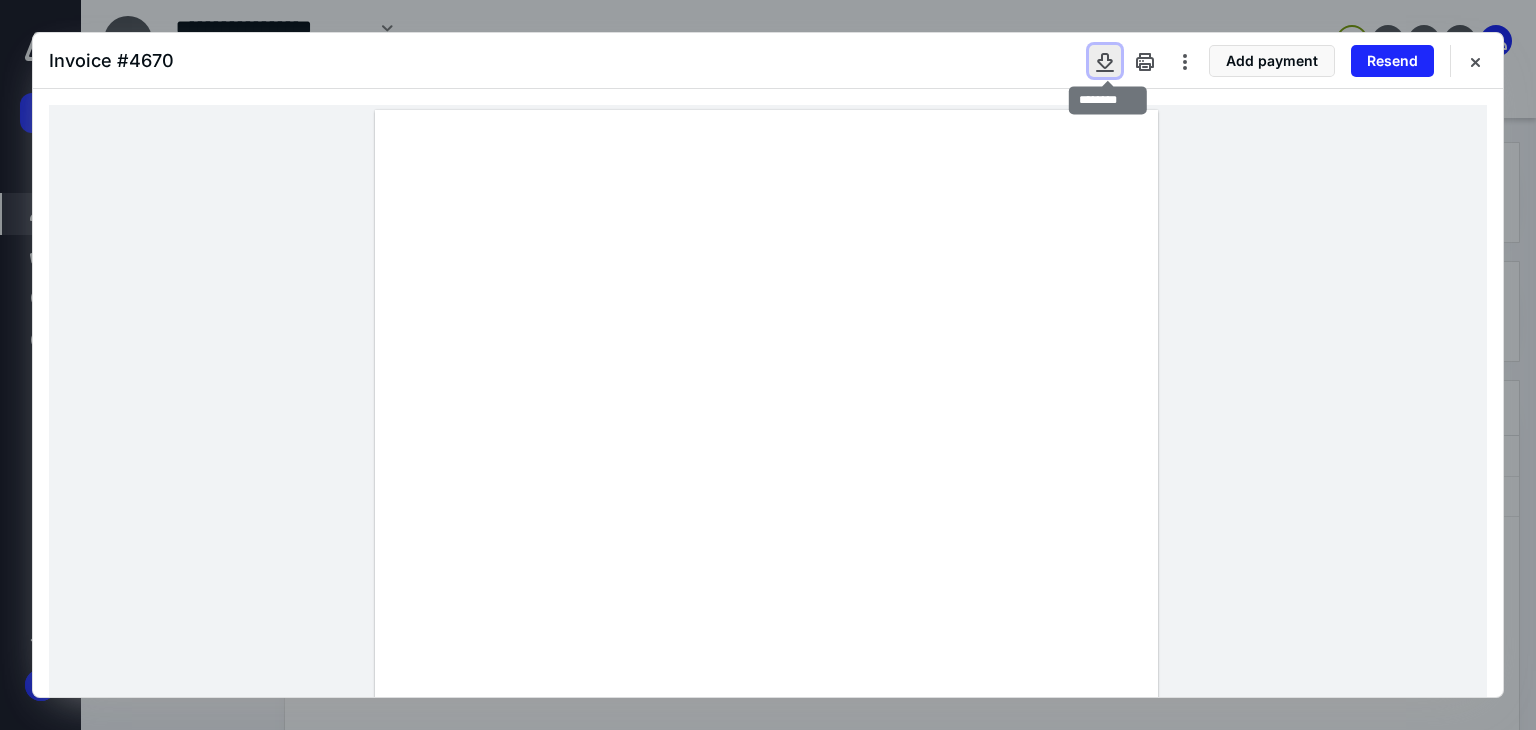 click at bounding box center [1105, 61] 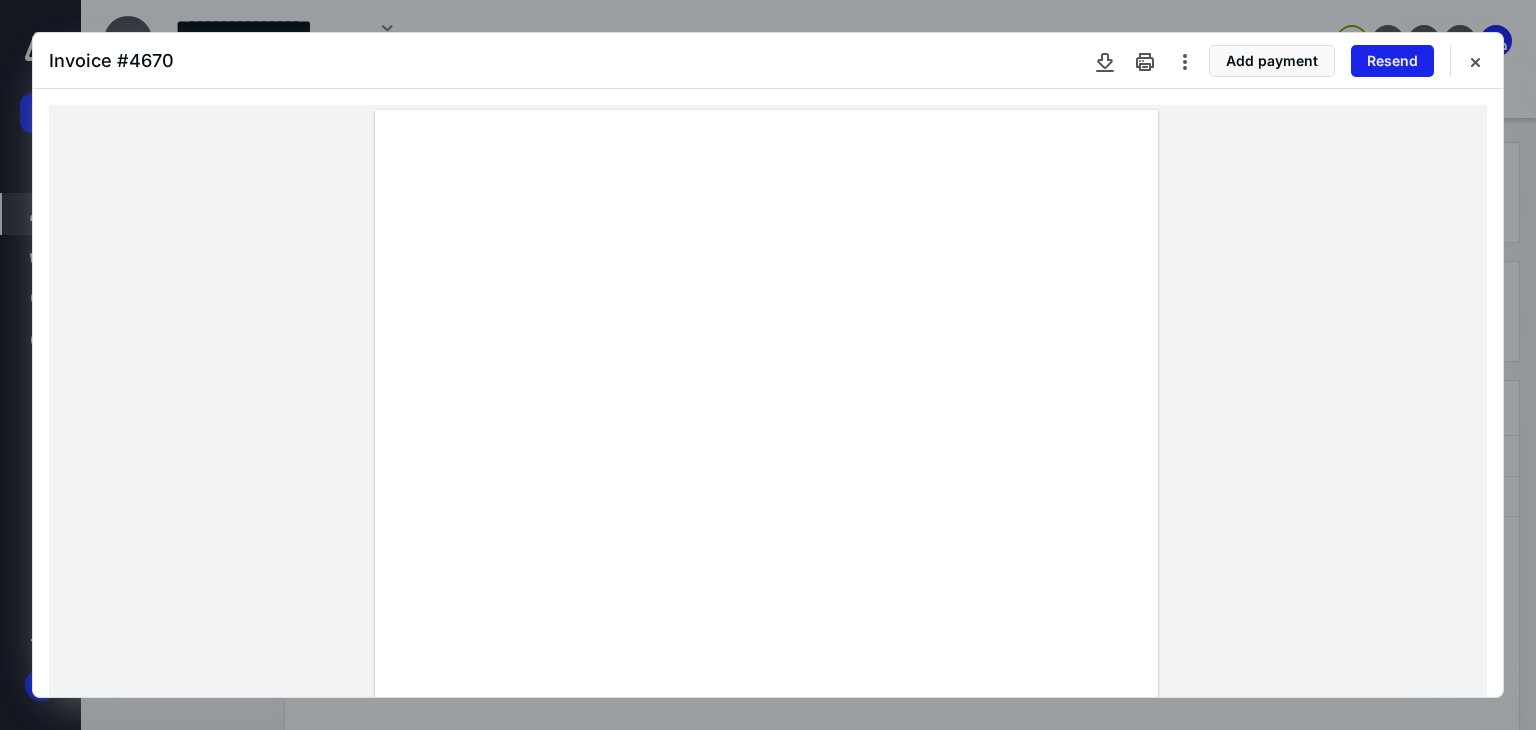 click on "Resend" at bounding box center [1392, 61] 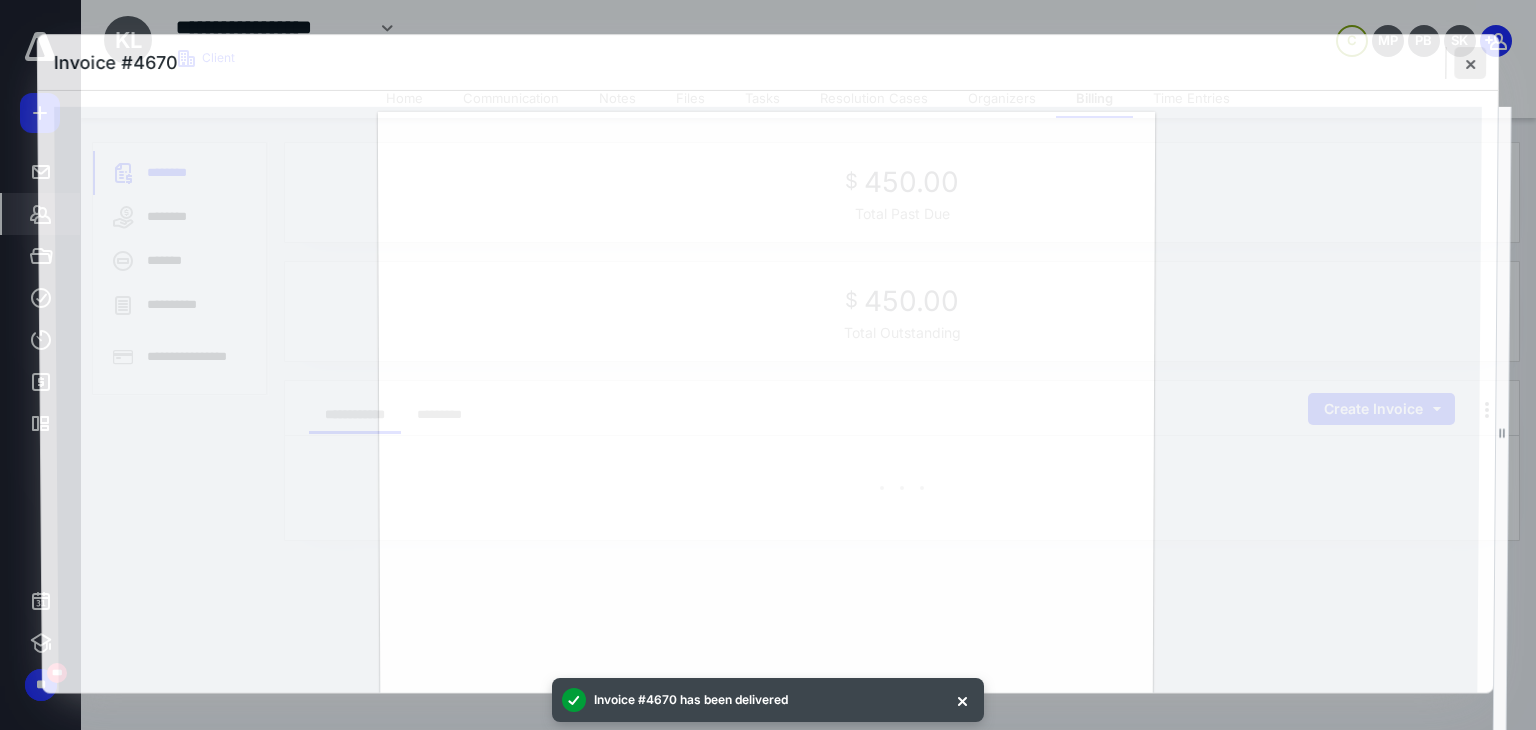 click on "Invoice # 4670" at bounding box center [768, 365] 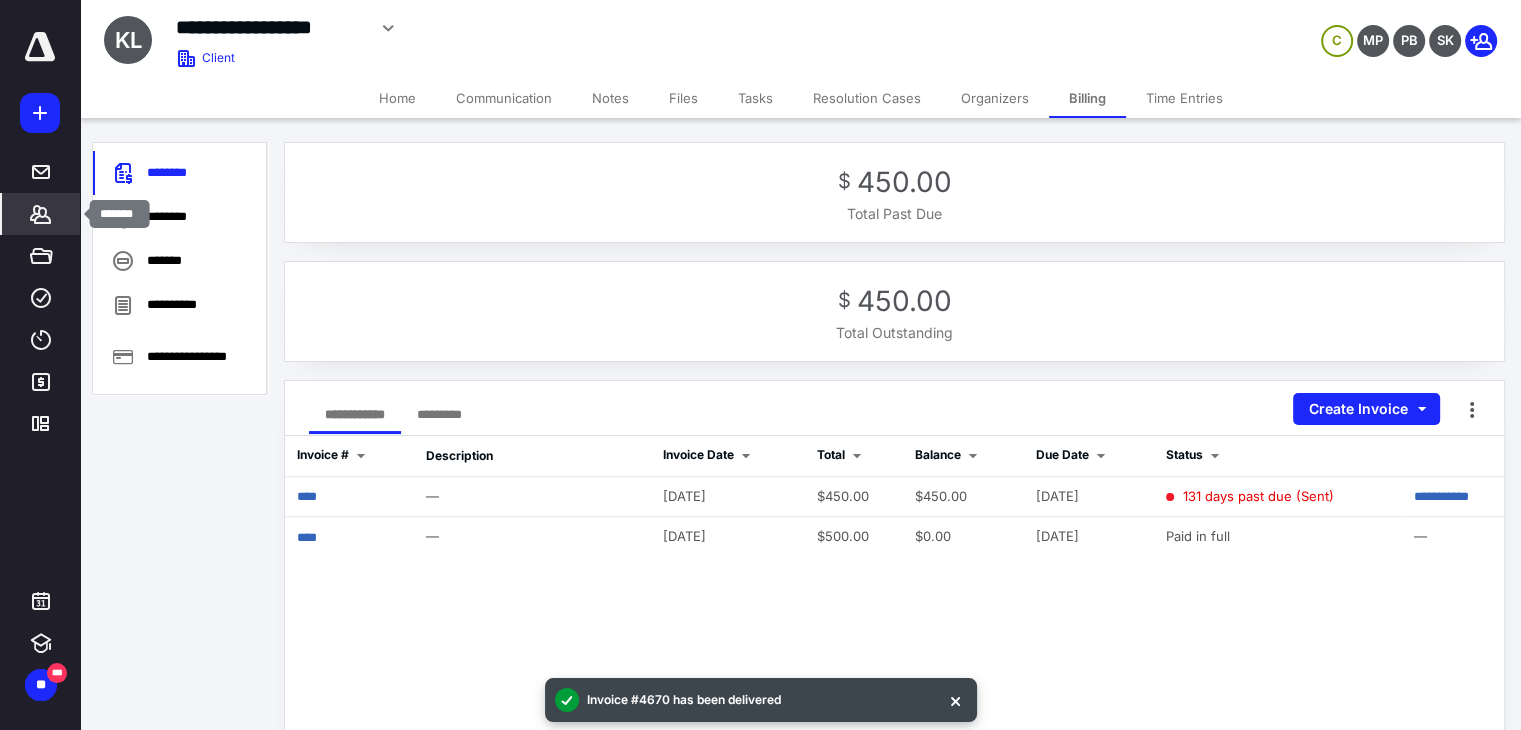 click on "*******" at bounding box center (41, 214) 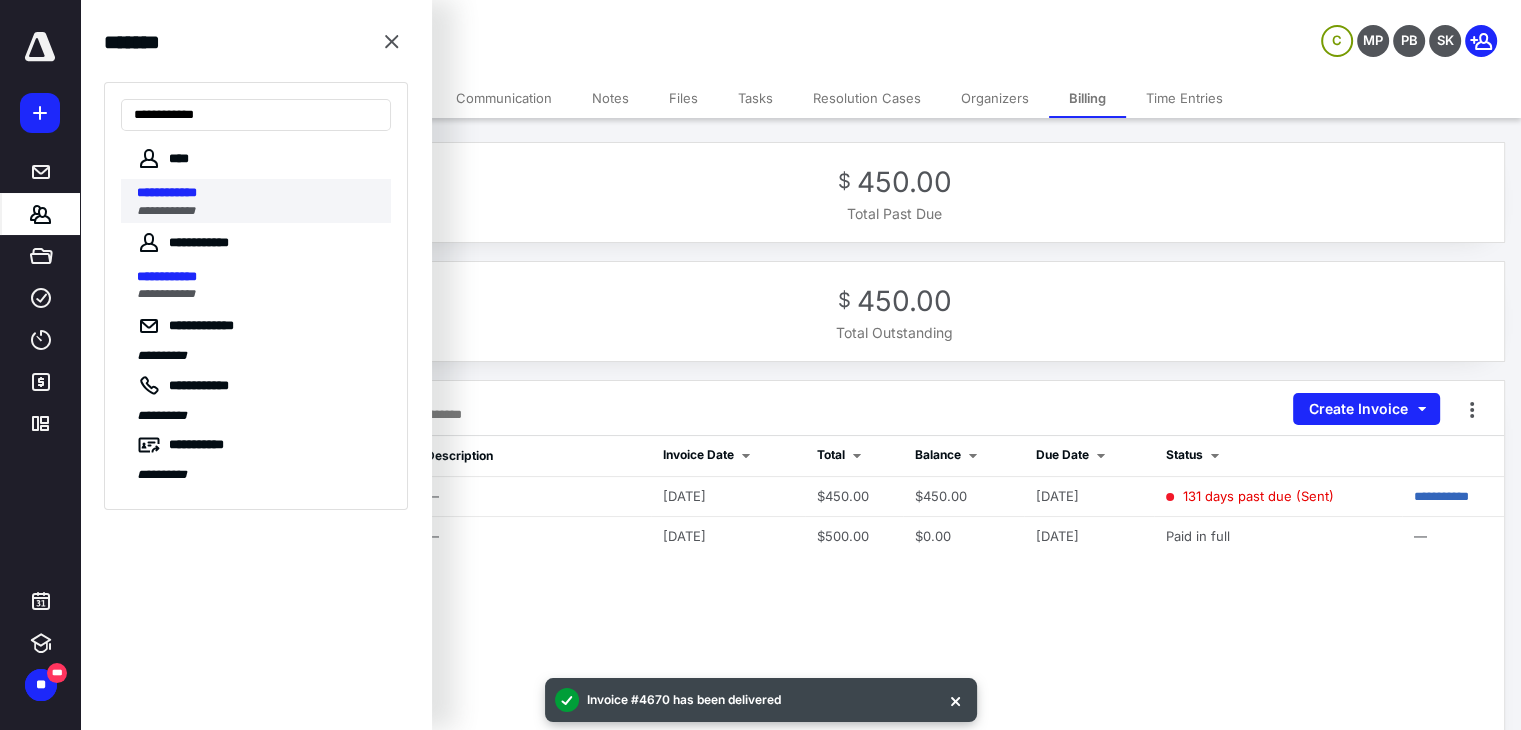 type on "**********" 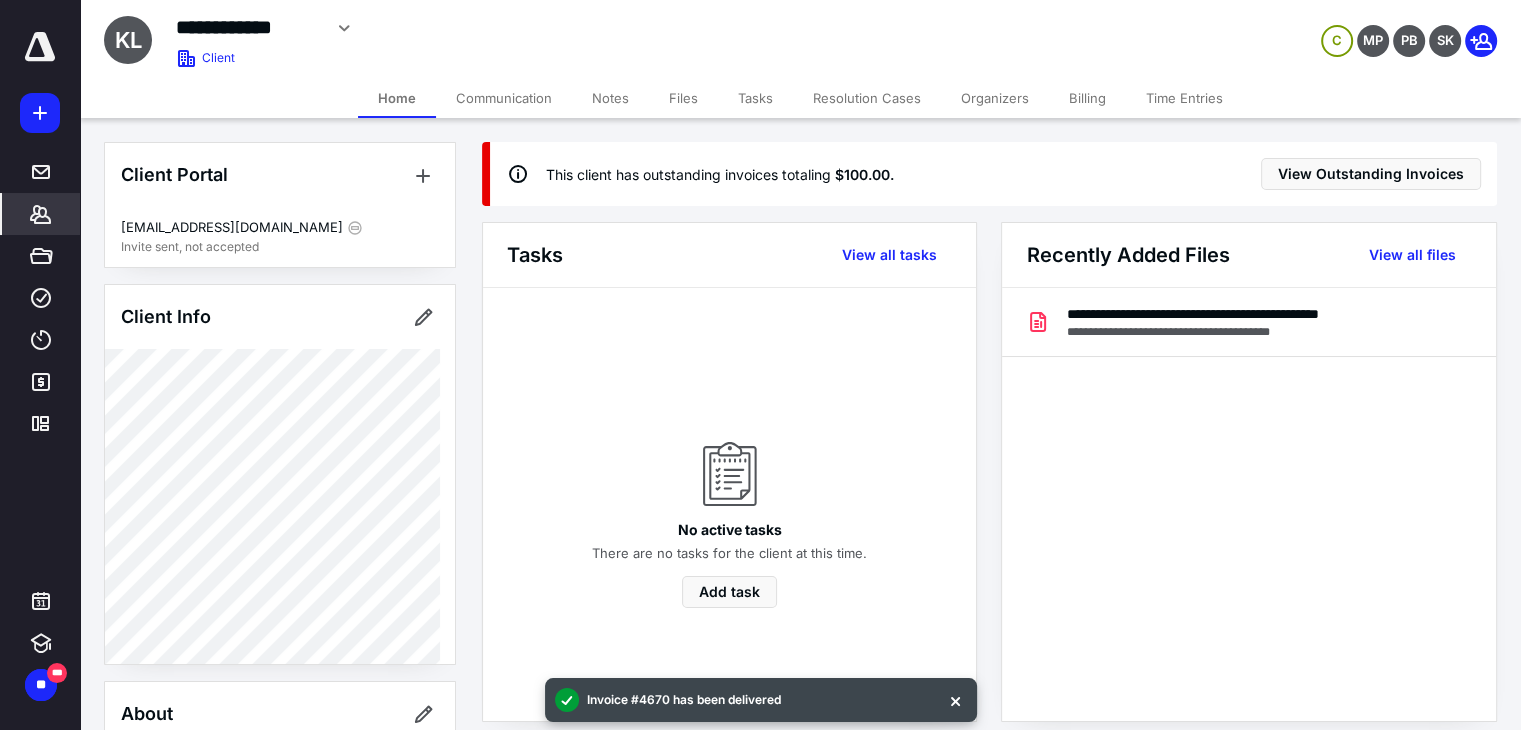 click on "Billing" at bounding box center [1087, 98] 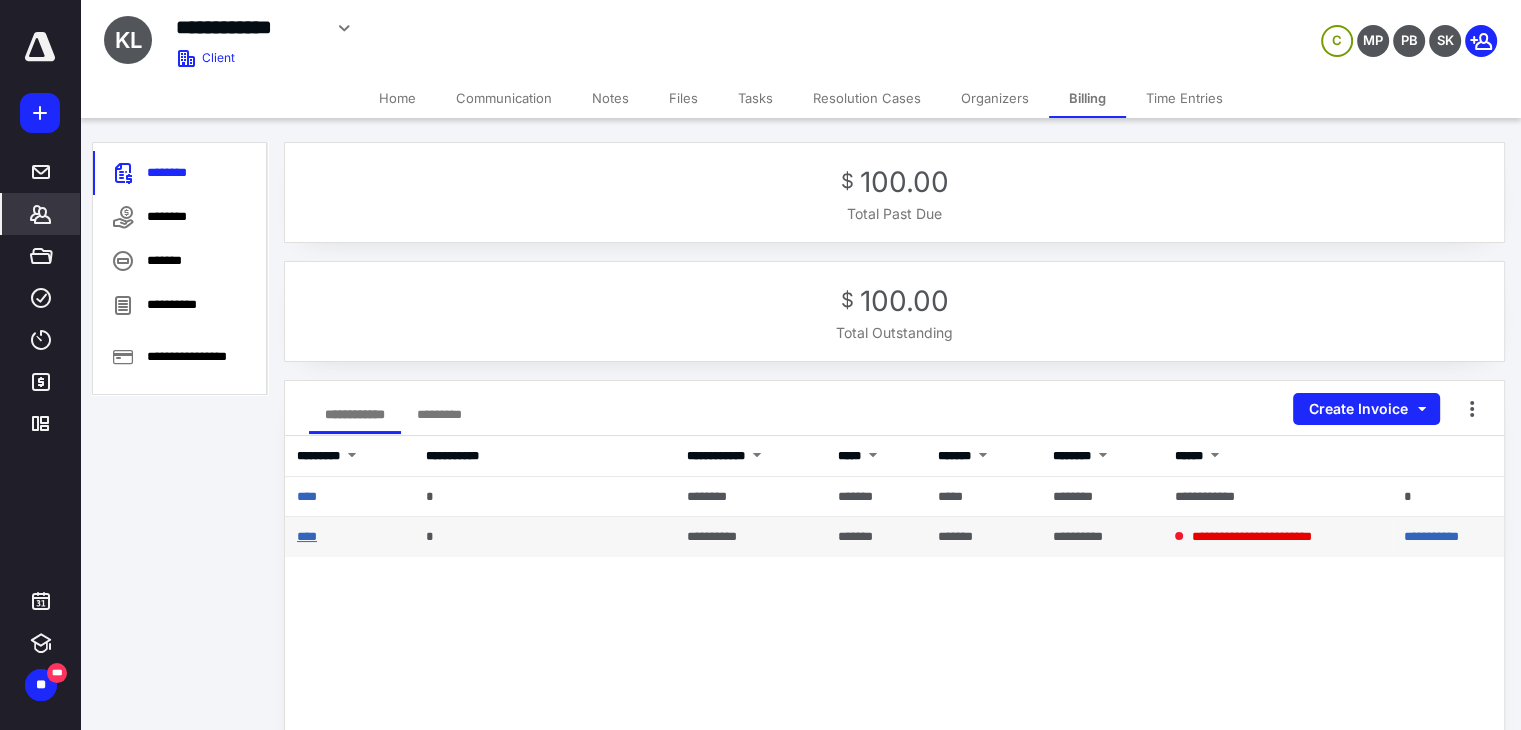 click on "****" at bounding box center (307, 536) 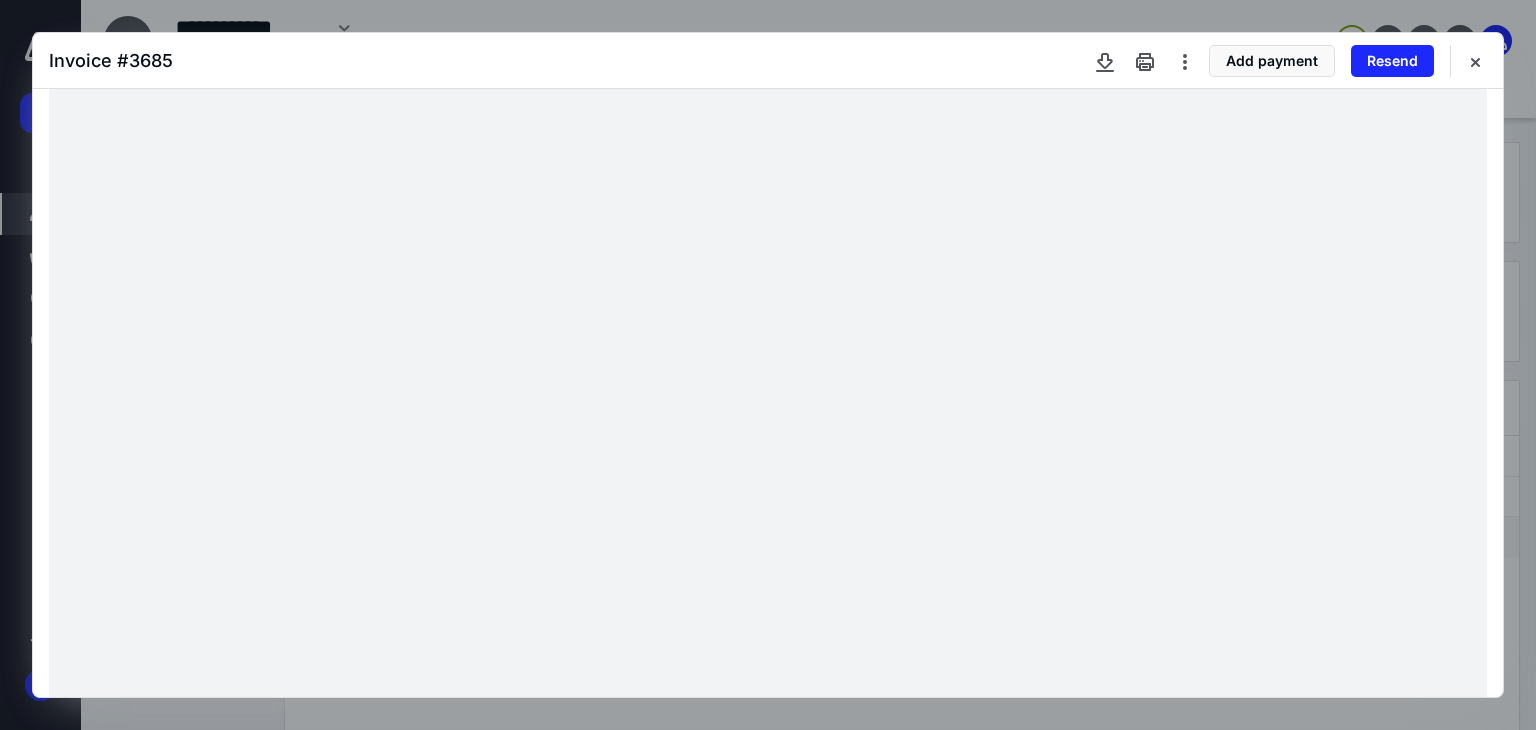 scroll, scrollTop: 0, scrollLeft: 0, axis: both 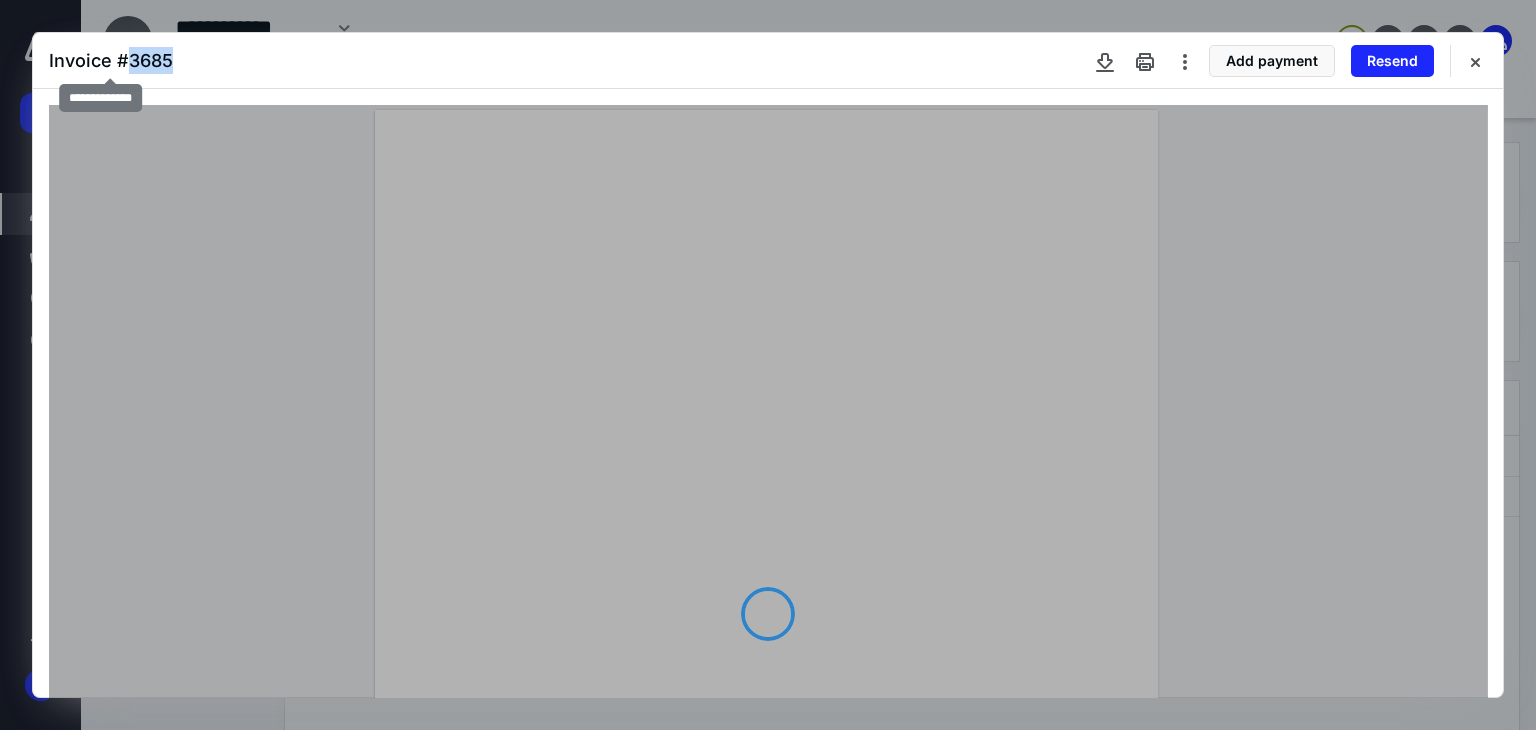 drag, startPoint x: 131, startPoint y: 55, endPoint x: 178, endPoint y: 60, distance: 47.26521 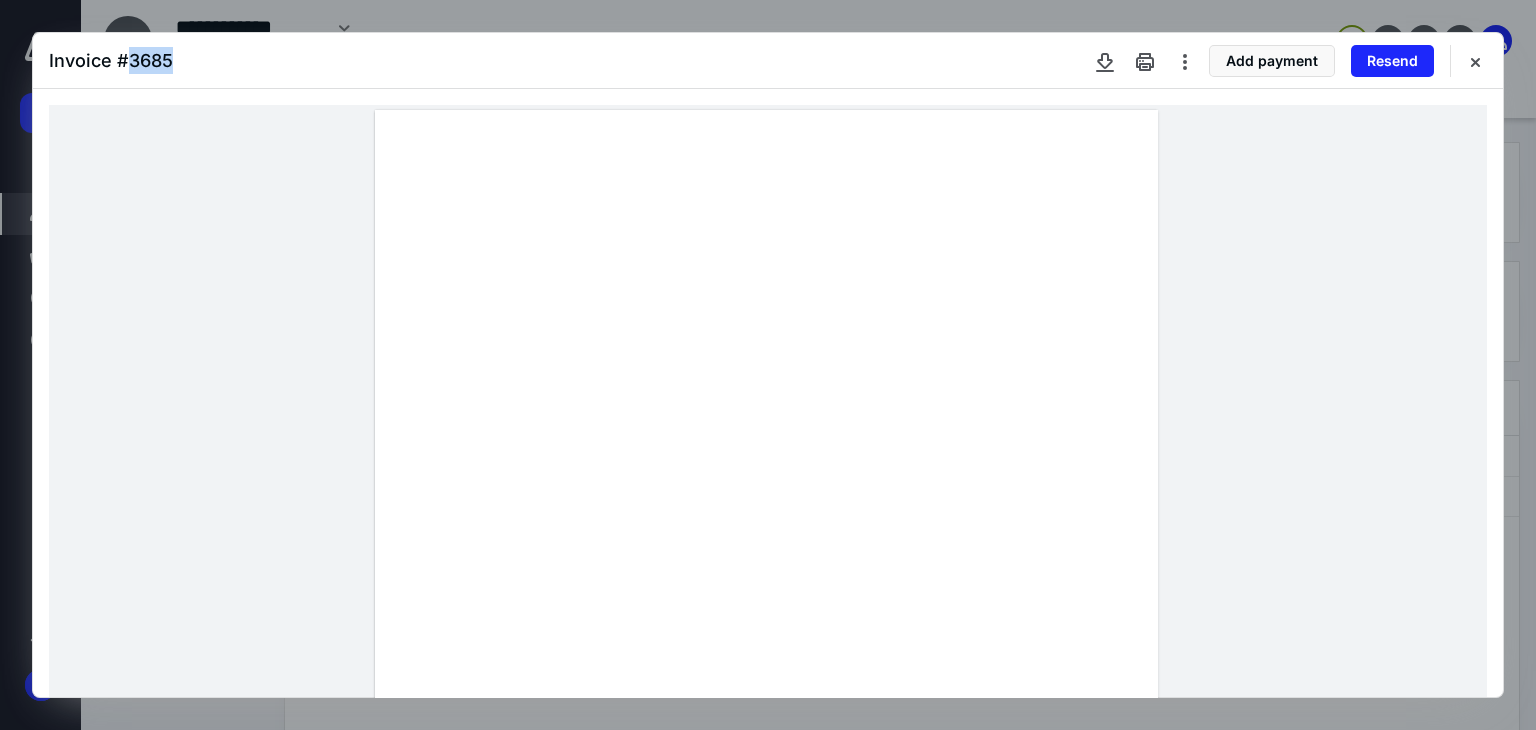 copy on "3685" 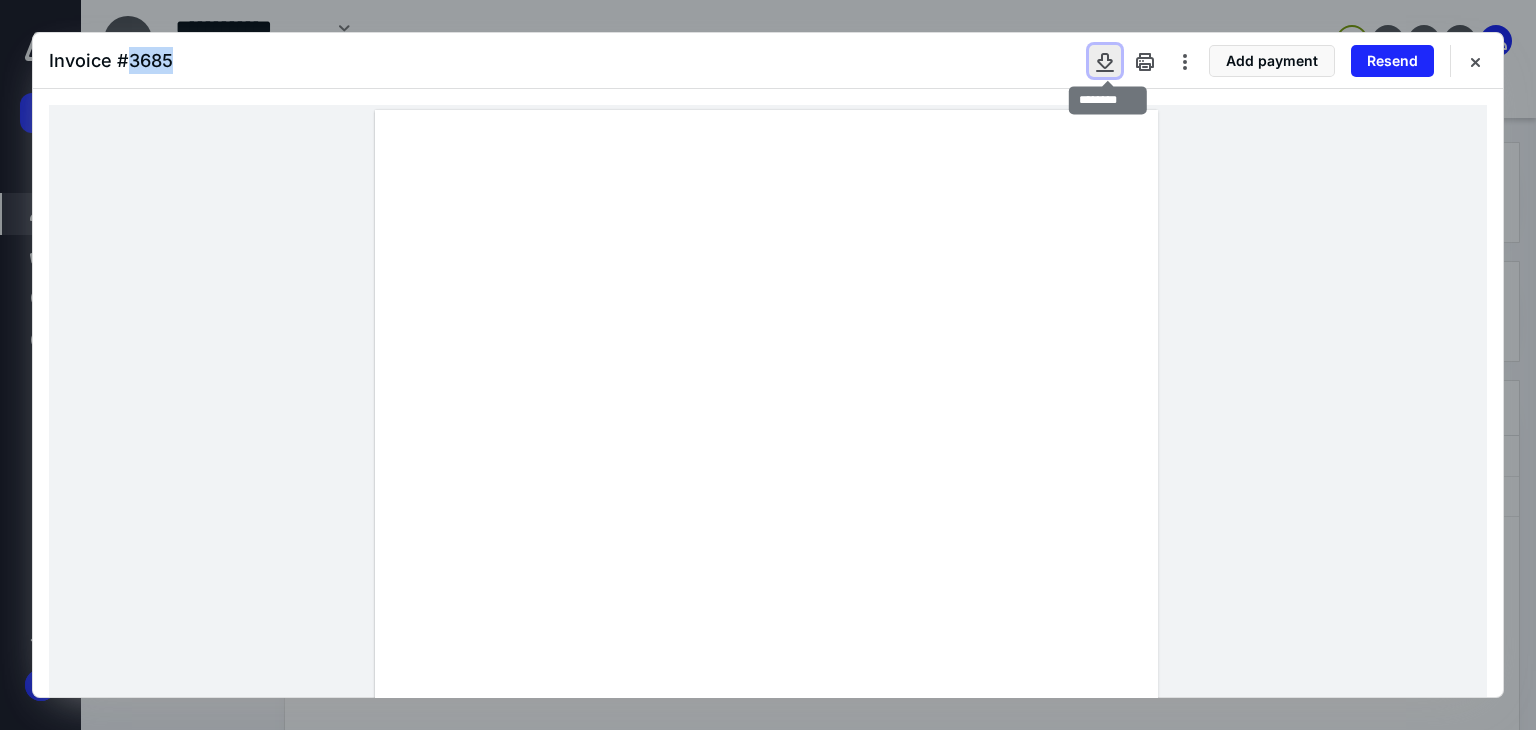 click at bounding box center (1105, 61) 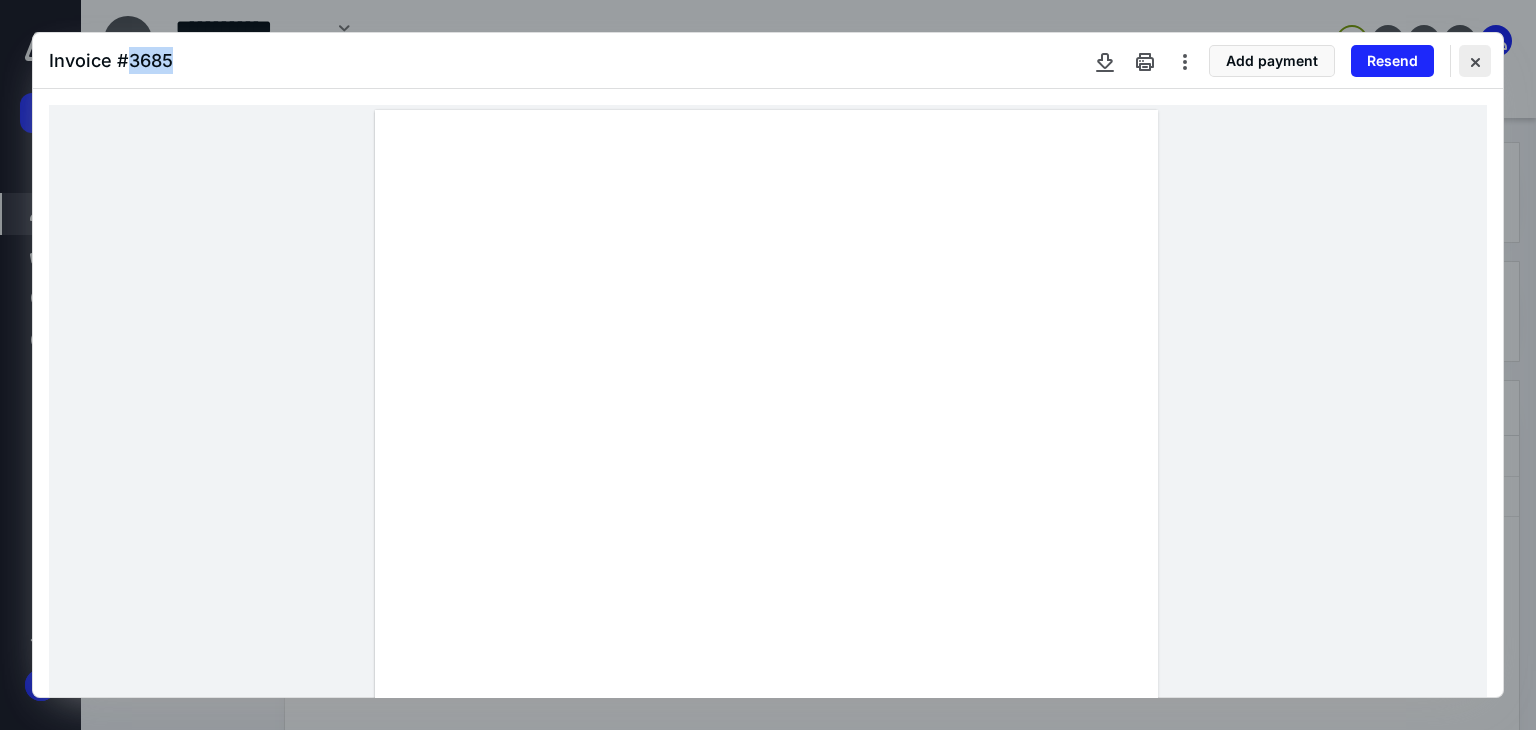 click at bounding box center [1475, 61] 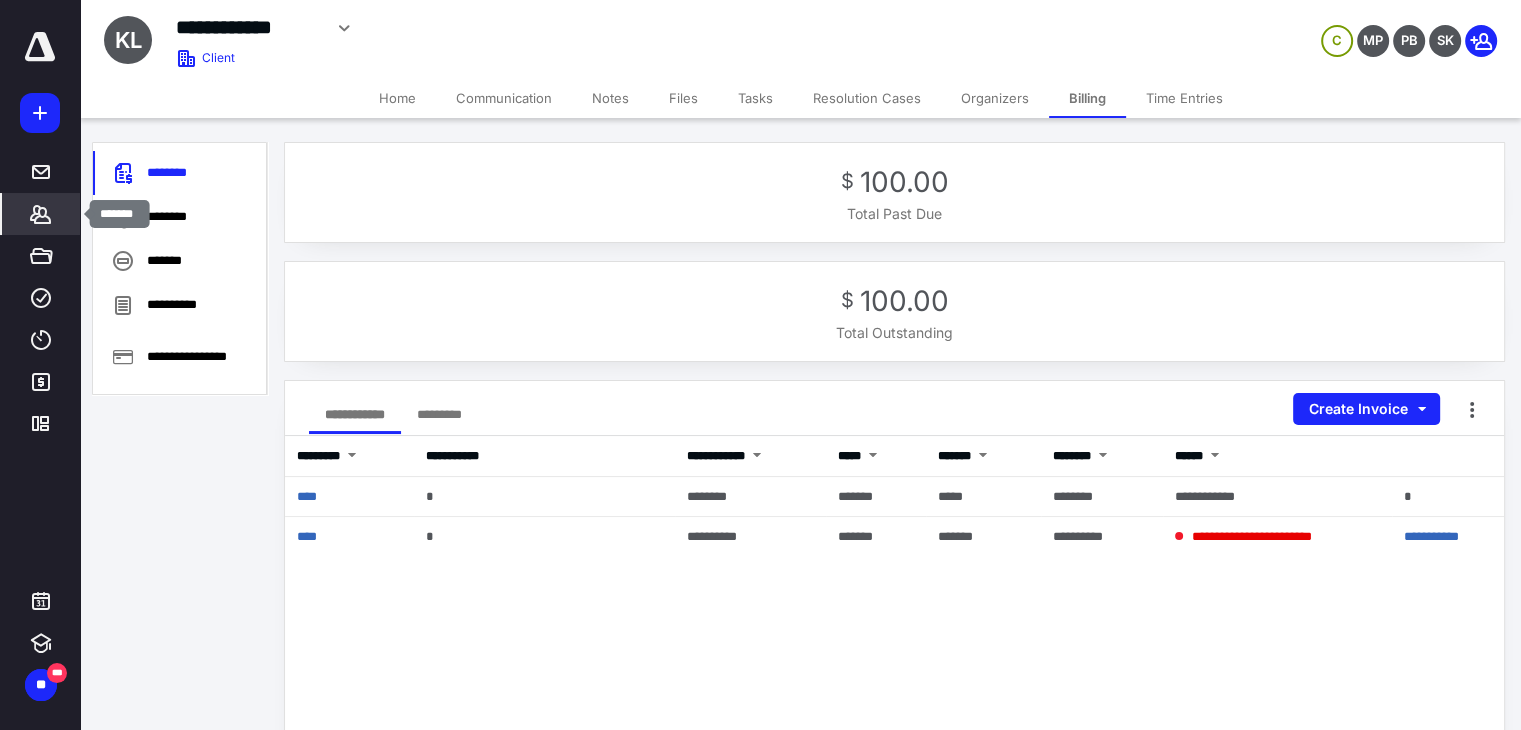 click 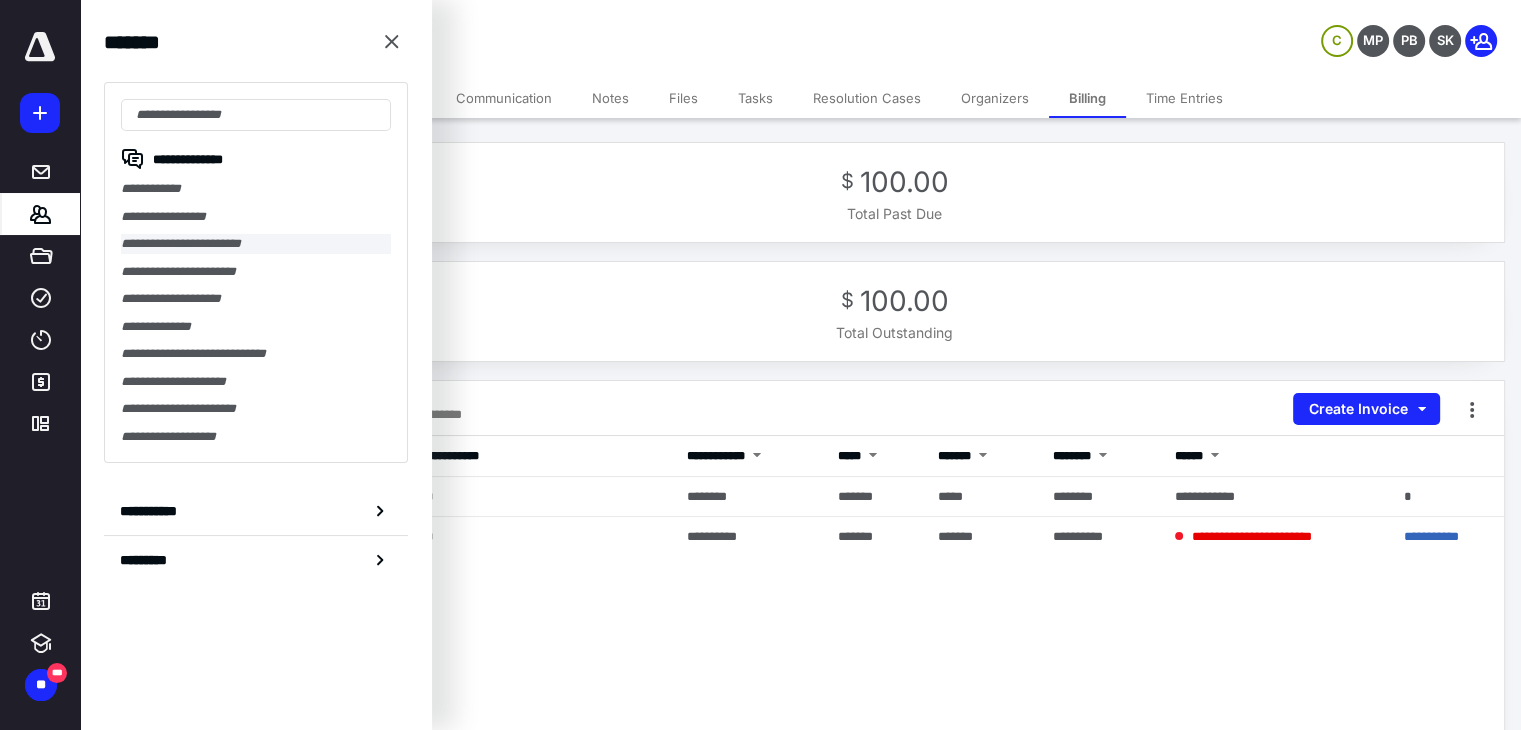 click on "**********" at bounding box center [256, 244] 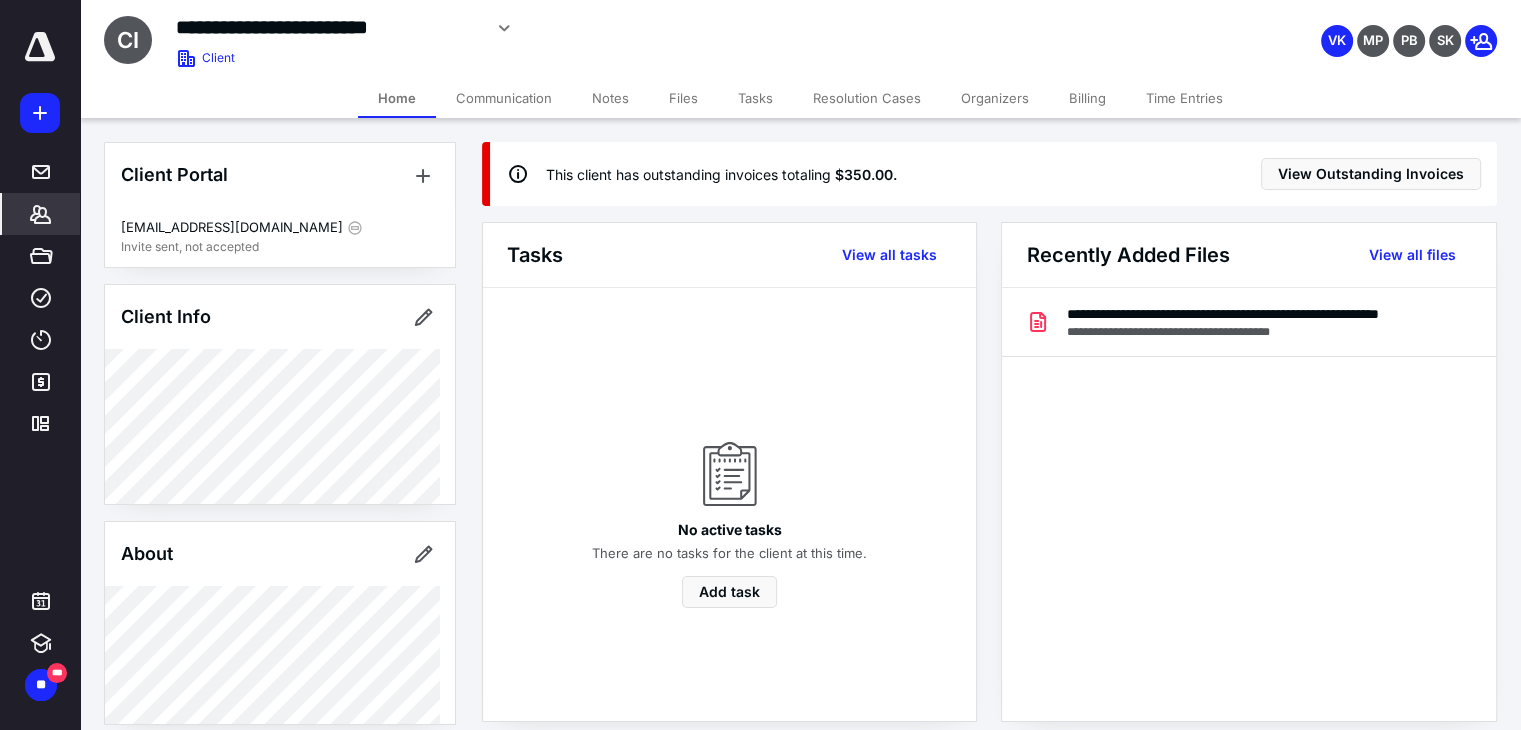 click on "Billing" at bounding box center [1087, 98] 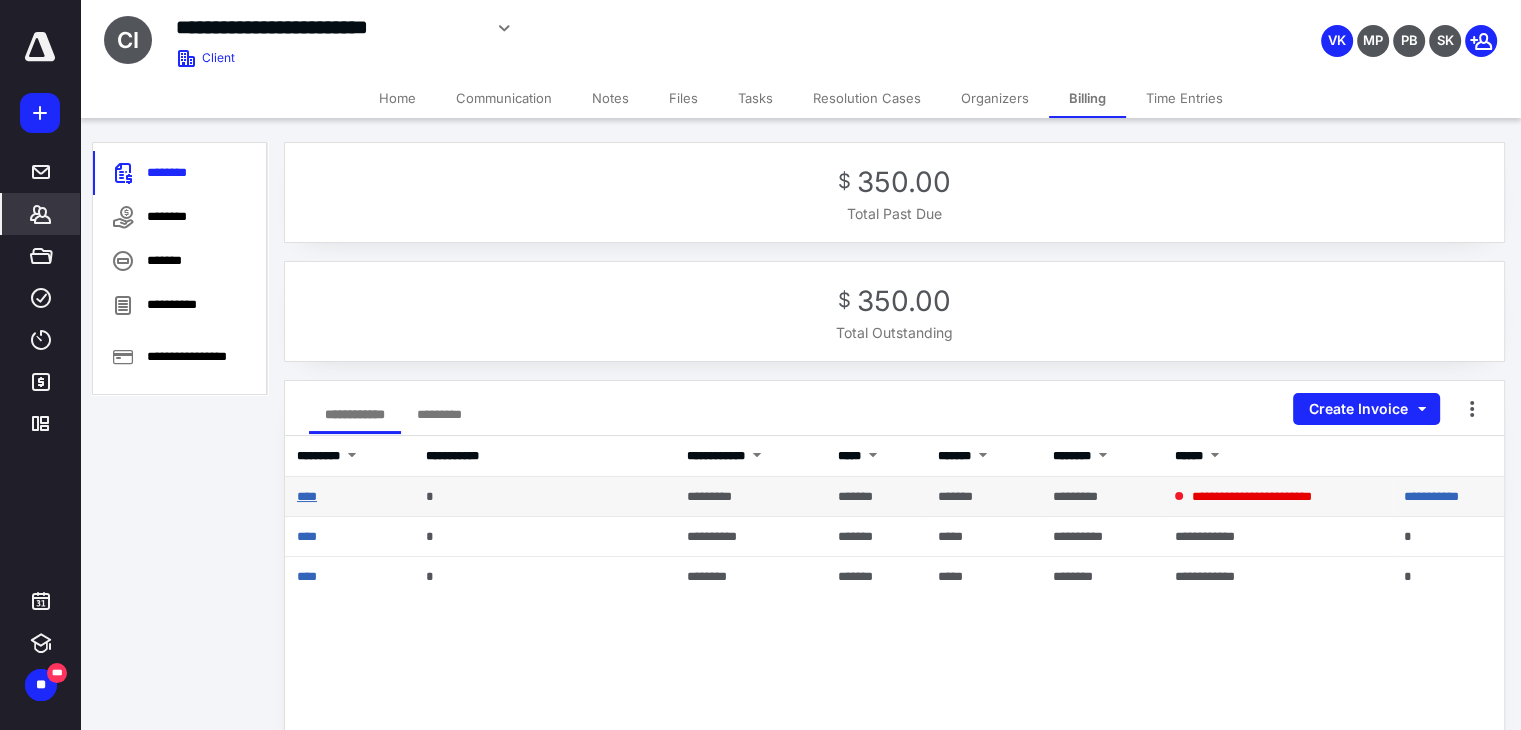 click on "****" at bounding box center [307, 496] 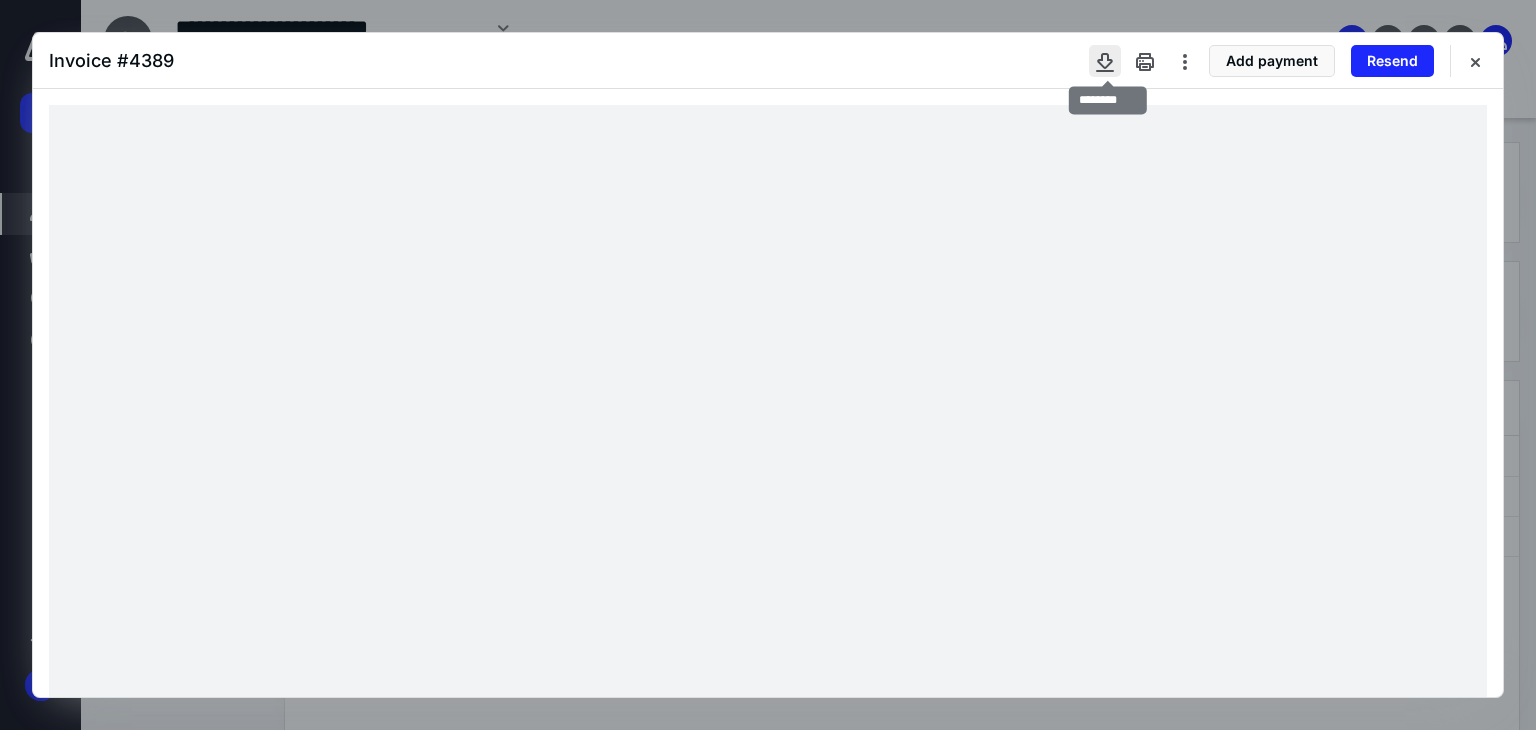 click at bounding box center (1105, 61) 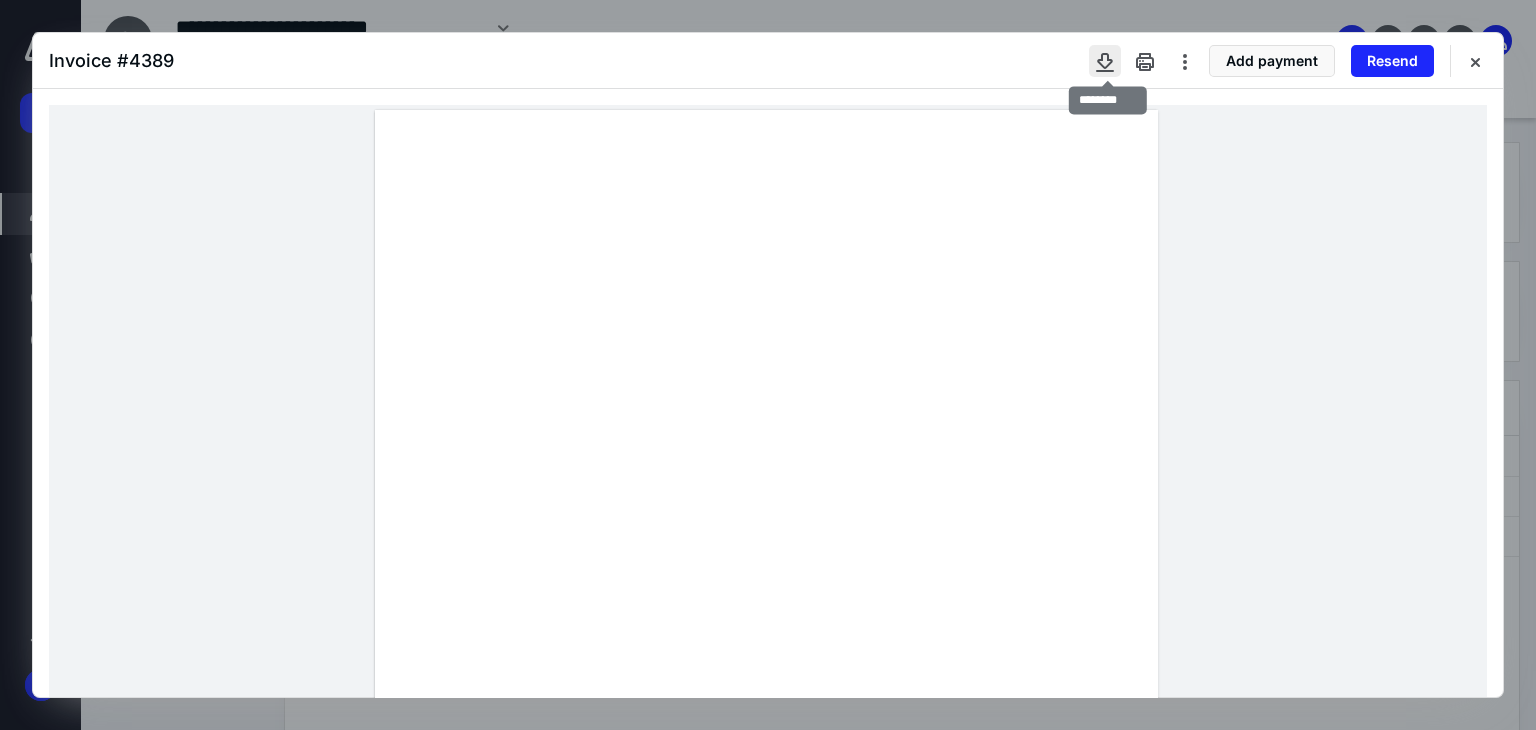 click at bounding box center (1105, 61) 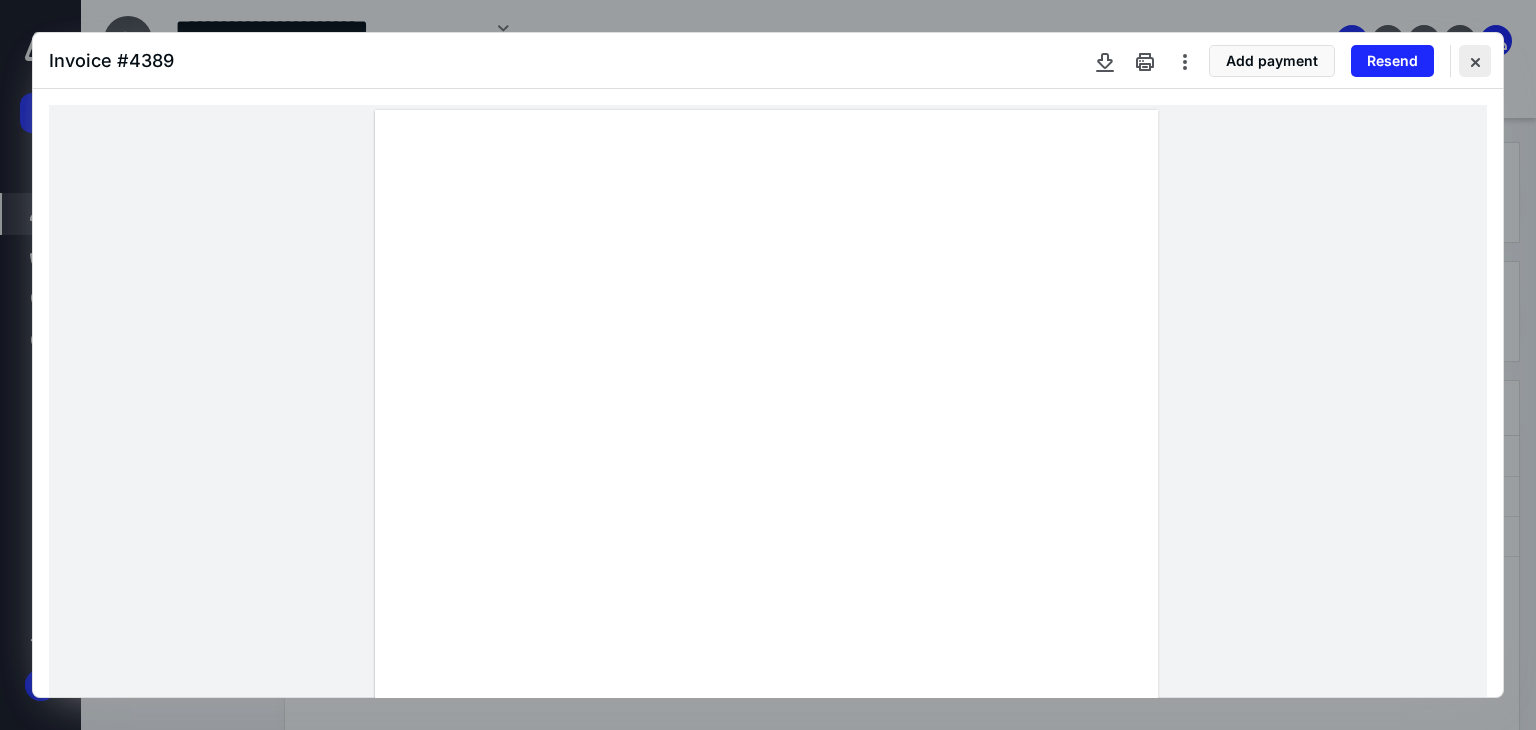 click at bounding box center (1475, 61) 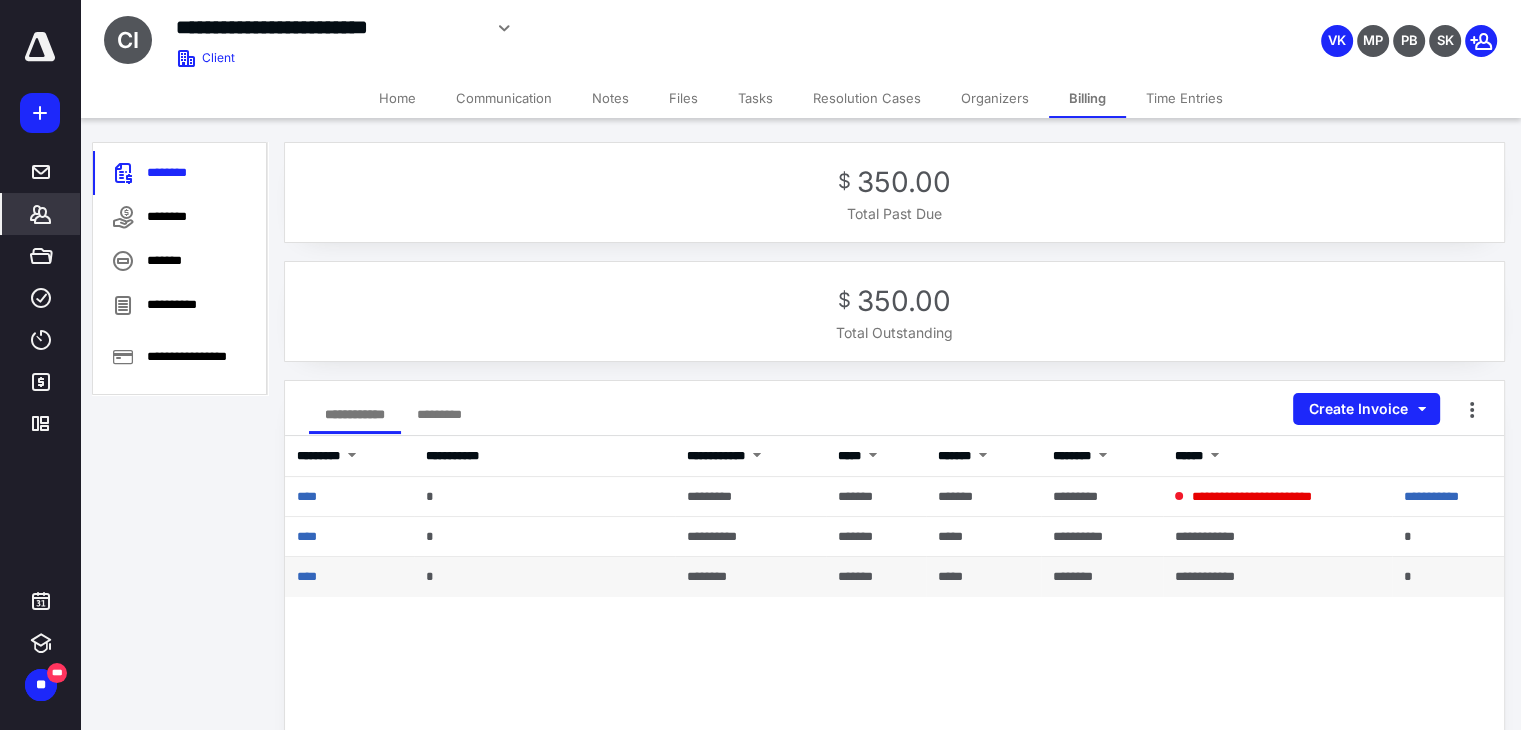 click on "********" at bounding box center (750, 577) 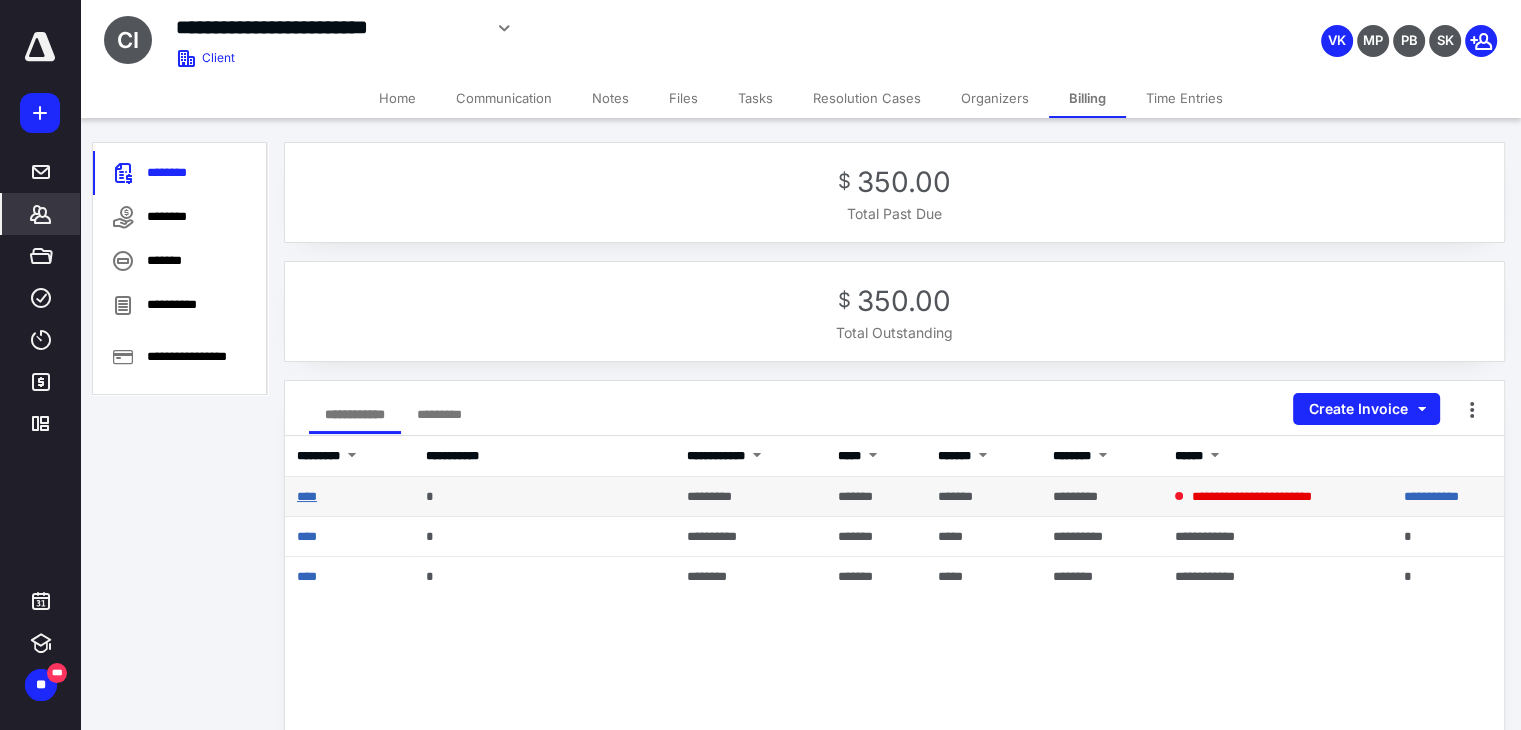 click on "****" at bounding box center (307, 496) 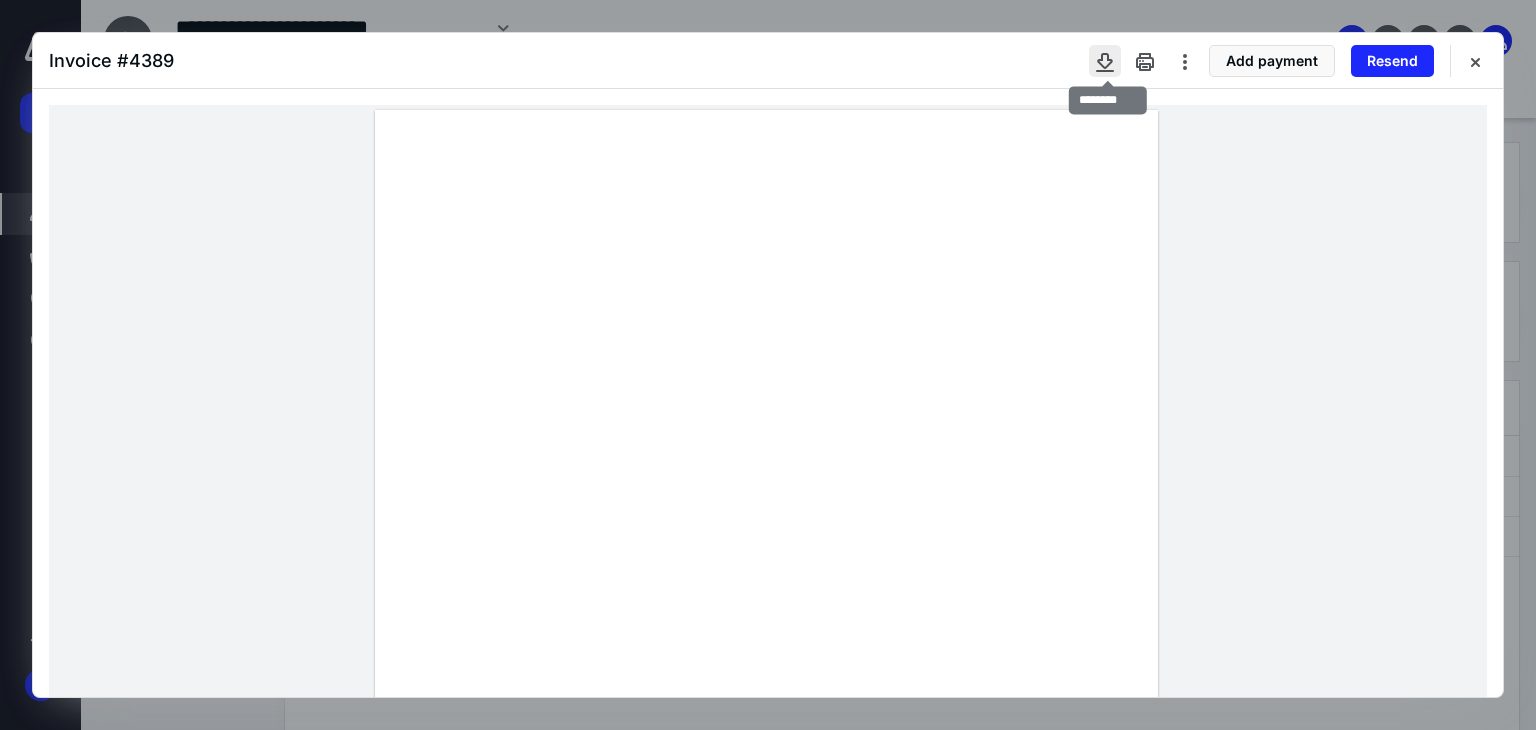 click at bounding box center (1105, 61) 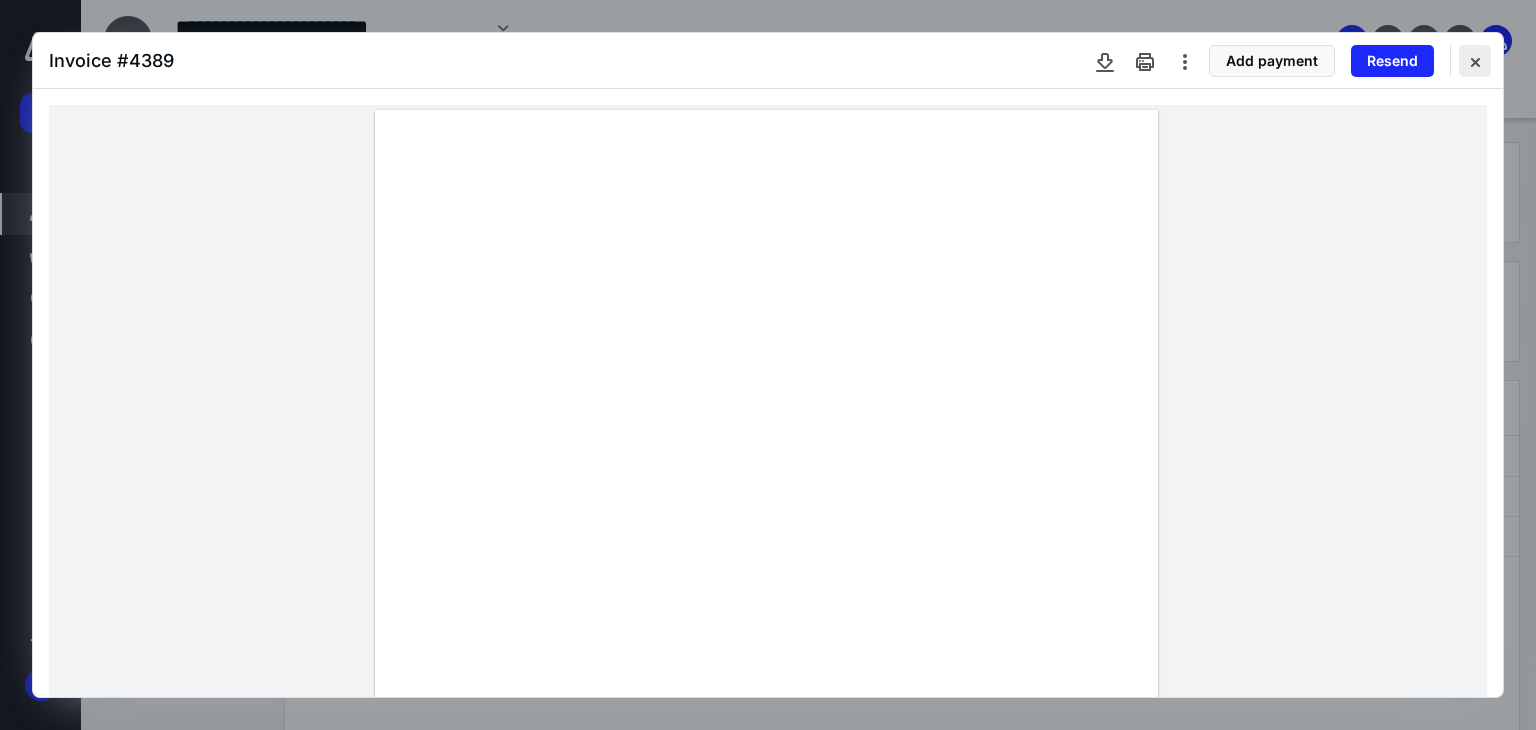 click at bounding box center [1475, 61] 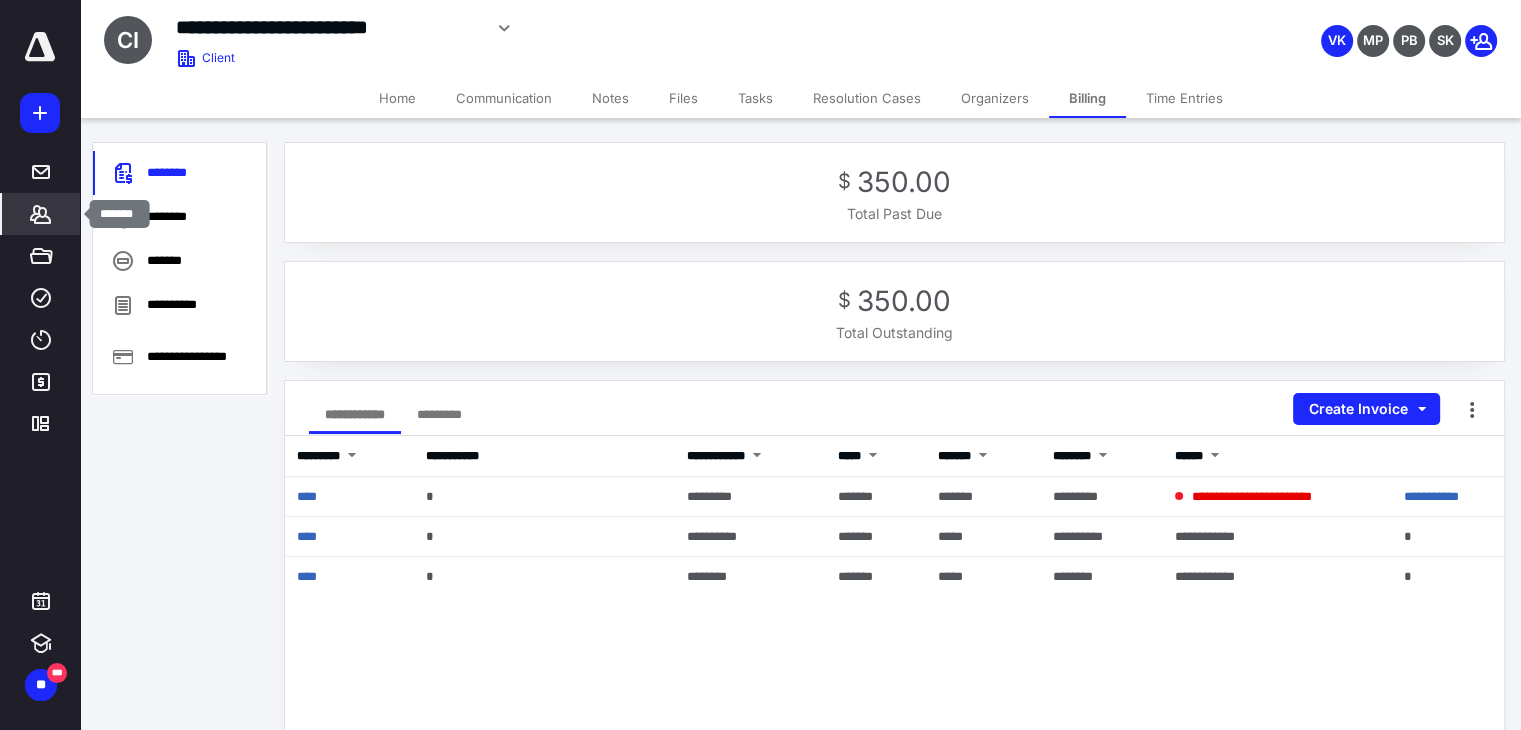 click 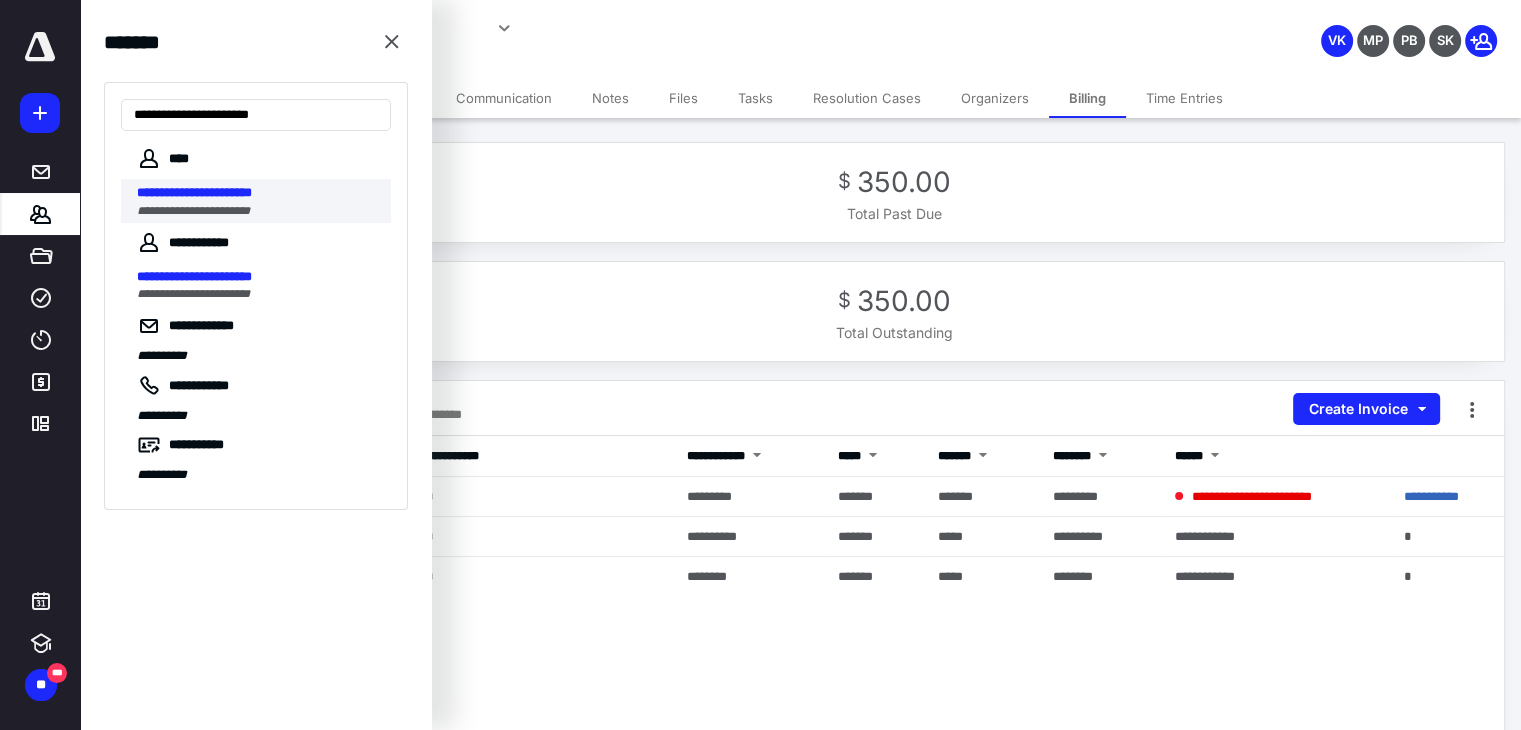 type on "**********" 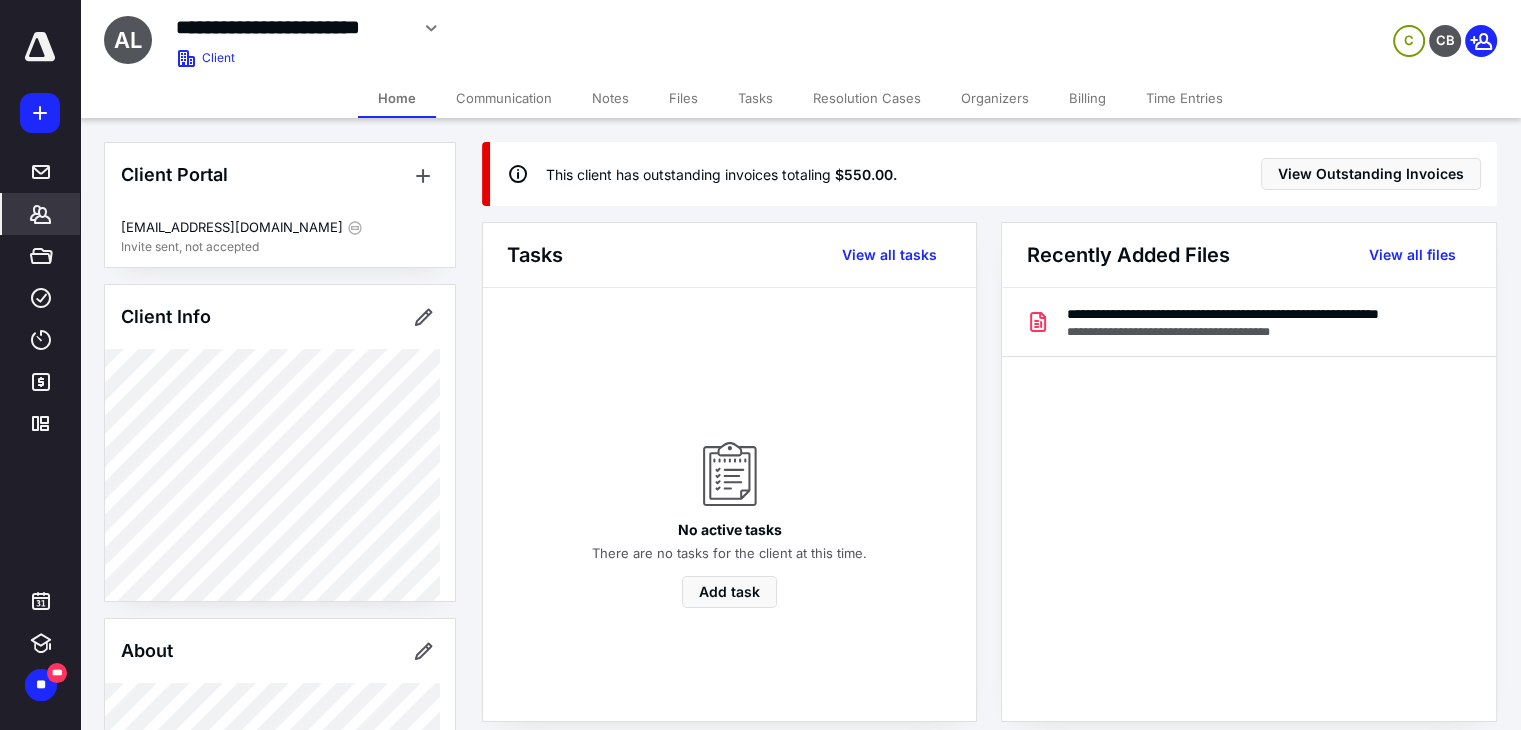 click on "Billing" at bounding box center (1087, 98) 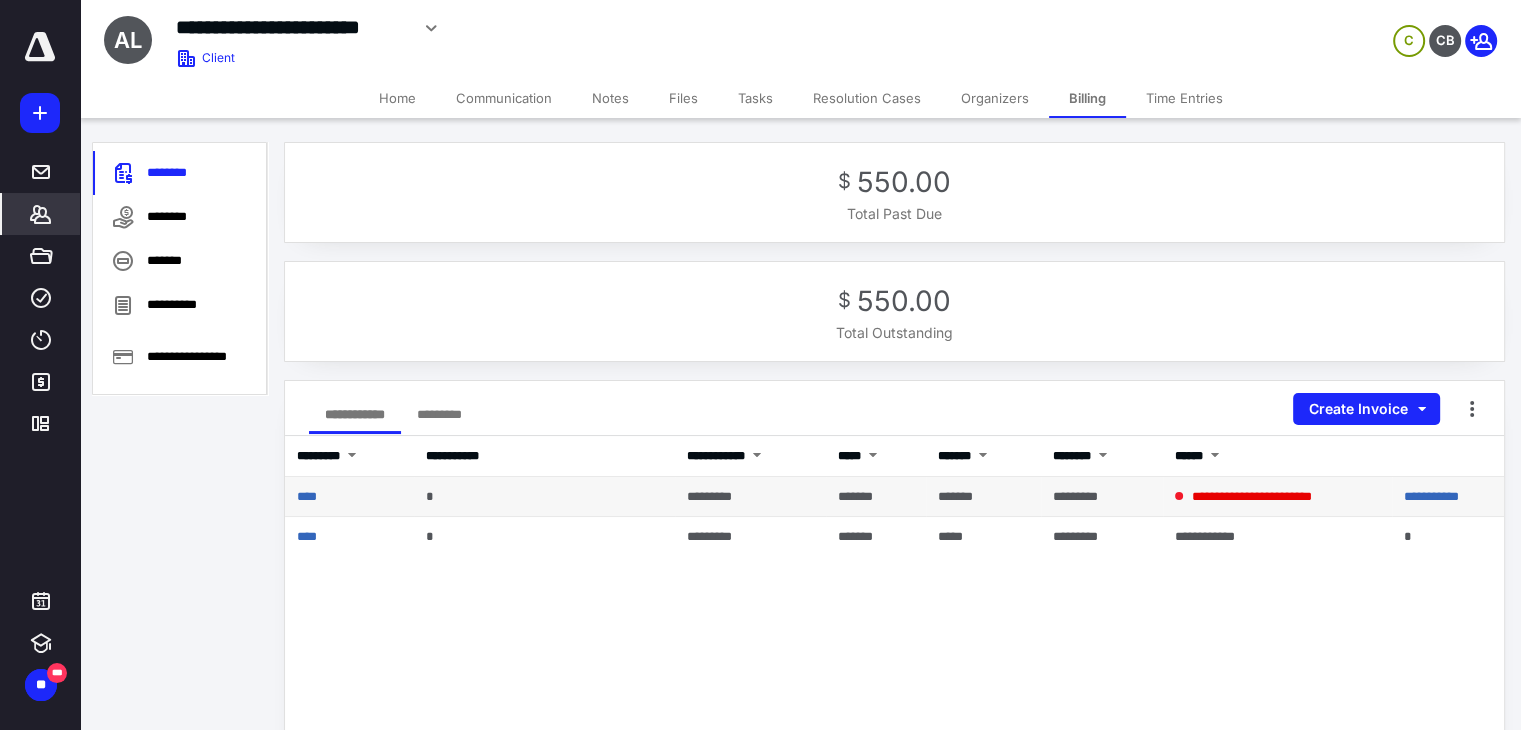 click on "****" at bounding box center [349, 497] 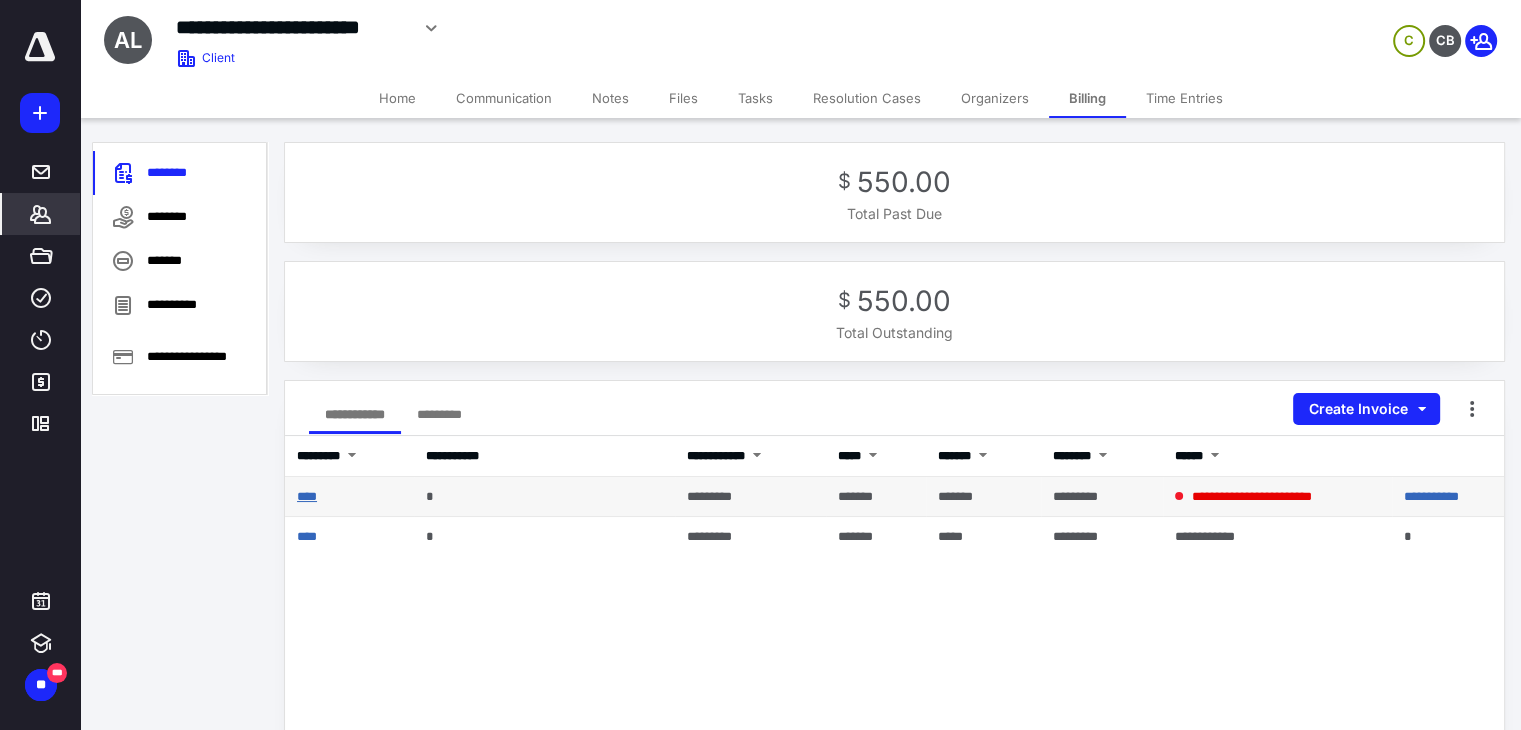 click on "****" at bounding box center [307, 496] 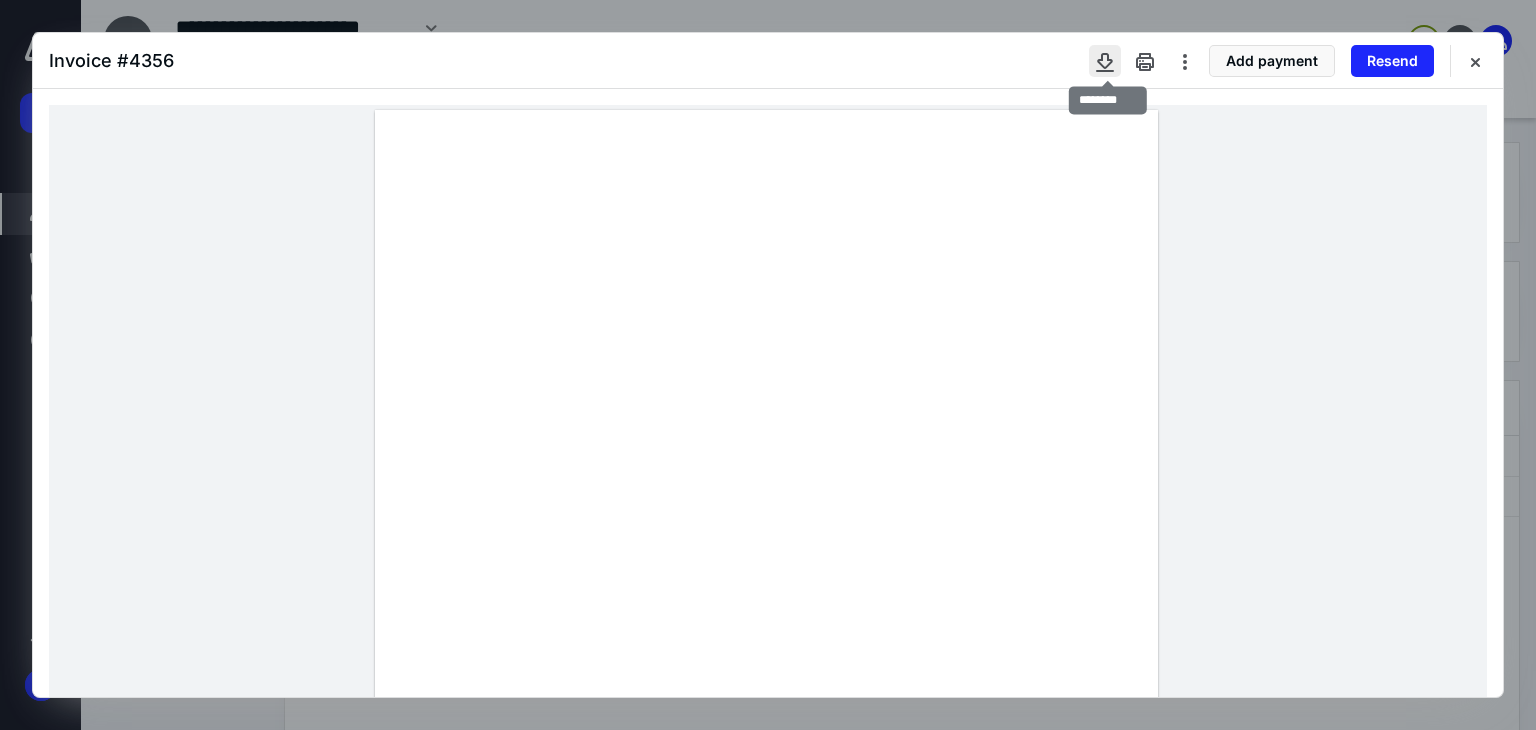 click at bounding box center [1105, 61] 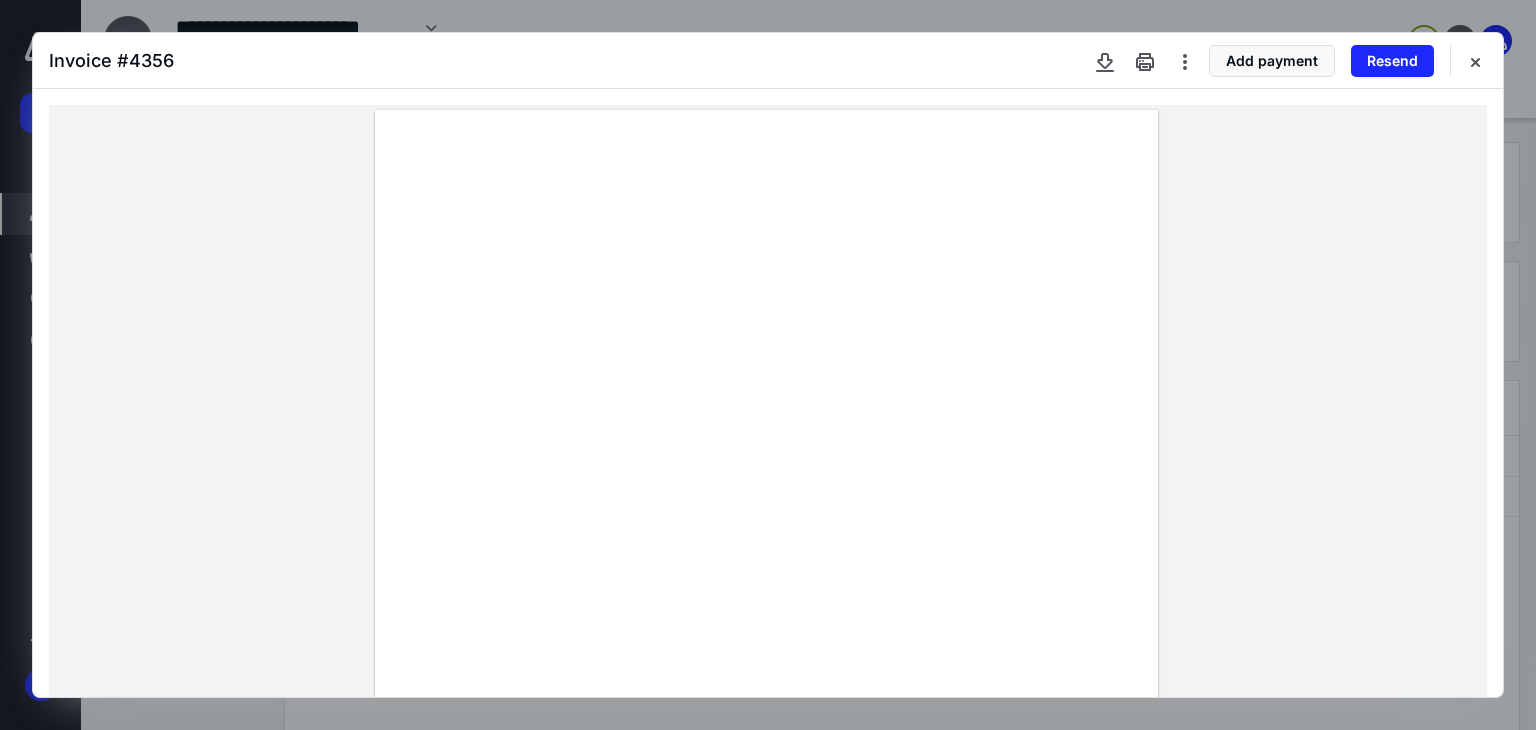 click on "Add payment Resend" at bounding box center [1290, 61] 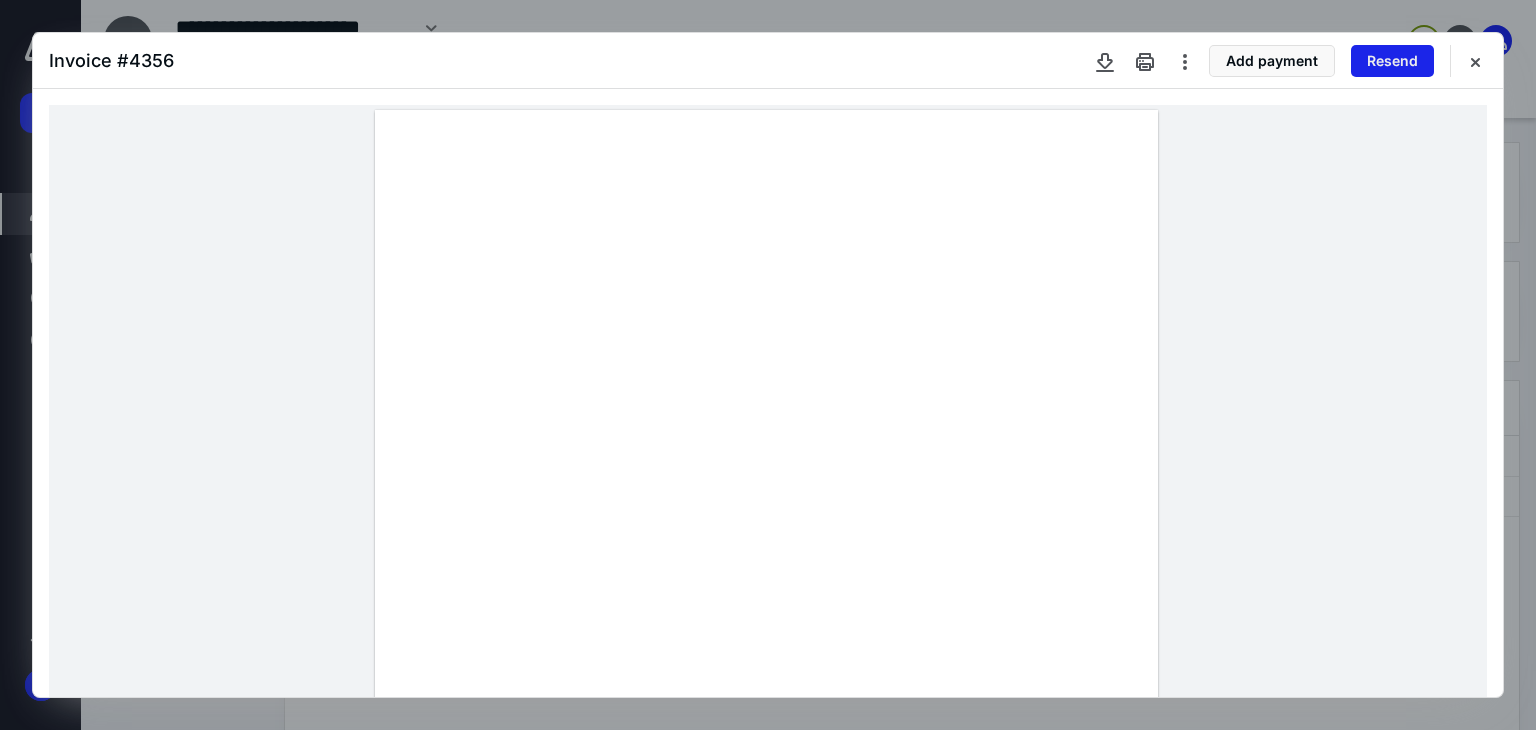 click on "Resend" at bounding box center [1392, 61] 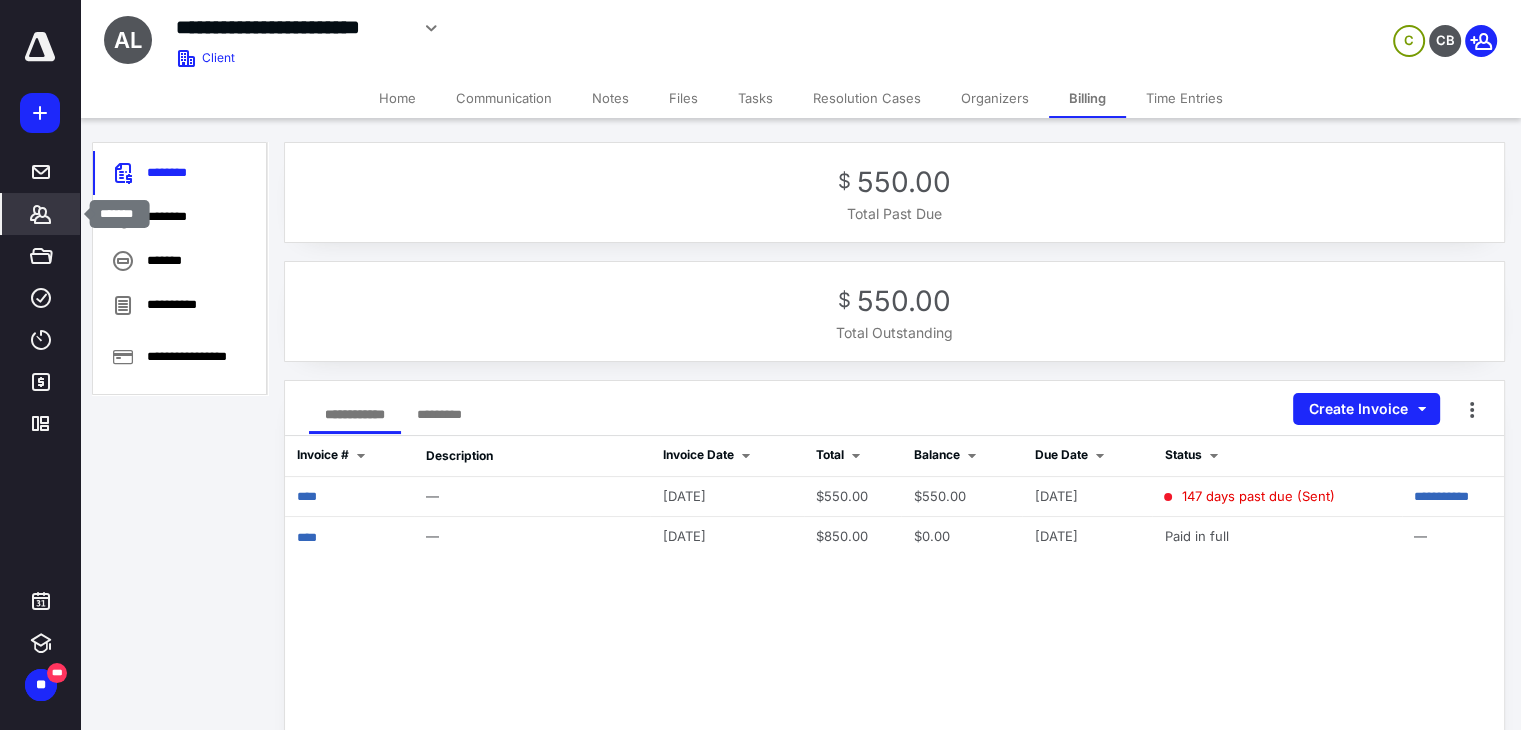 click 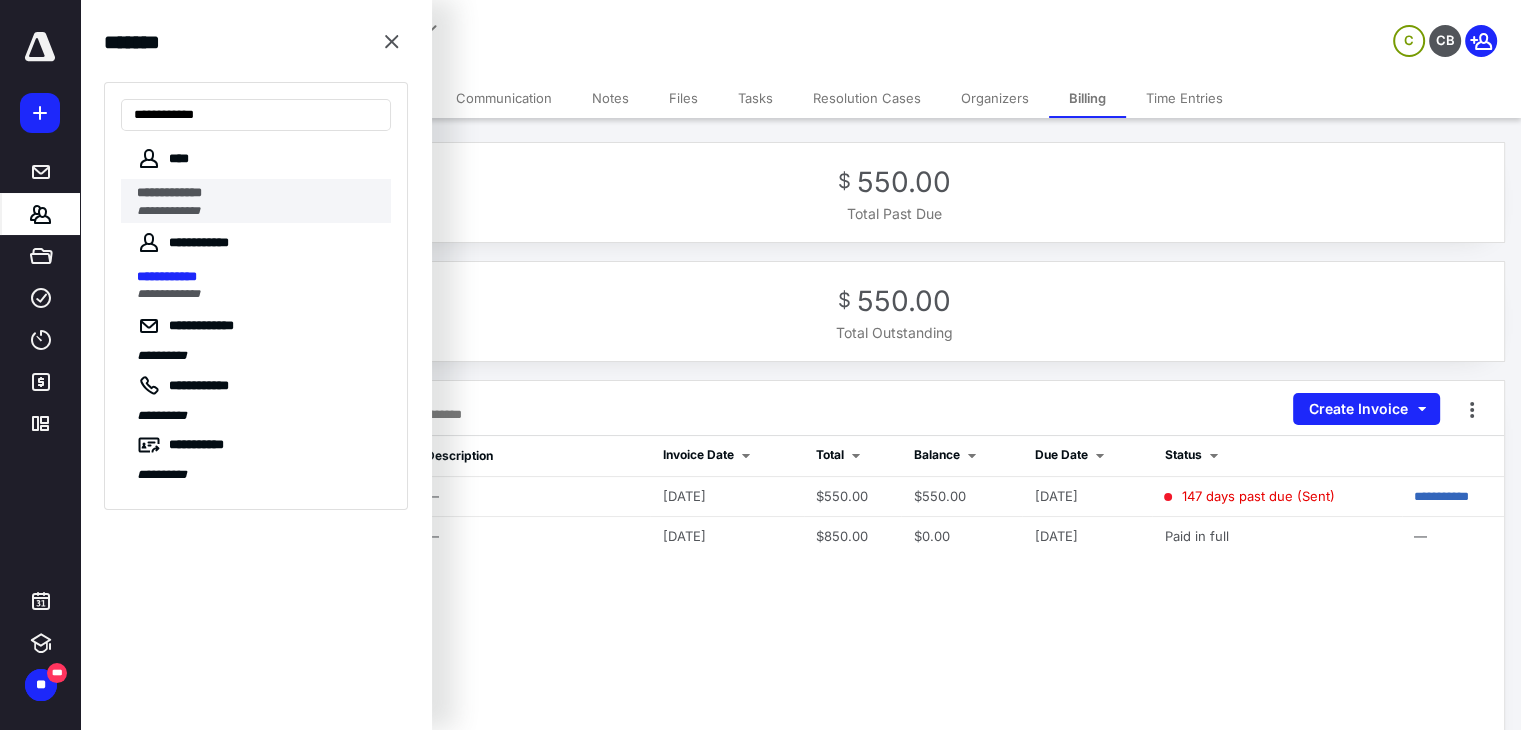 type on "**********" 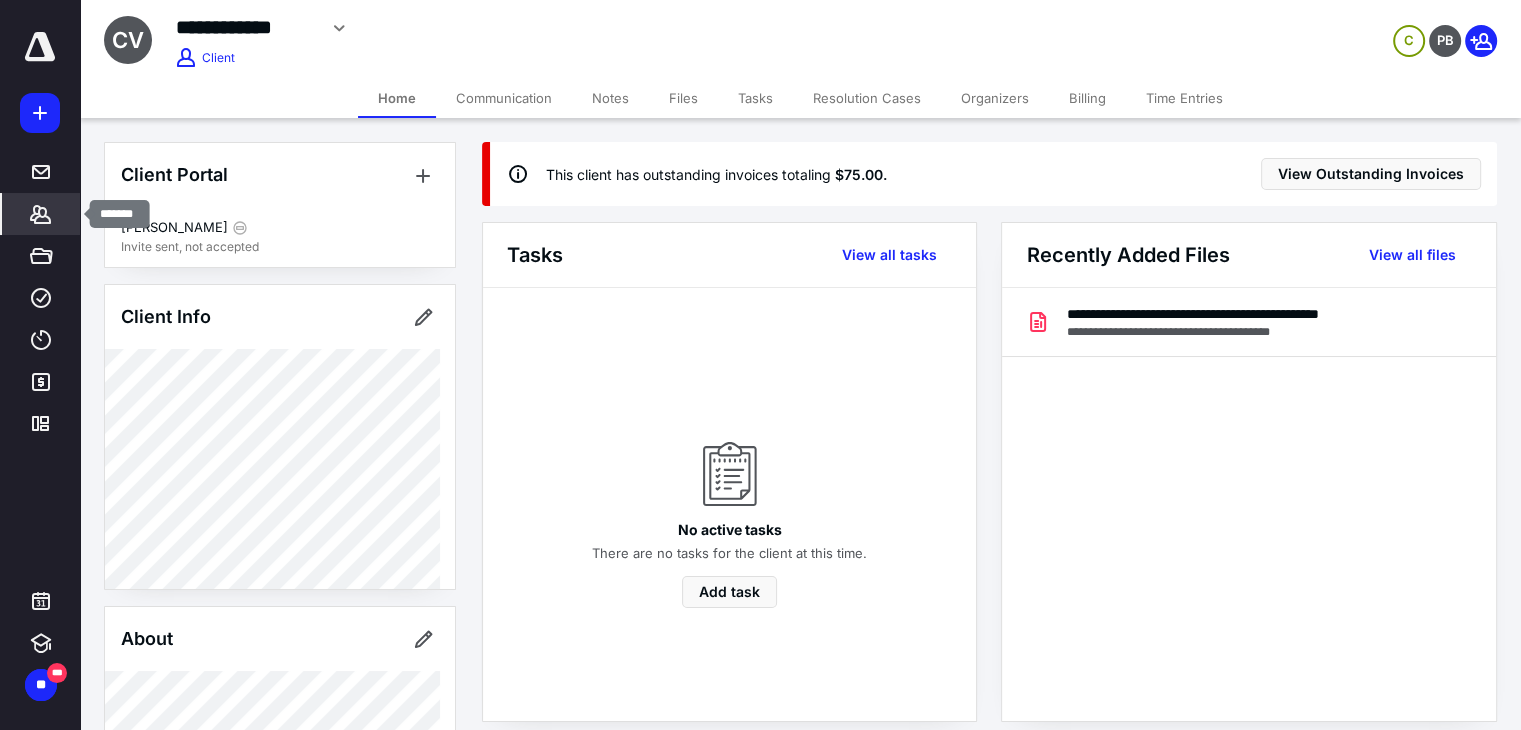 click 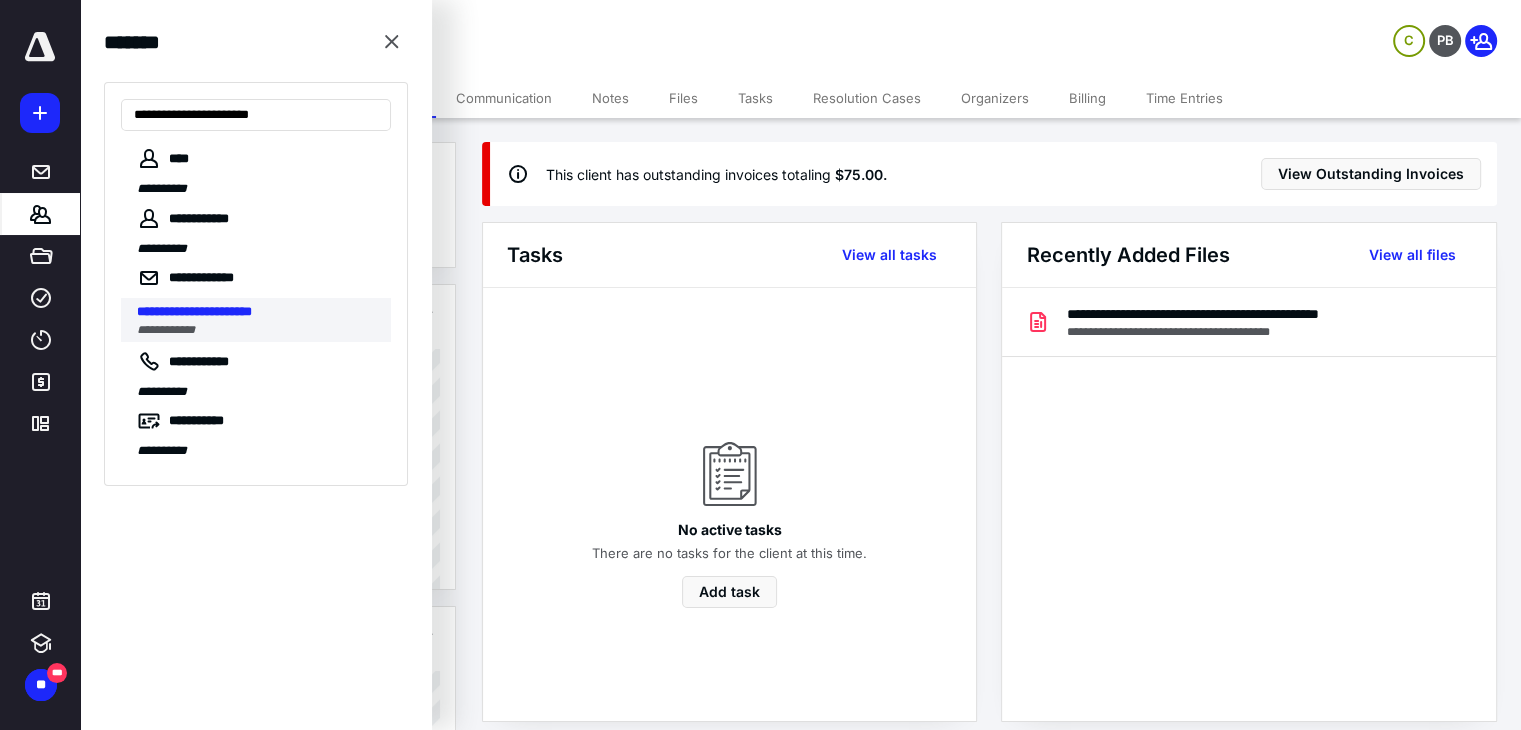 type on "**********" 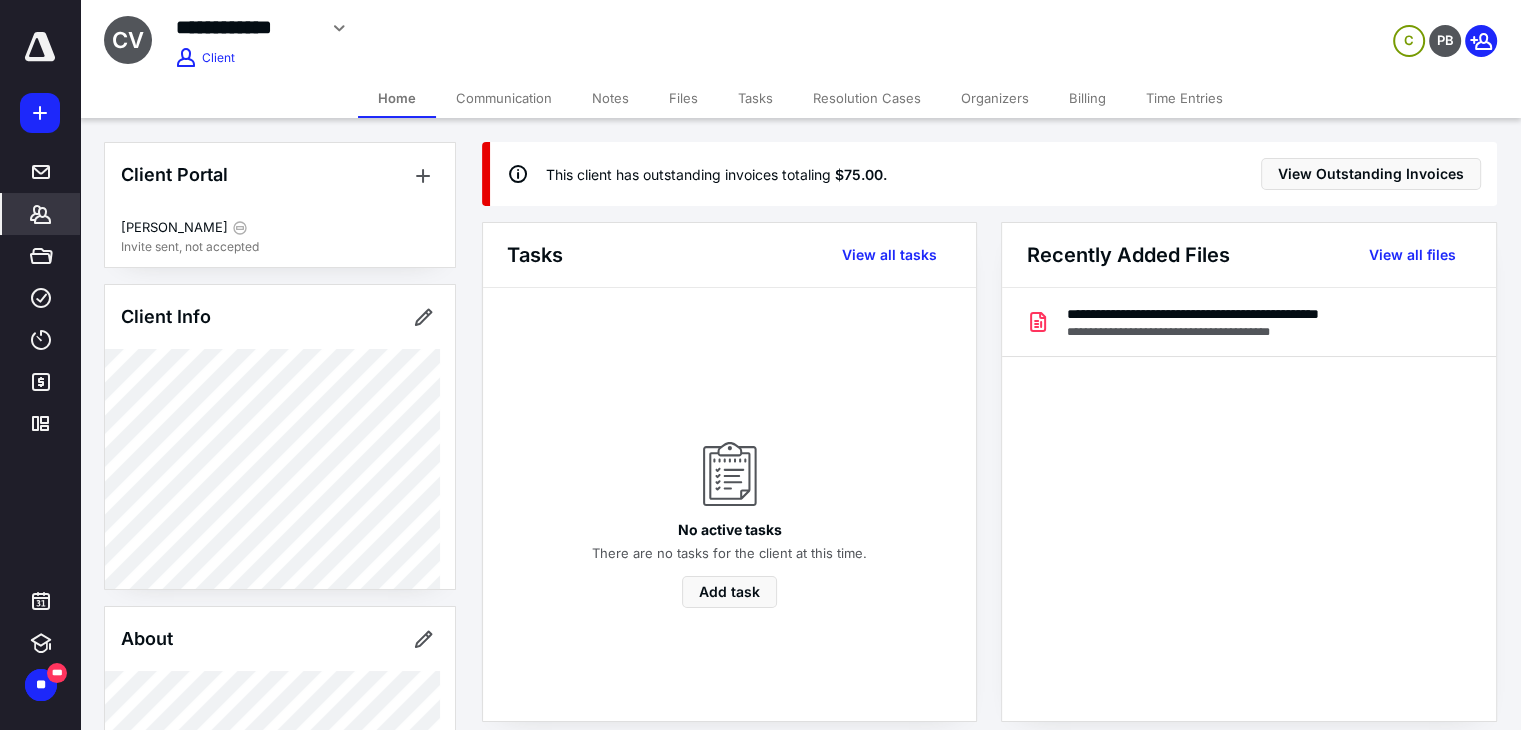 click on "Billing" at bounding box center [1087, 98] 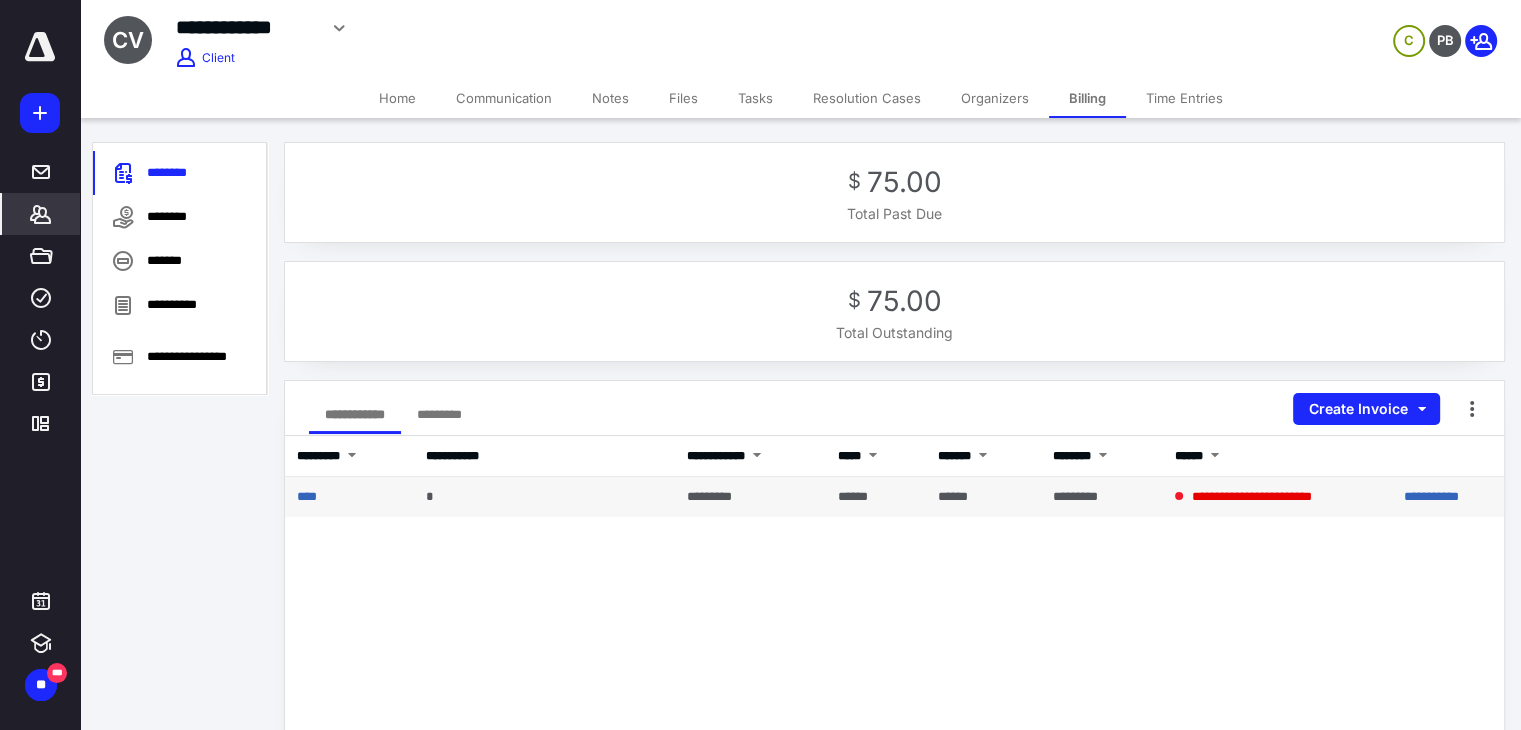click on "****" at bounding box center (349, 497) 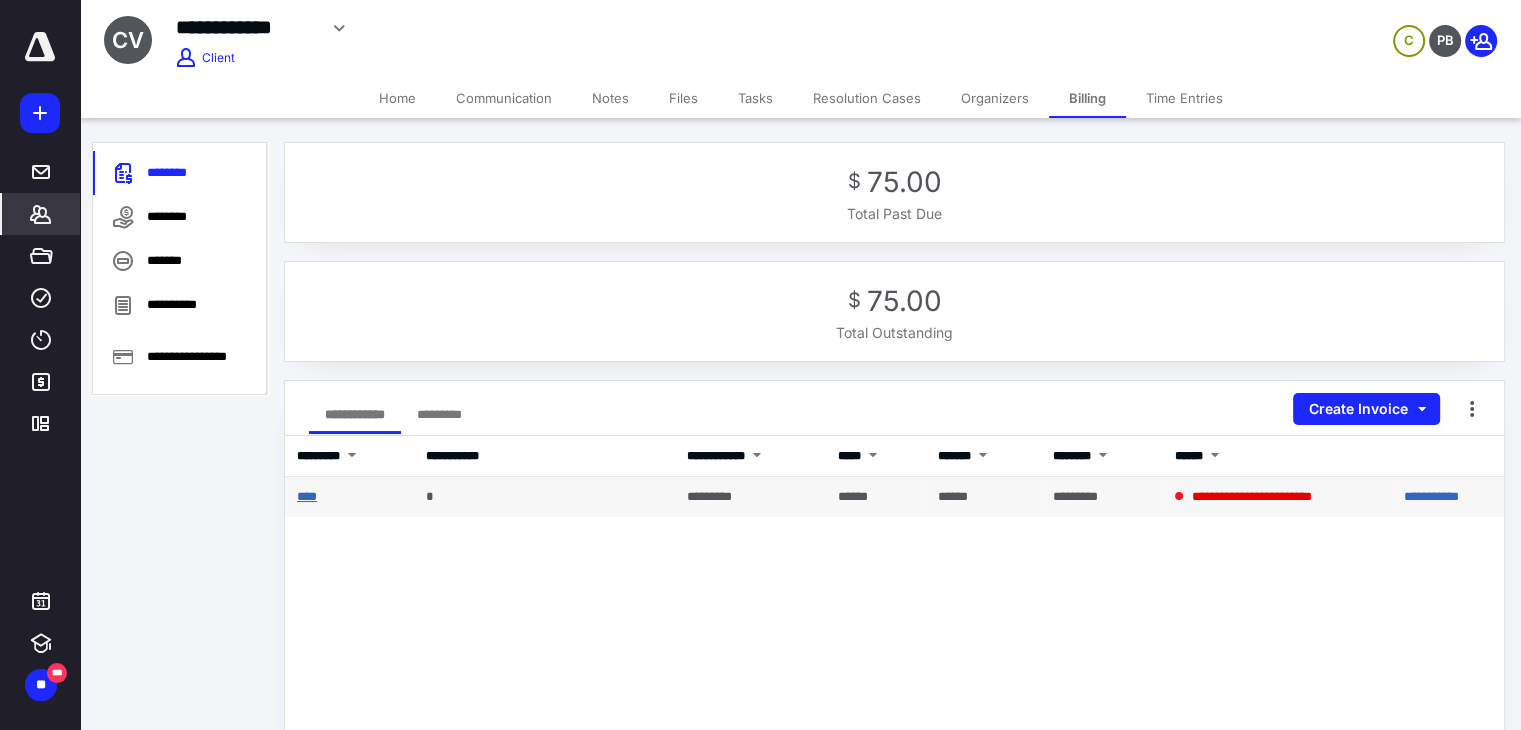 click on "****" at bounding box center [307, 496] 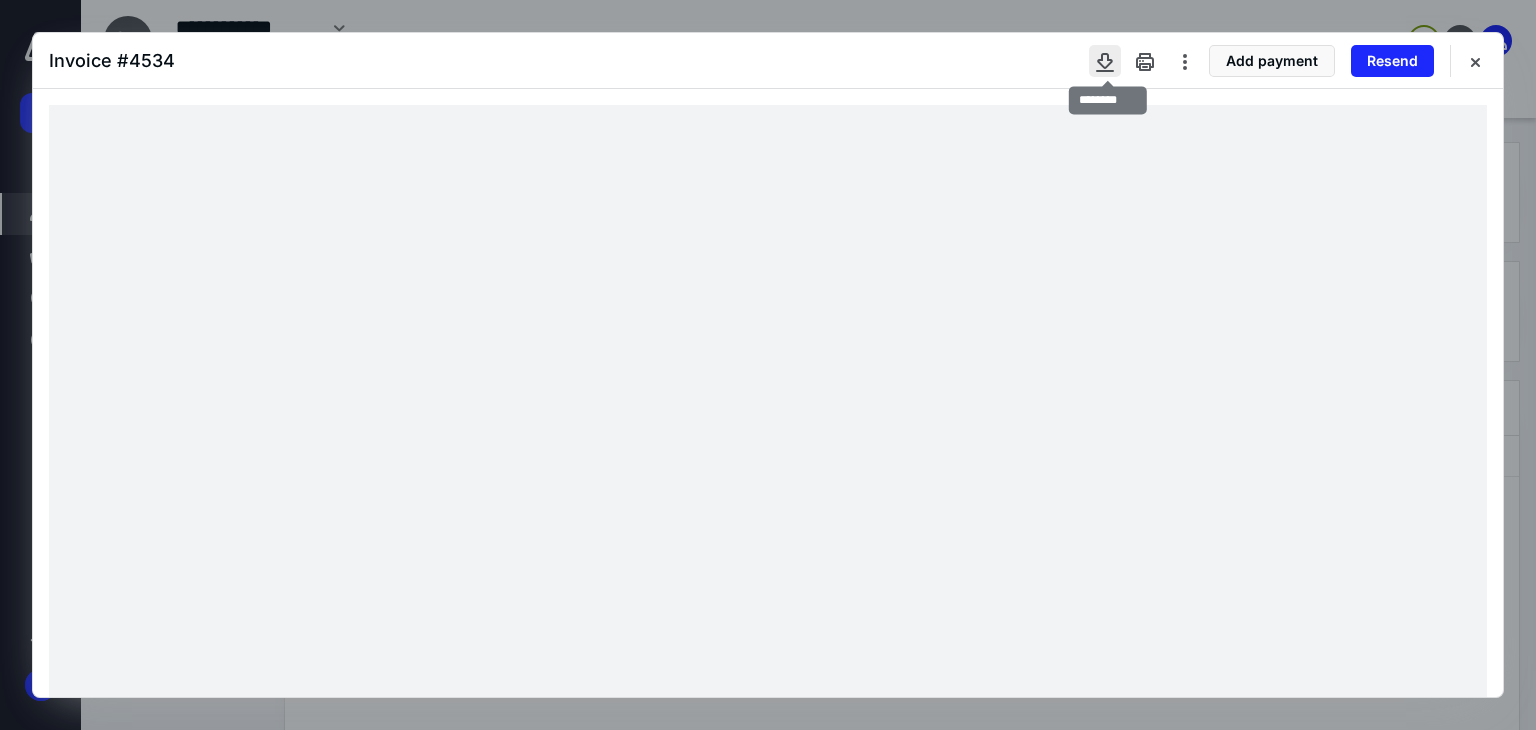 click at bounding box center [1105, 61] 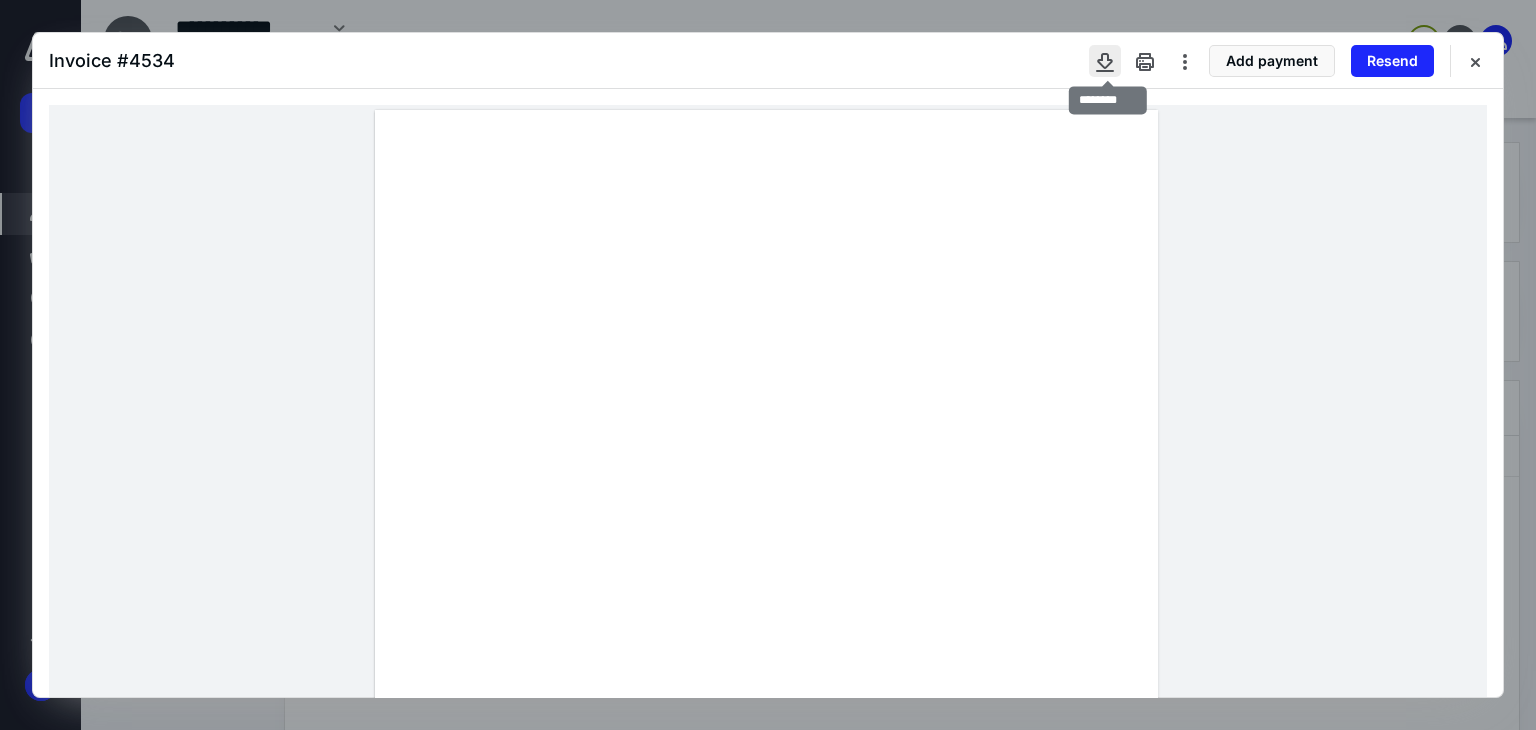 click at bounding box center (1105, 61) 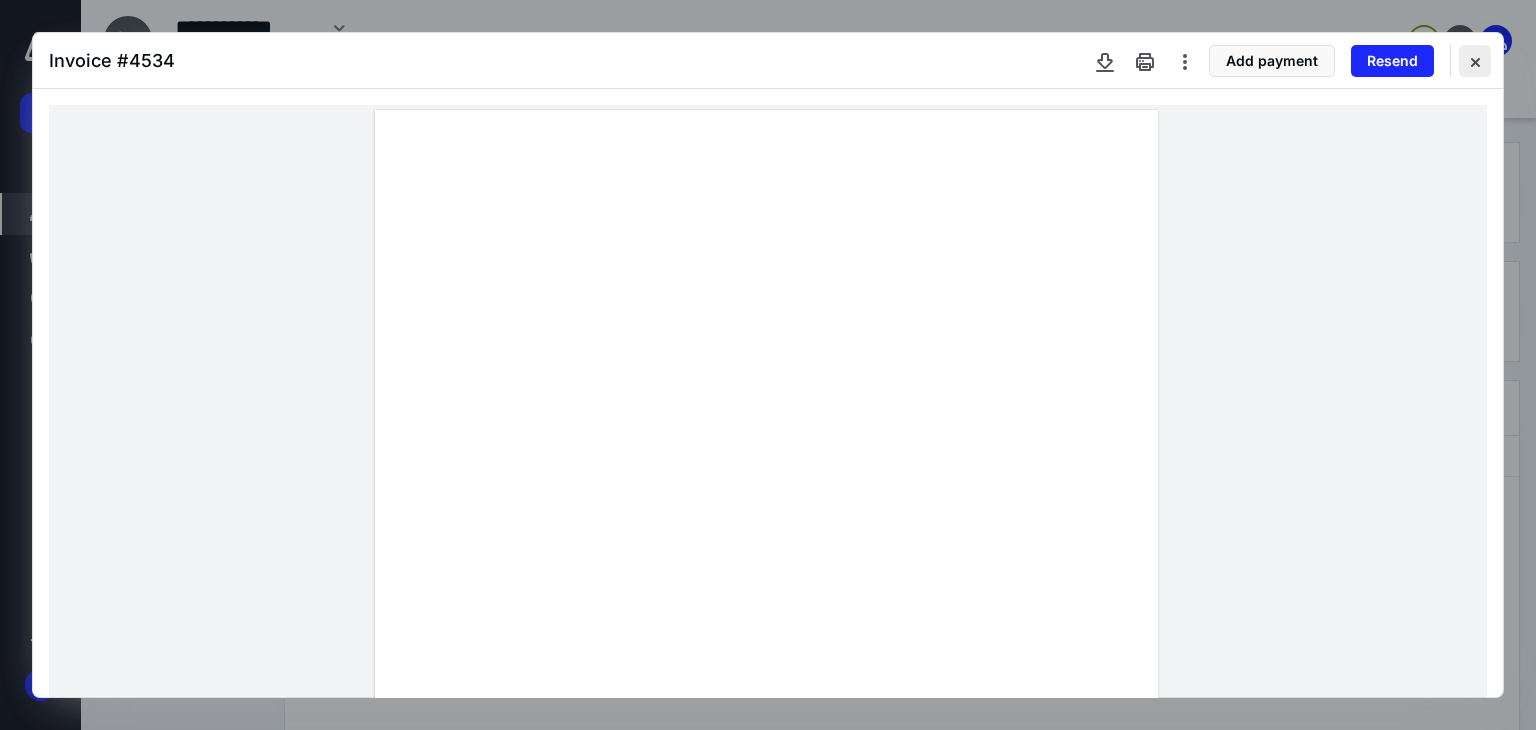 click at bounding box center [1475, 61] 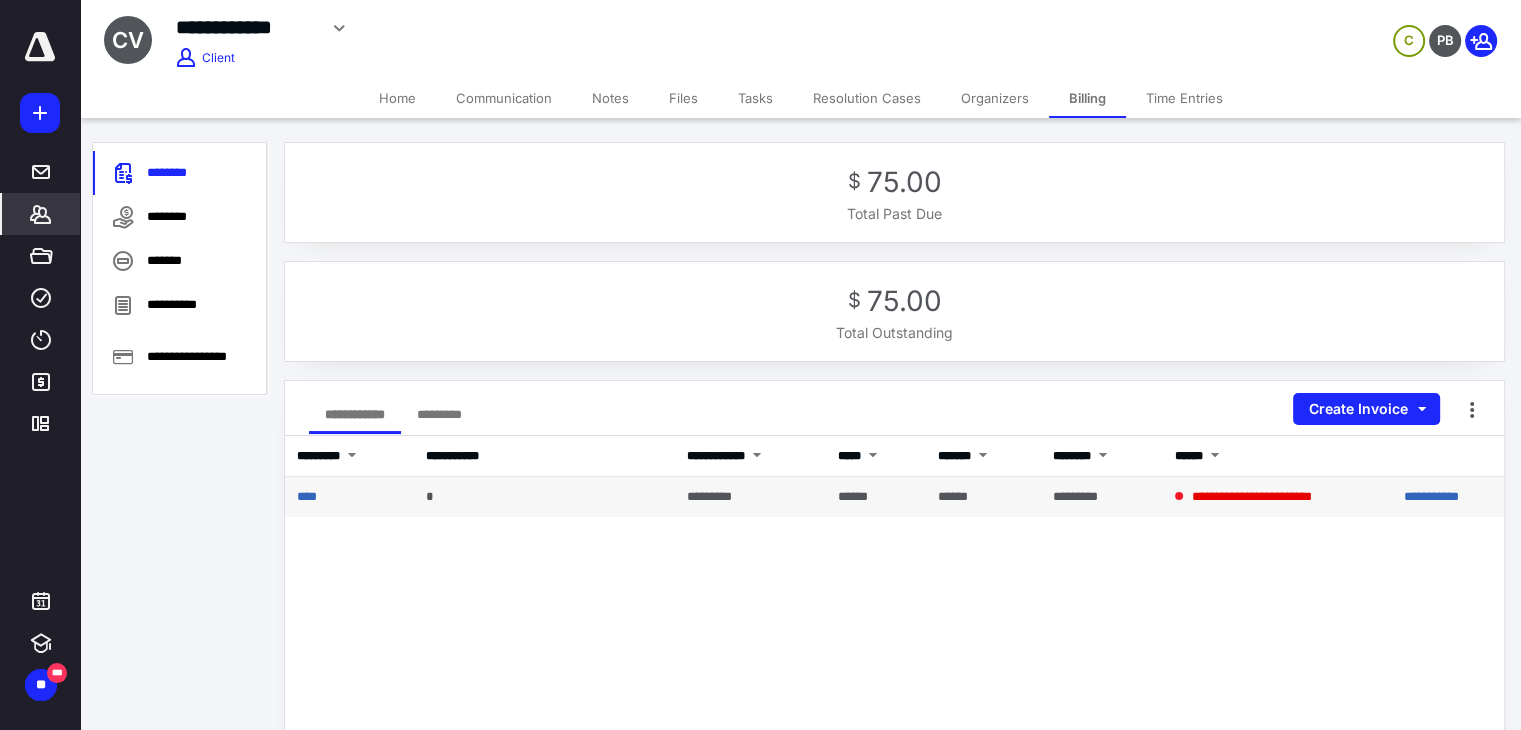 click on "****" at bounding box center (349, 497) 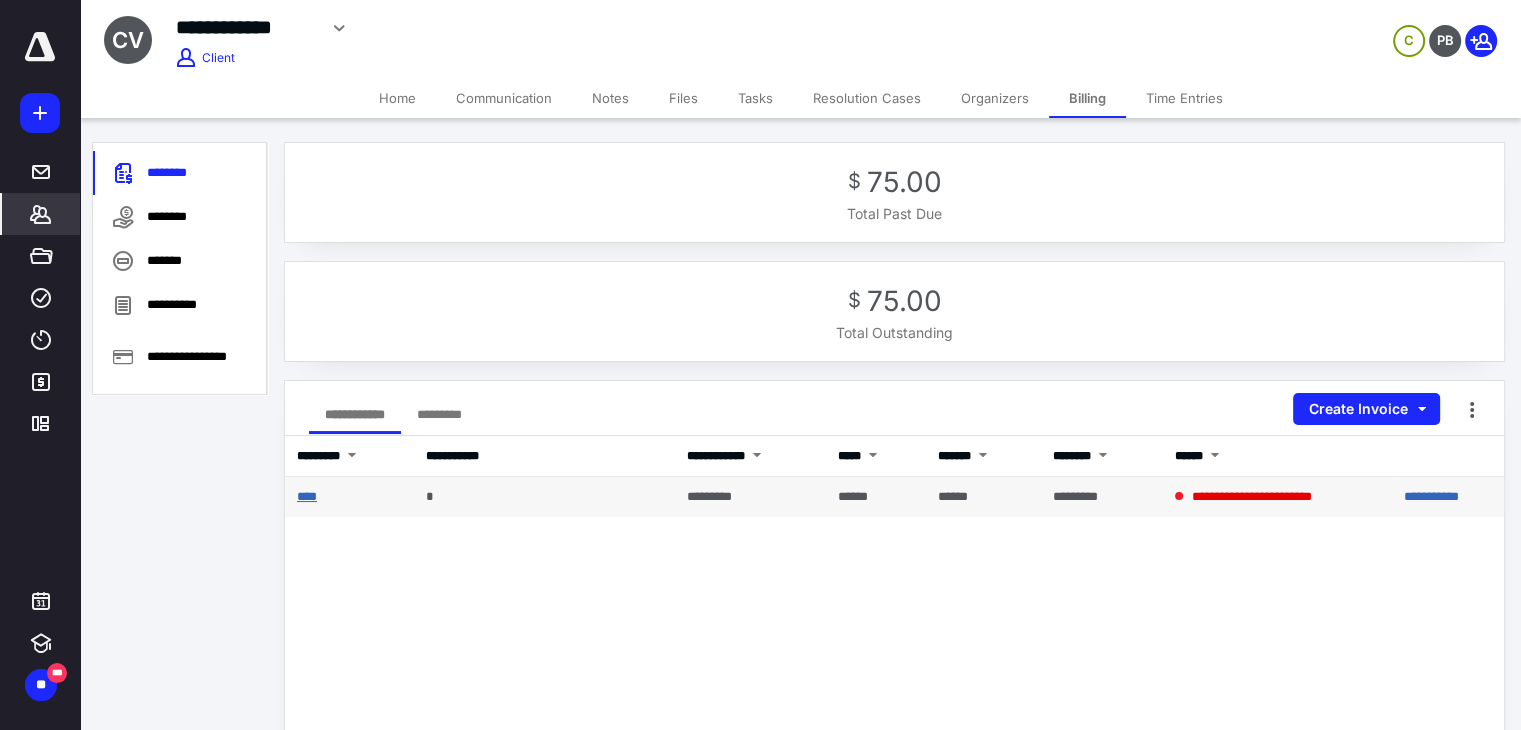 click on "****" at bounding box center (307, 496) 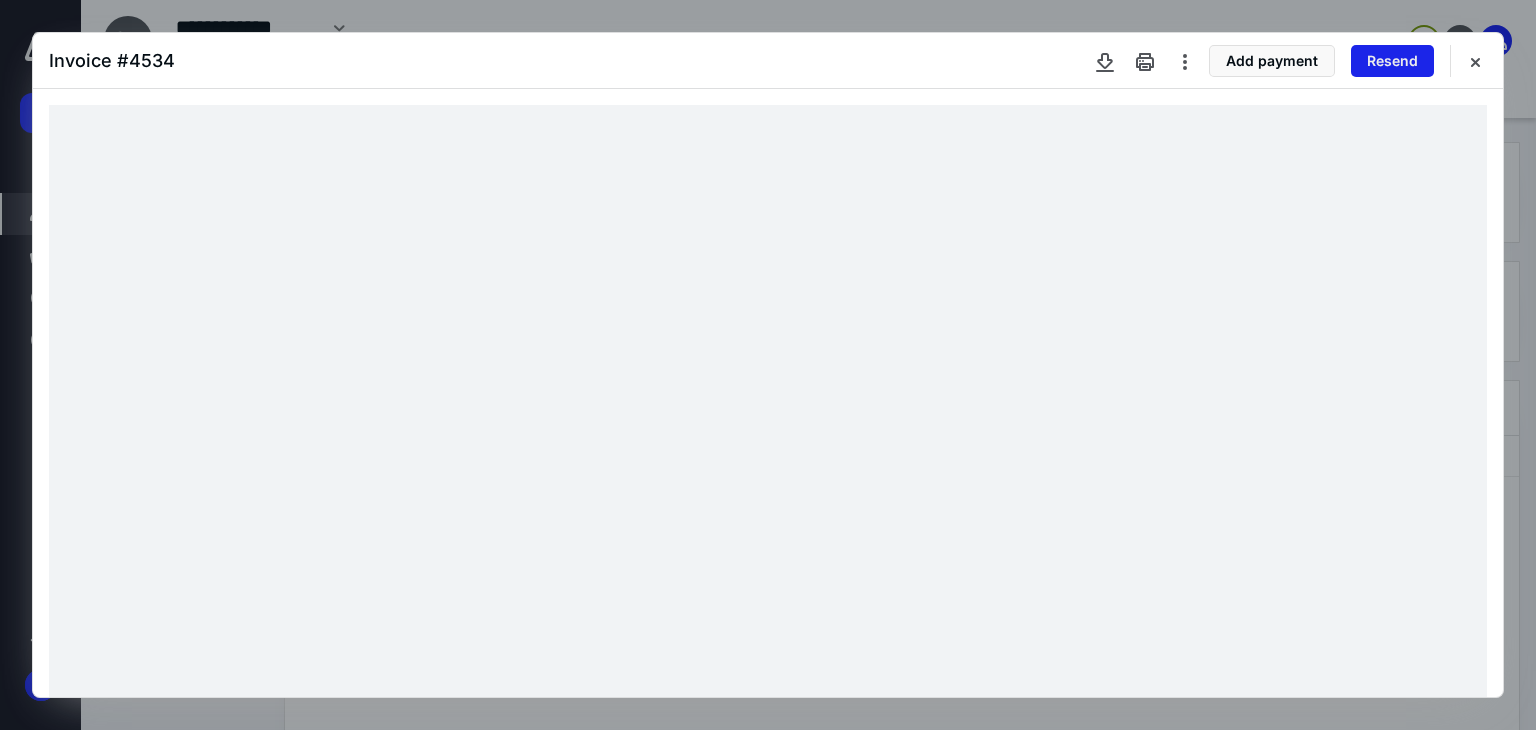 click on "Resend" at bounding box center (1392, 61) 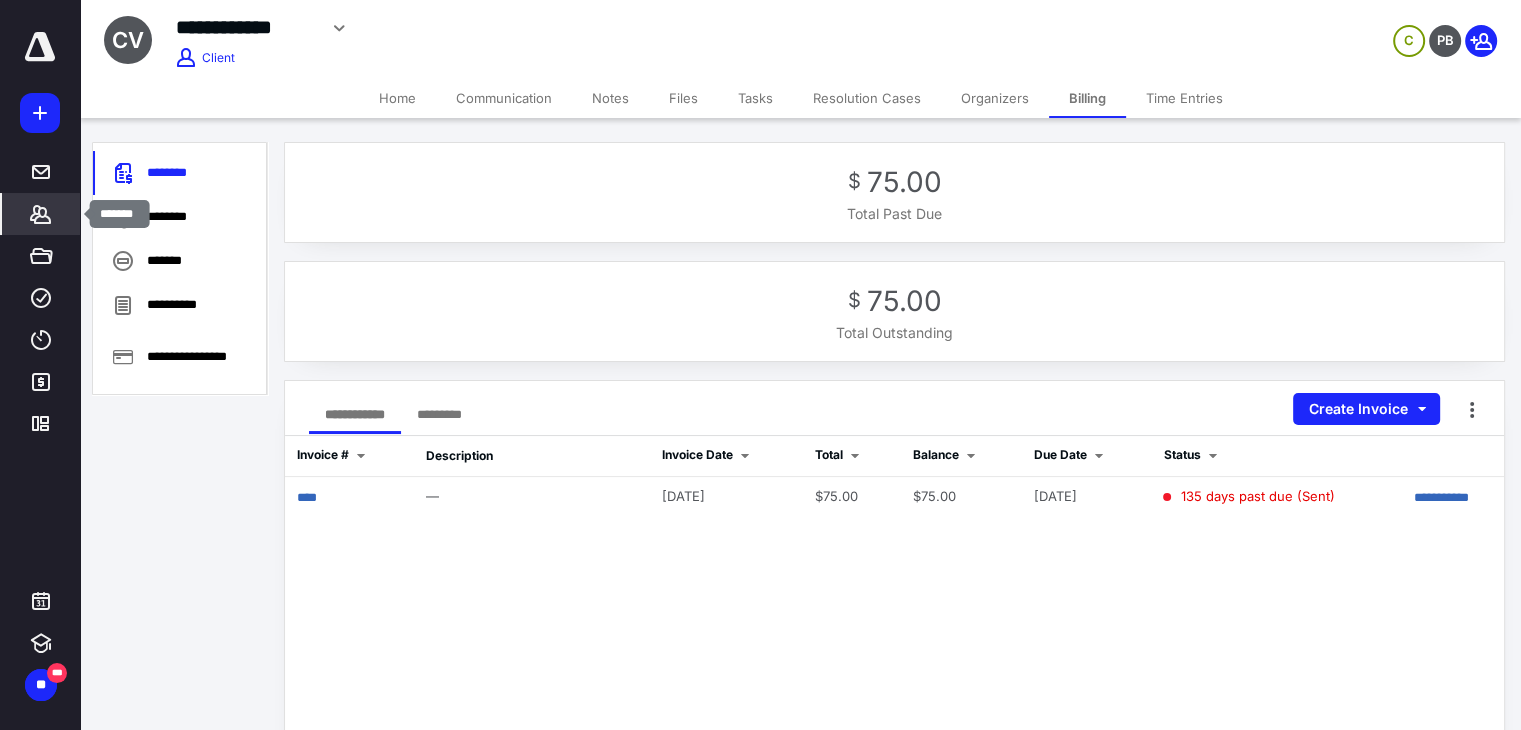 click 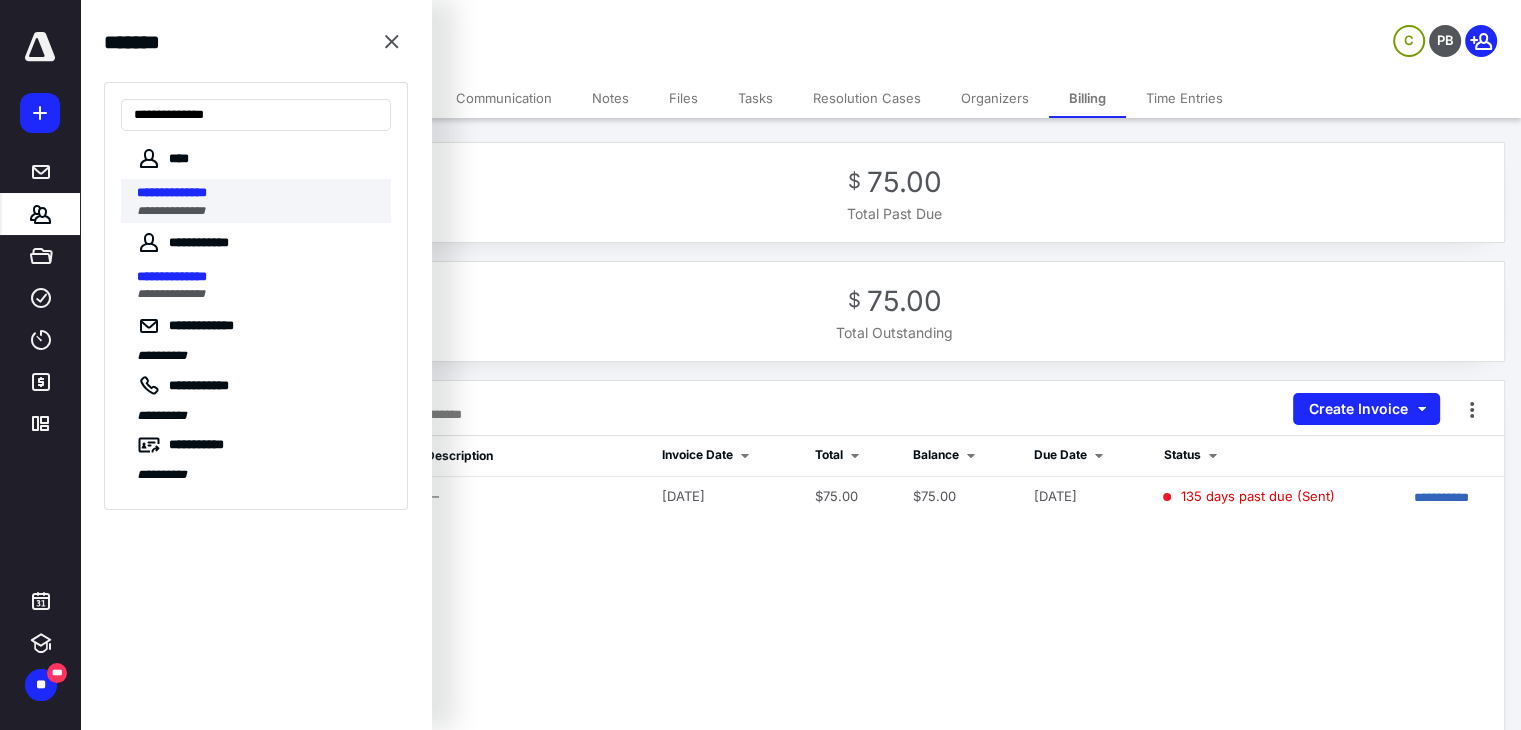 type on "**********" 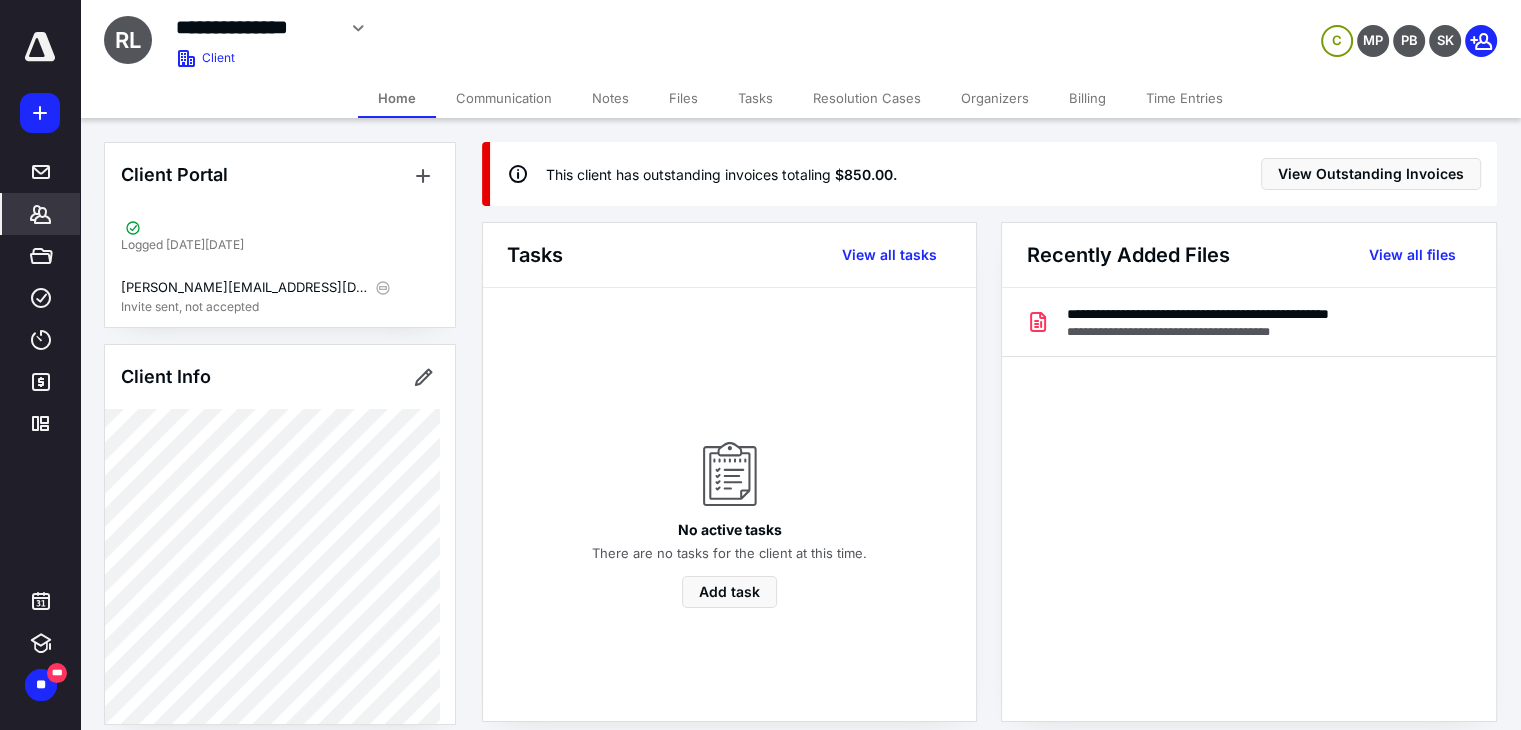 click on "Billing" at bounding box center [1087, 98] 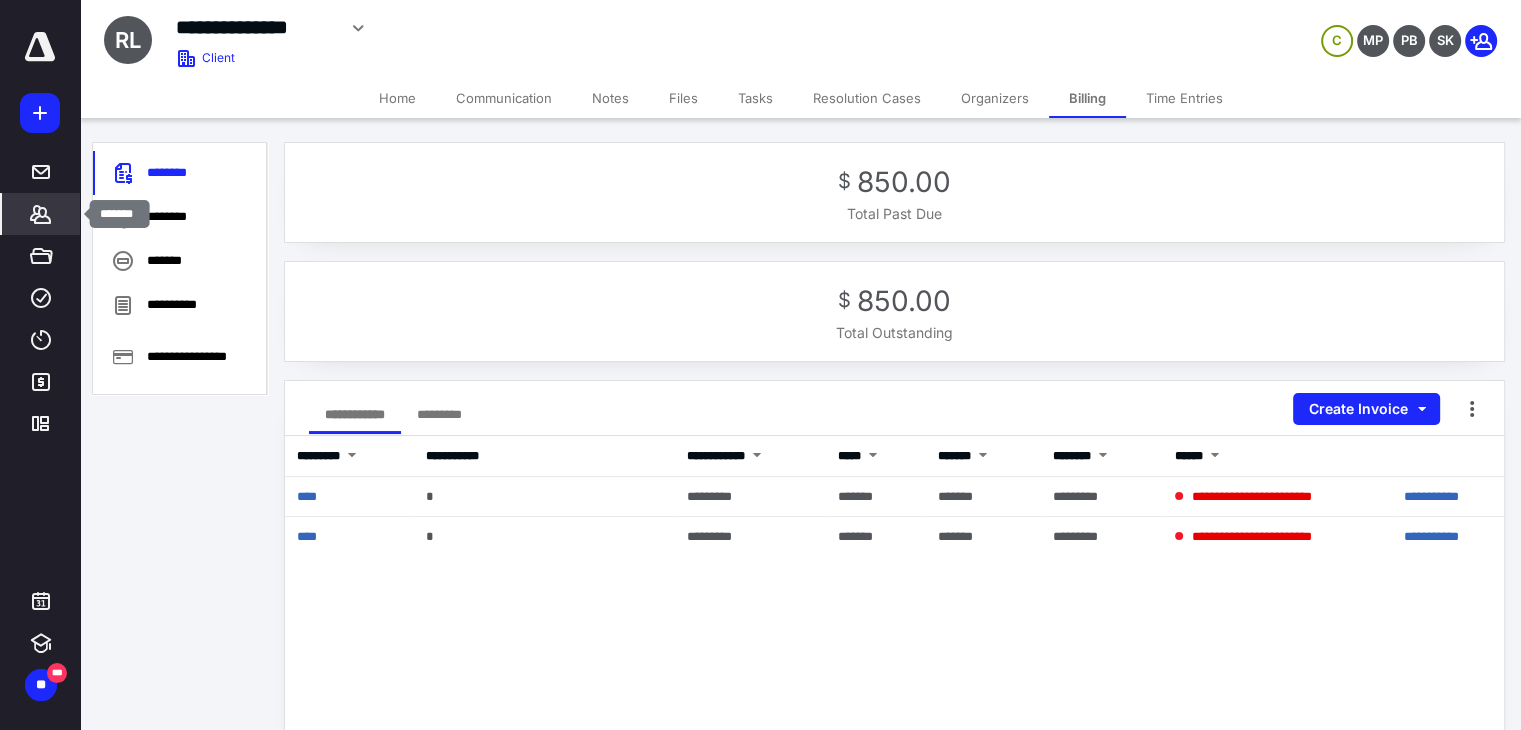 click on "*******" at bounding box center (41, 214) 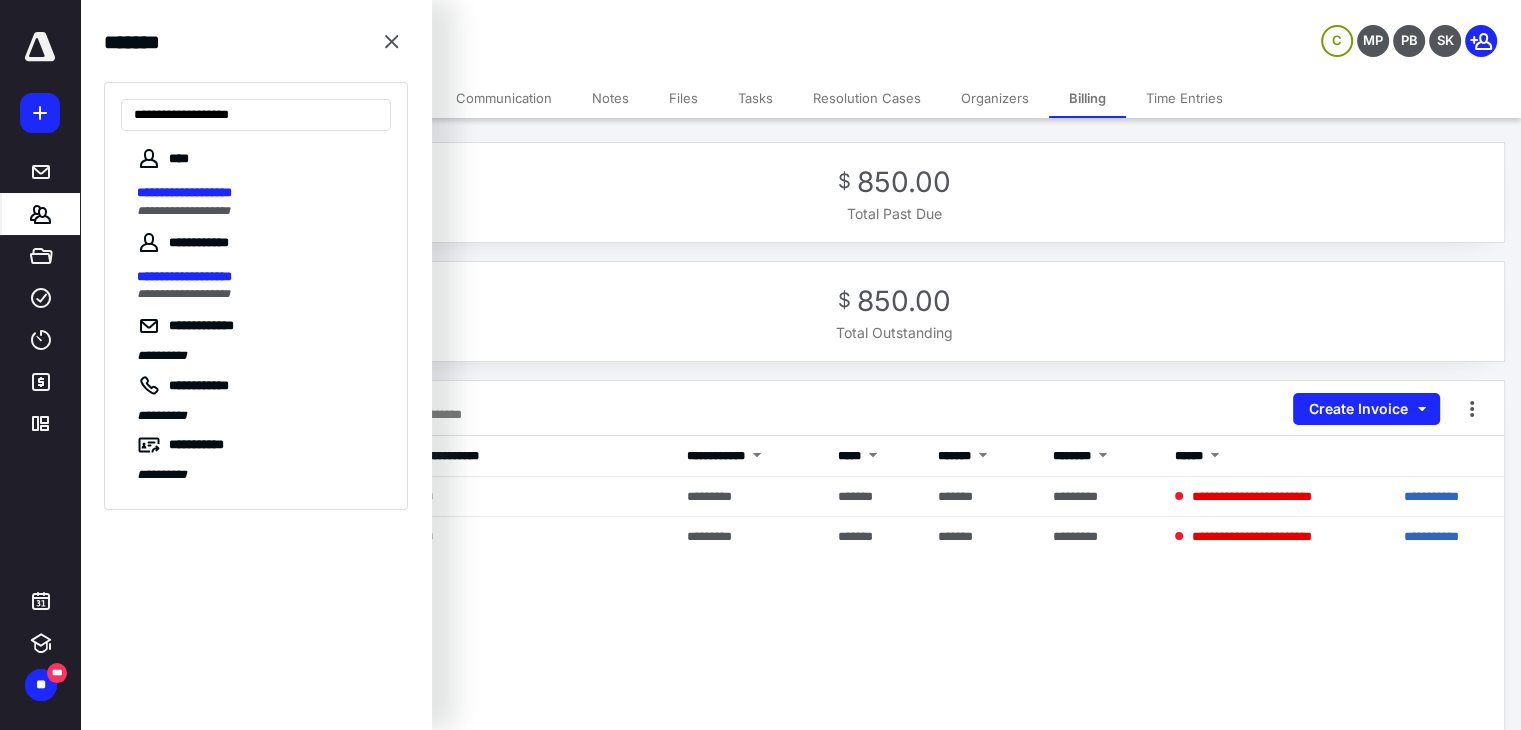 type on "**********" 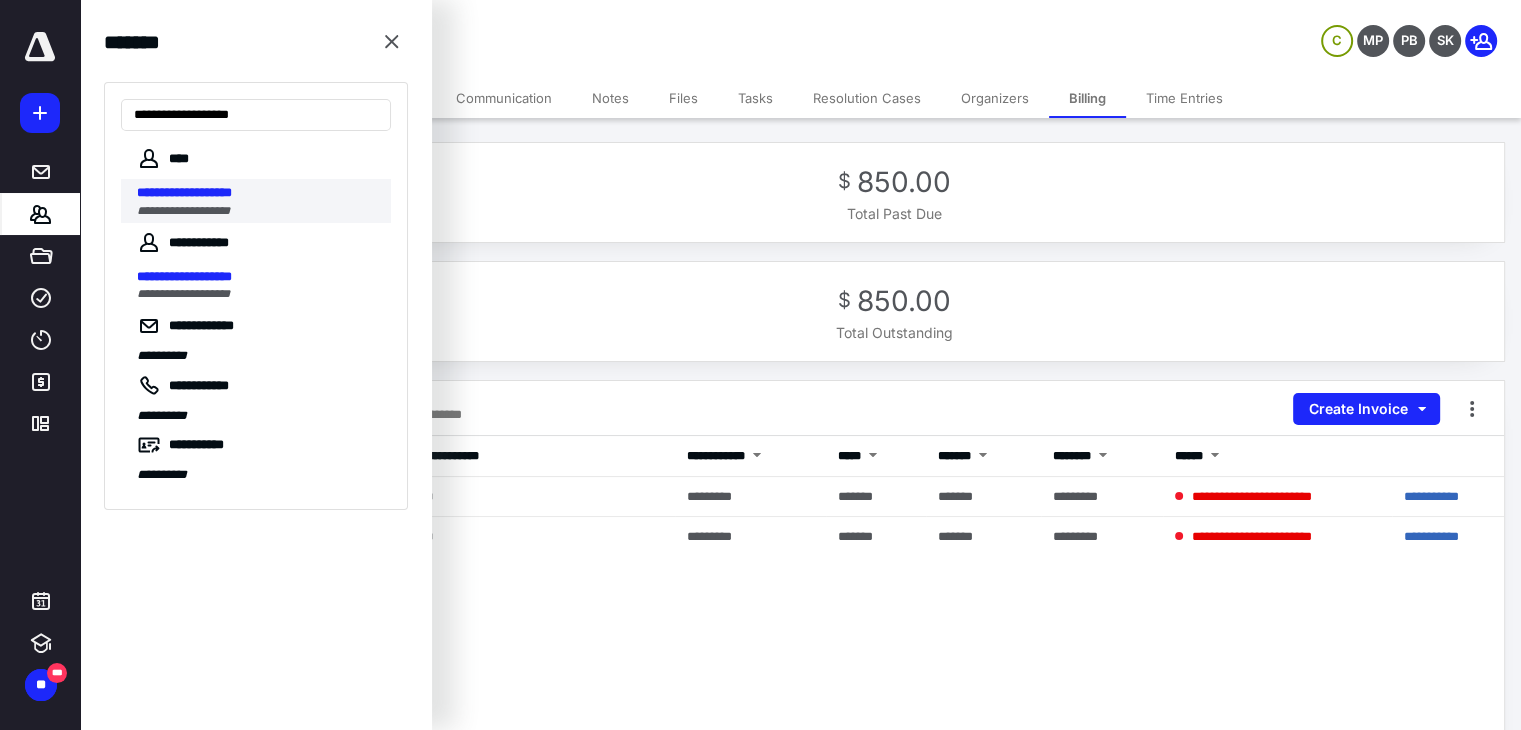 click on "**********" at bounding box center (258, 193) 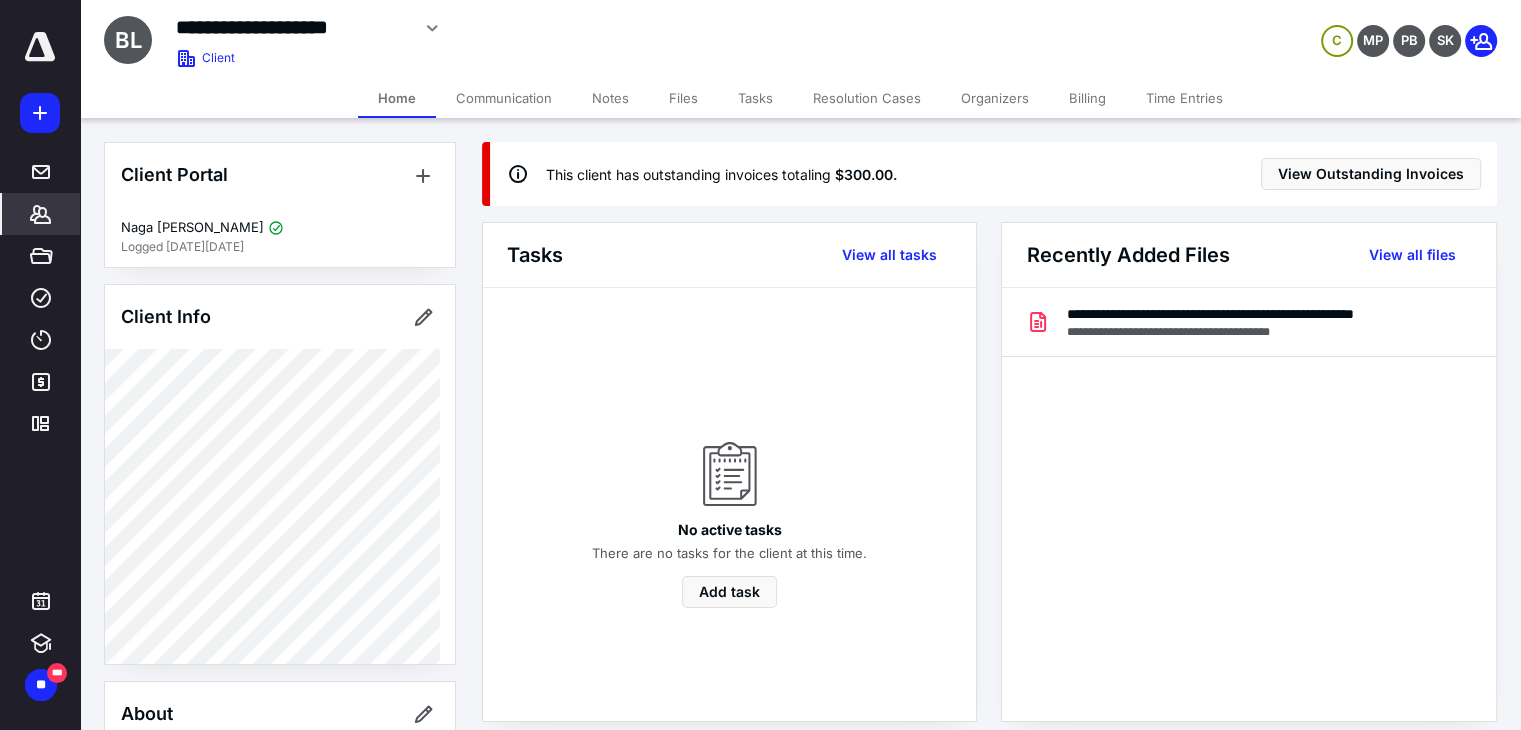 click on "Billing" at bounding box center (1087, 98) 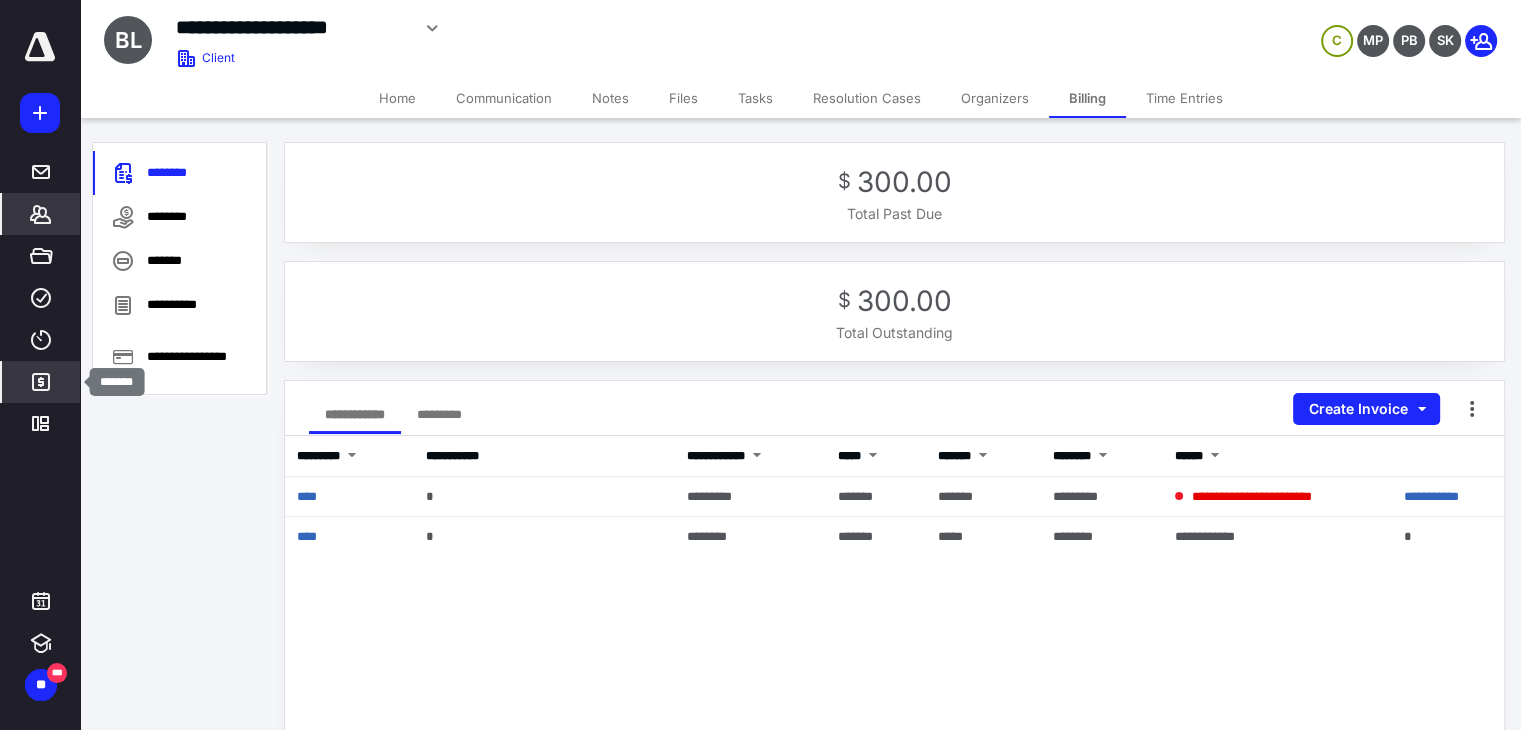 click 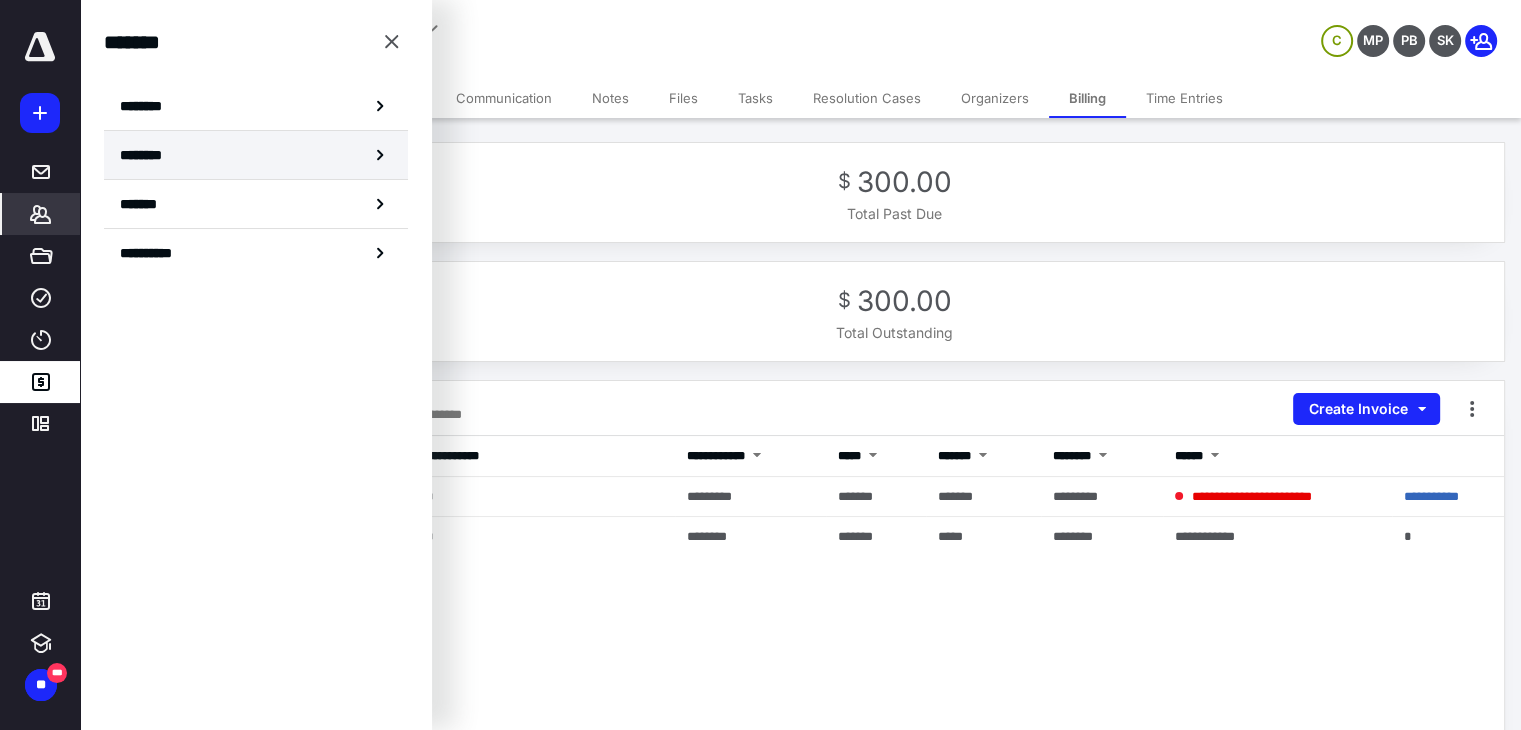 click on "********" at bounding box center [256, 155] 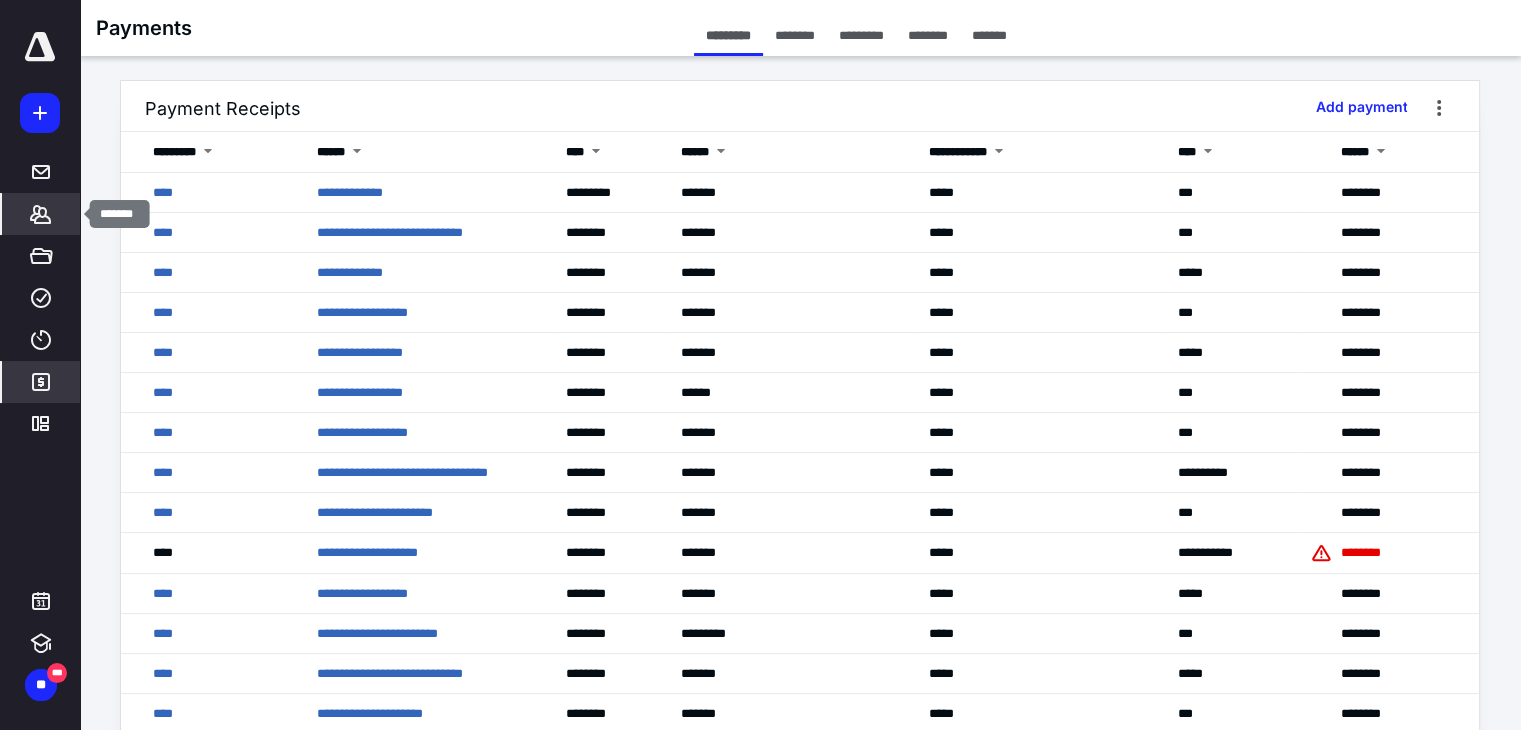 click 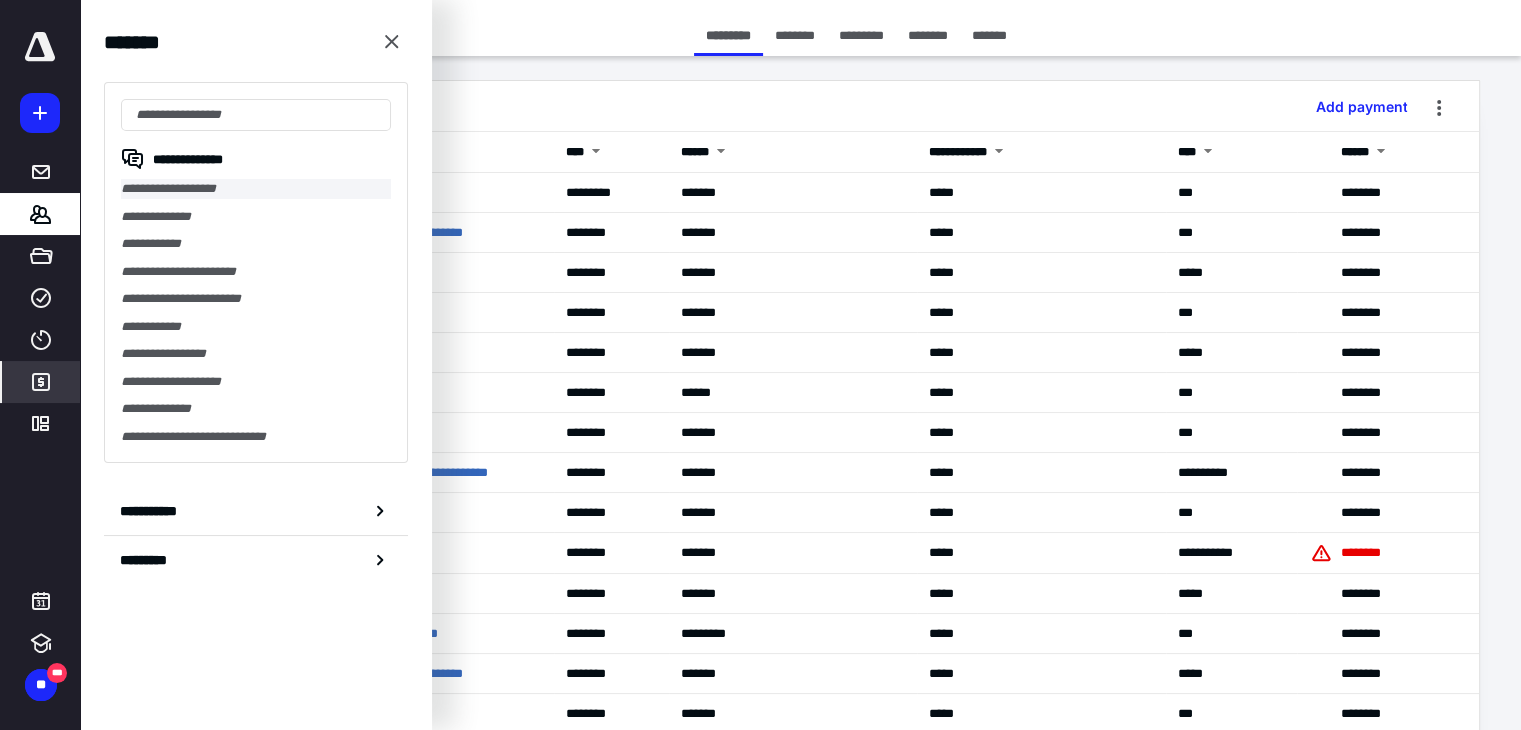 click on "**********" at bounding box center (256, 189) 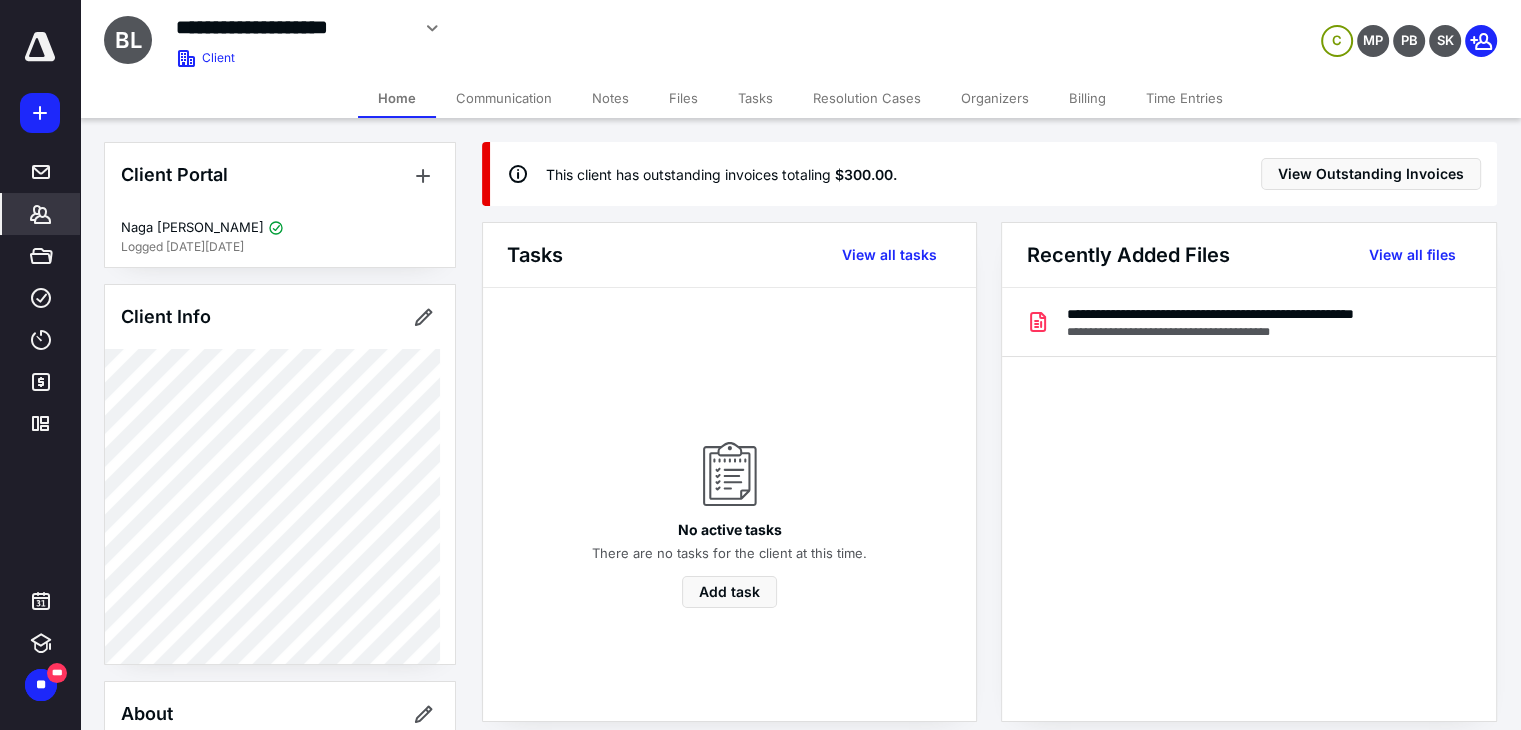 click on "Billing" at bounding box center [1087, 98] 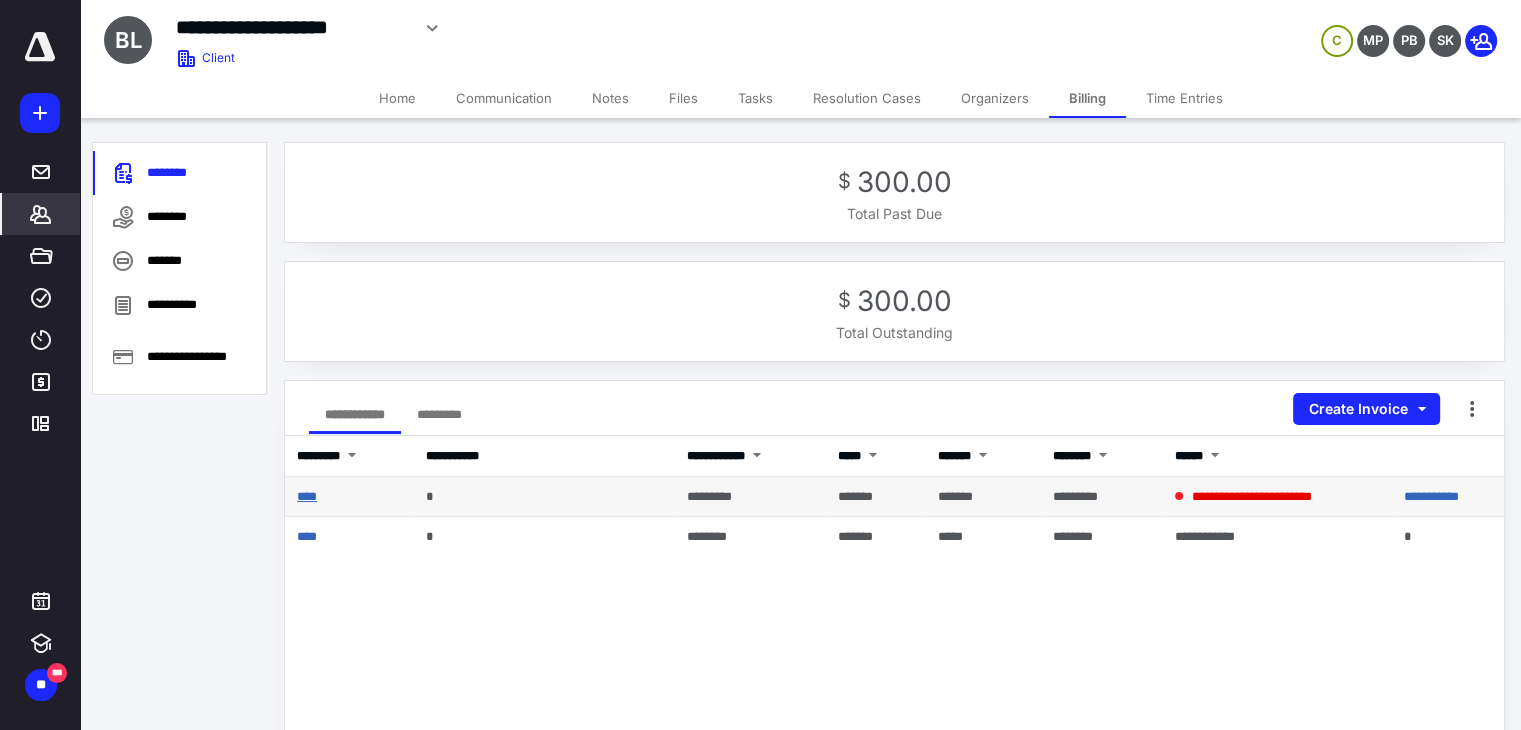 click on "****" at bounding box center (307, 496) 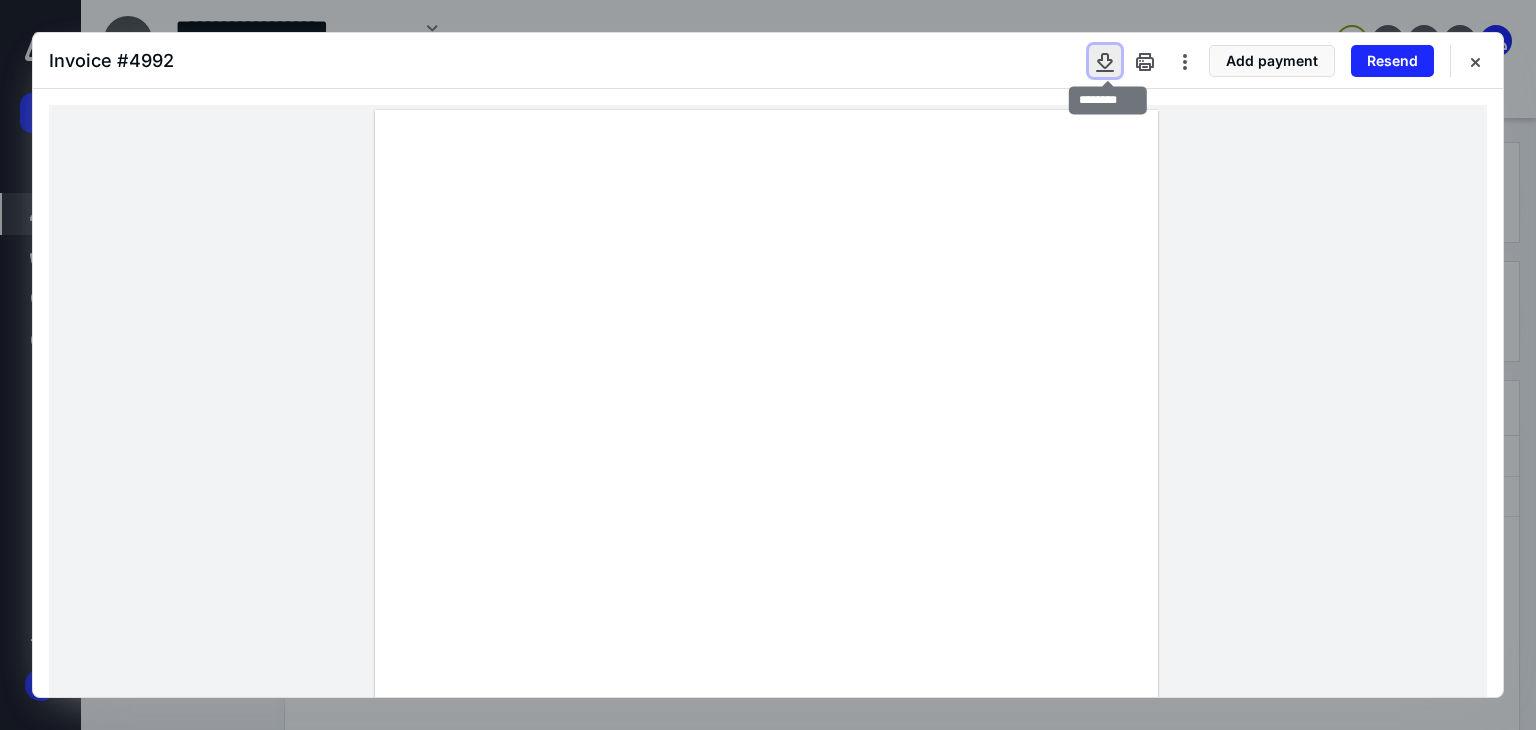 type 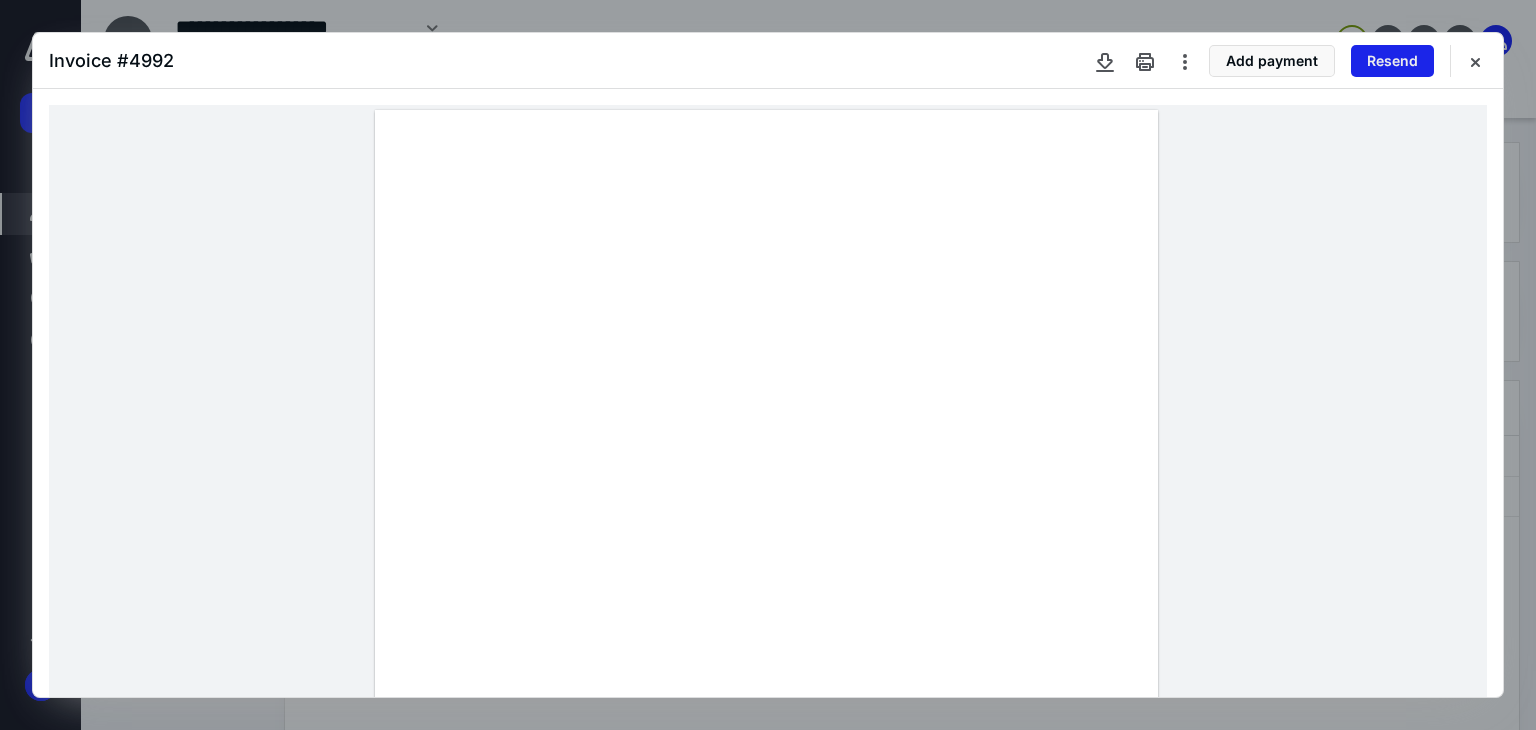 click on "Resend" at bounding box center [1392, 61] 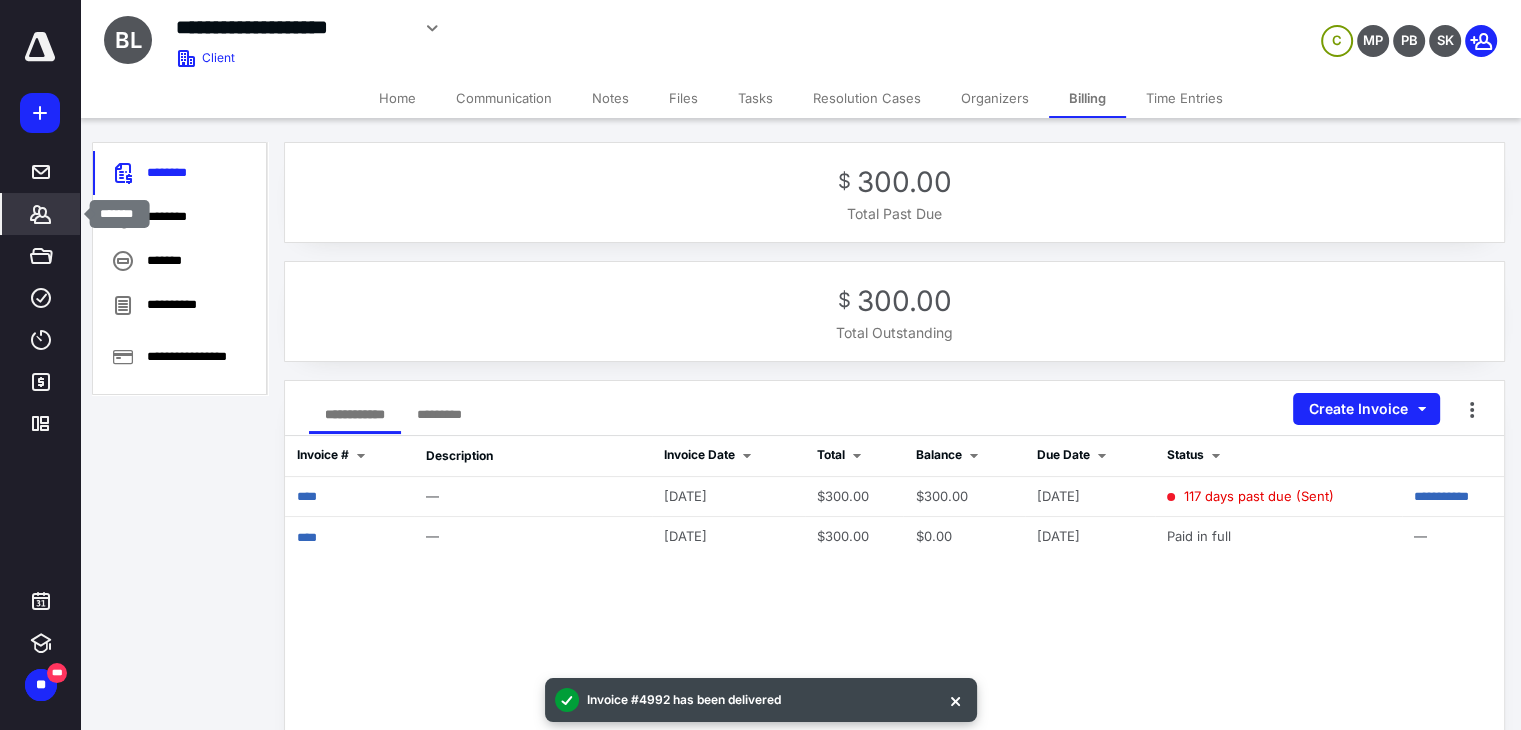 click 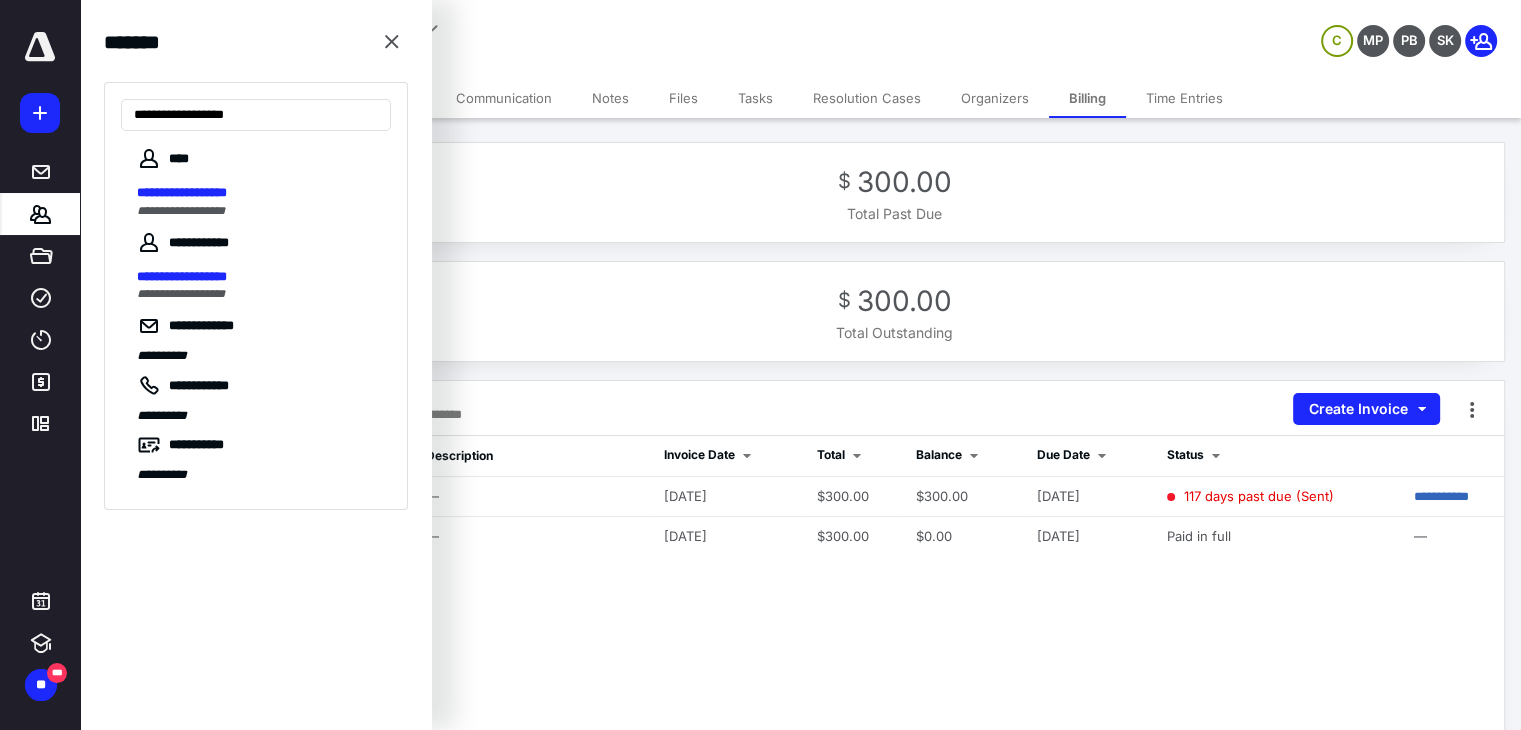 type on "**********" 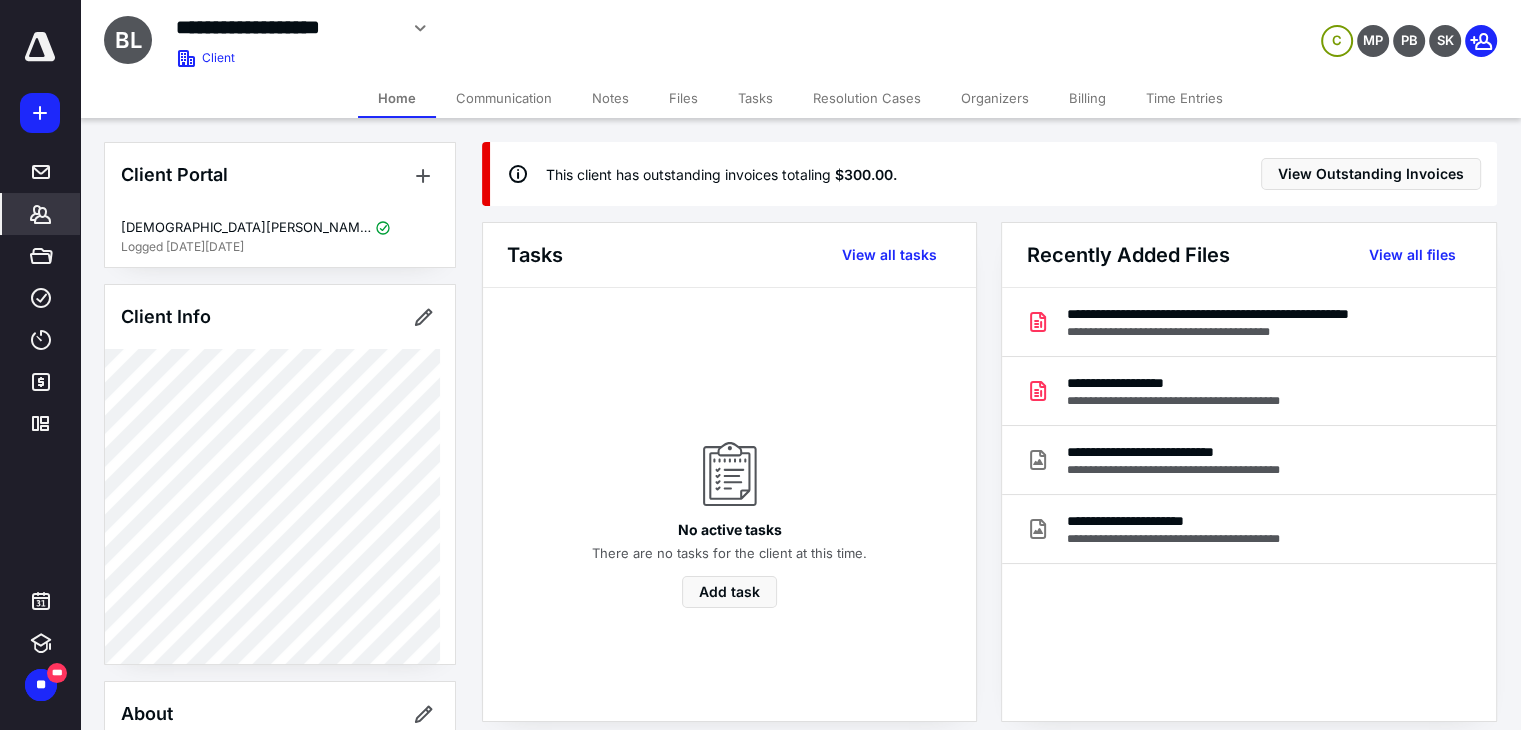 click on "Billing" at bounding box center (1087, 98) 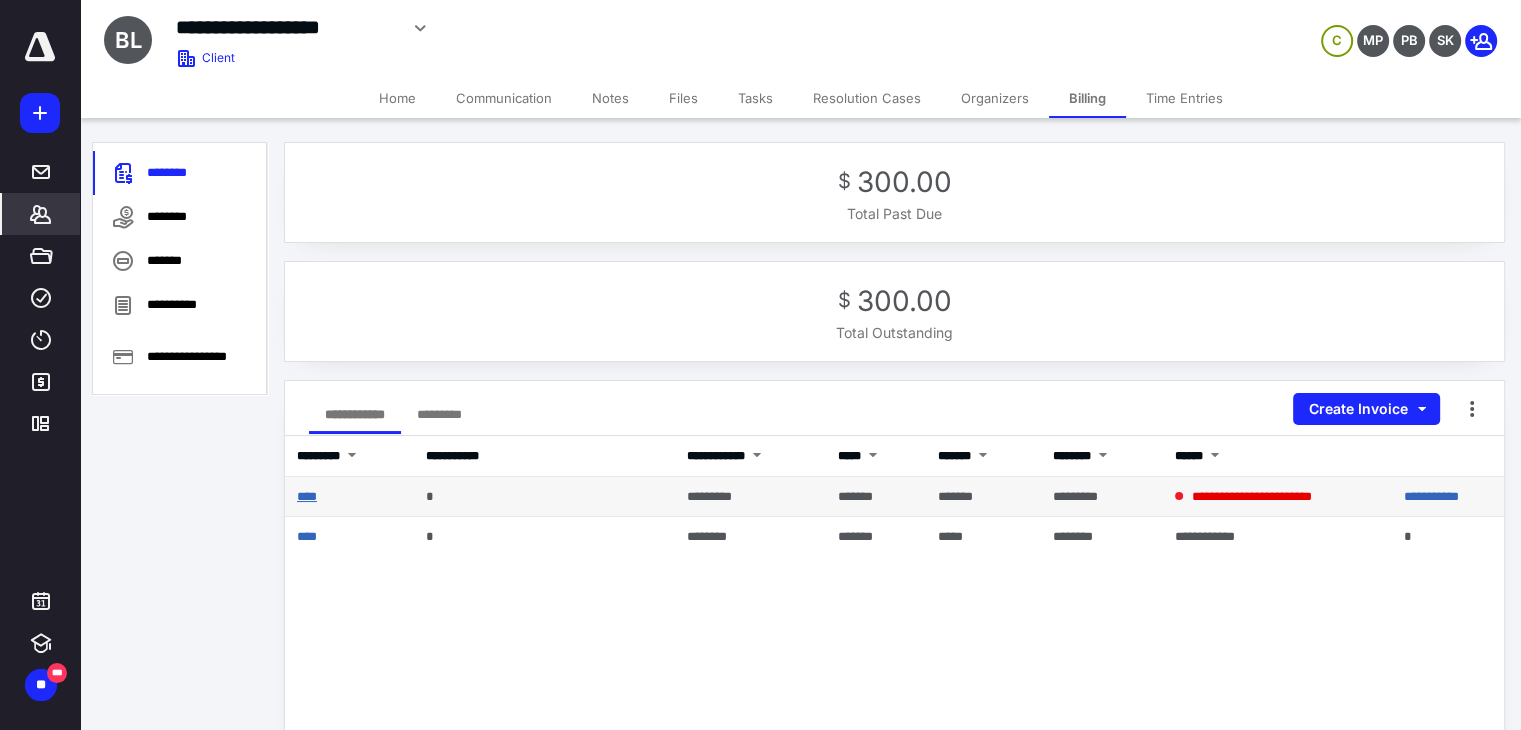 drag, startPoint x: 307, startPoint y: 504, endPoint x: 319, endPoint y: 499, distance: 13 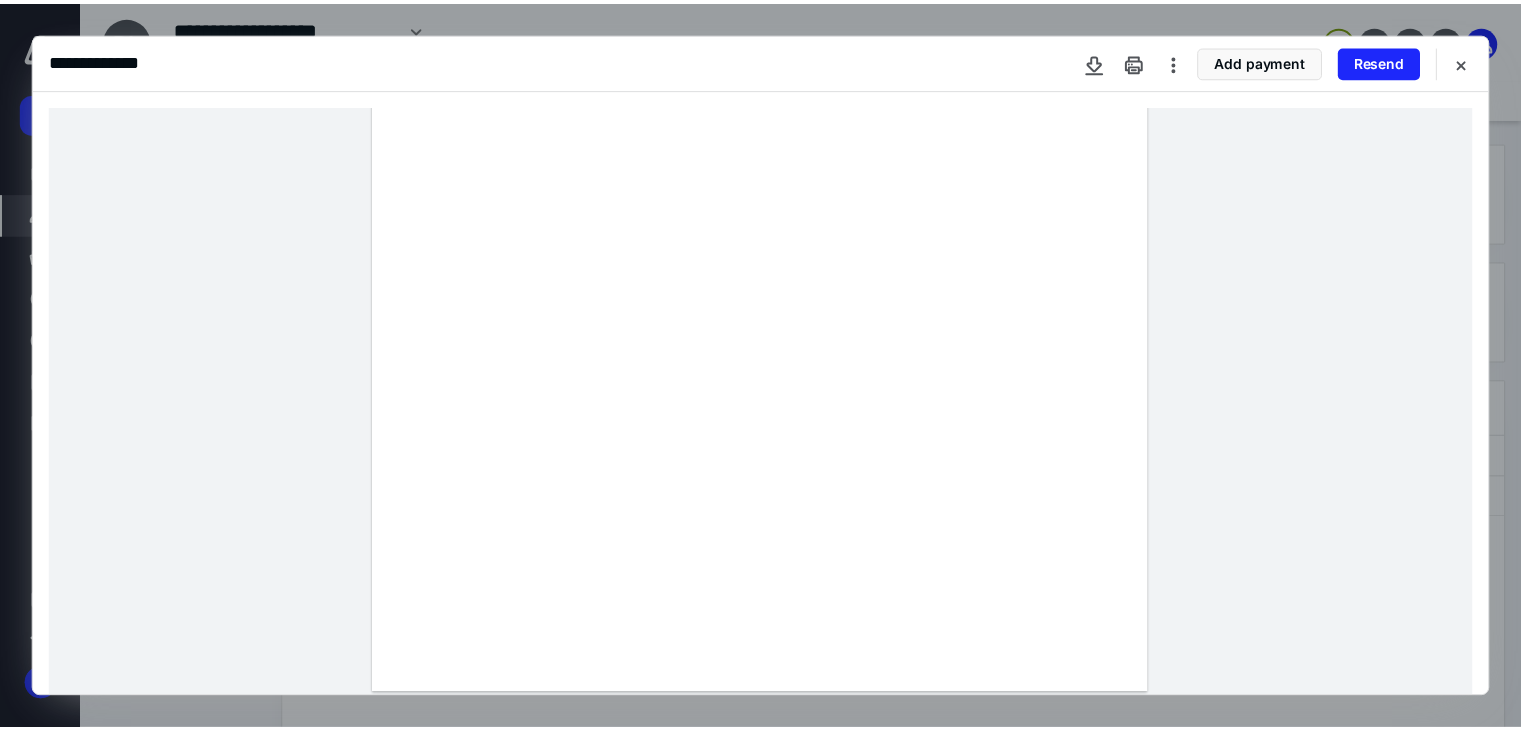scroll, scrollTop: 0, scrollLeft: 0, axis: both 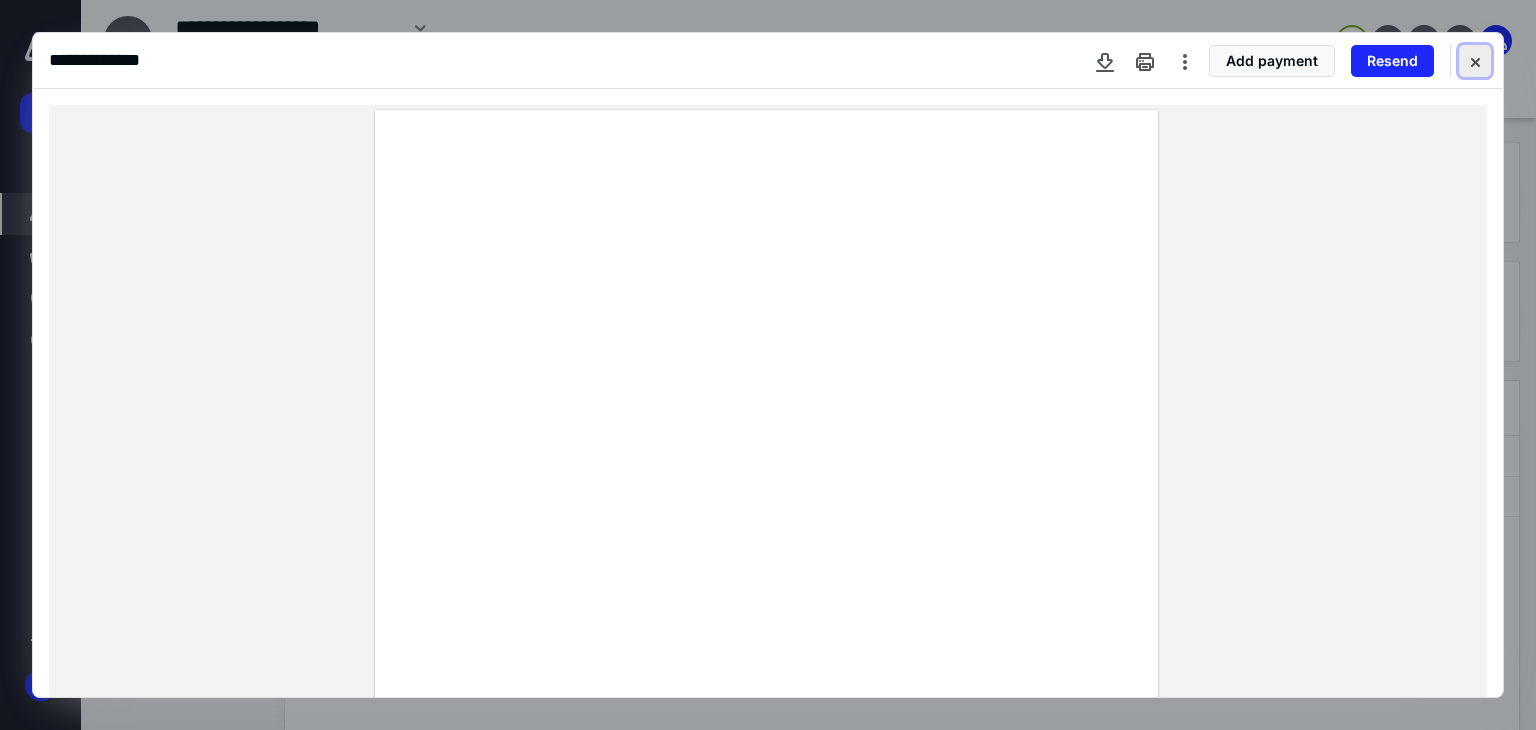 click at bounding box center [1475, 61] 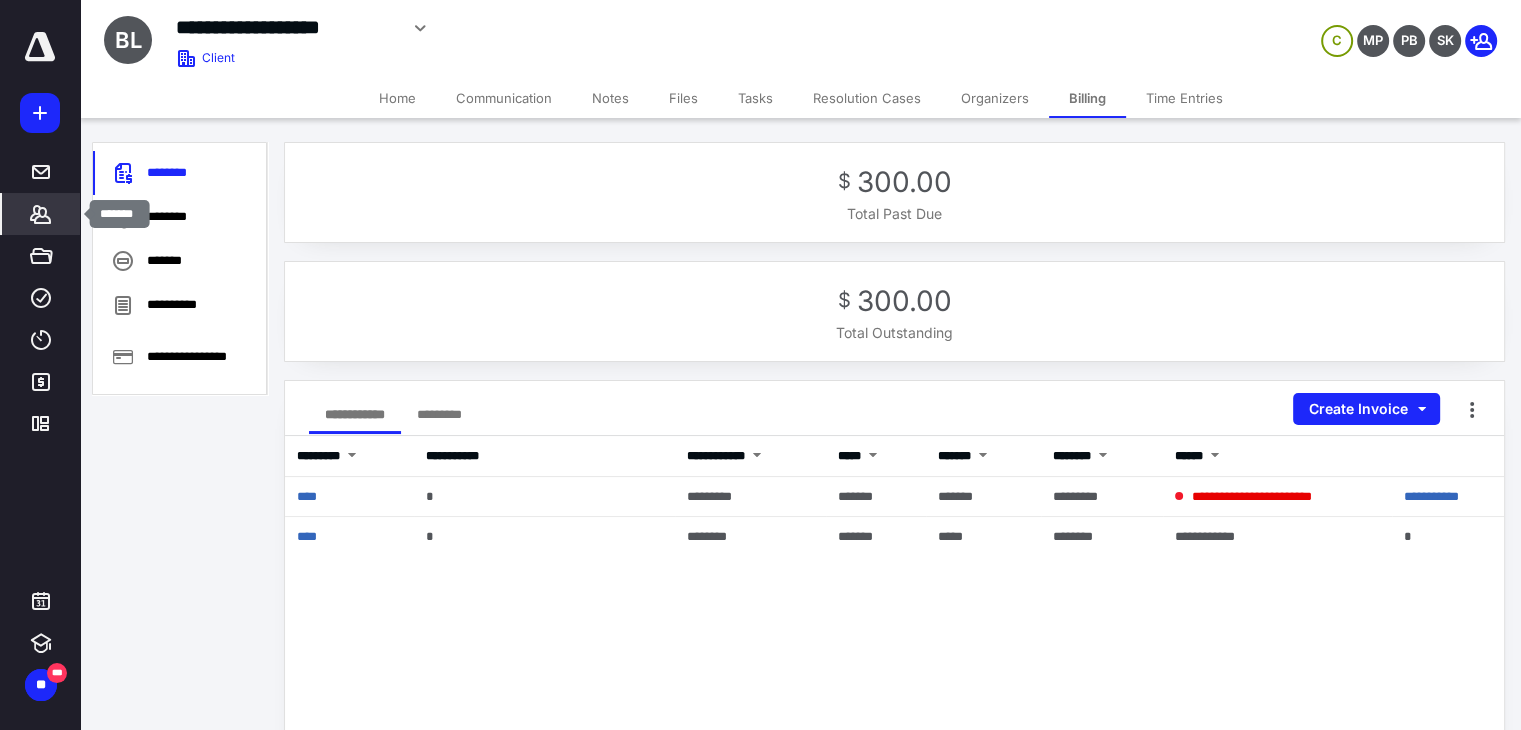 click 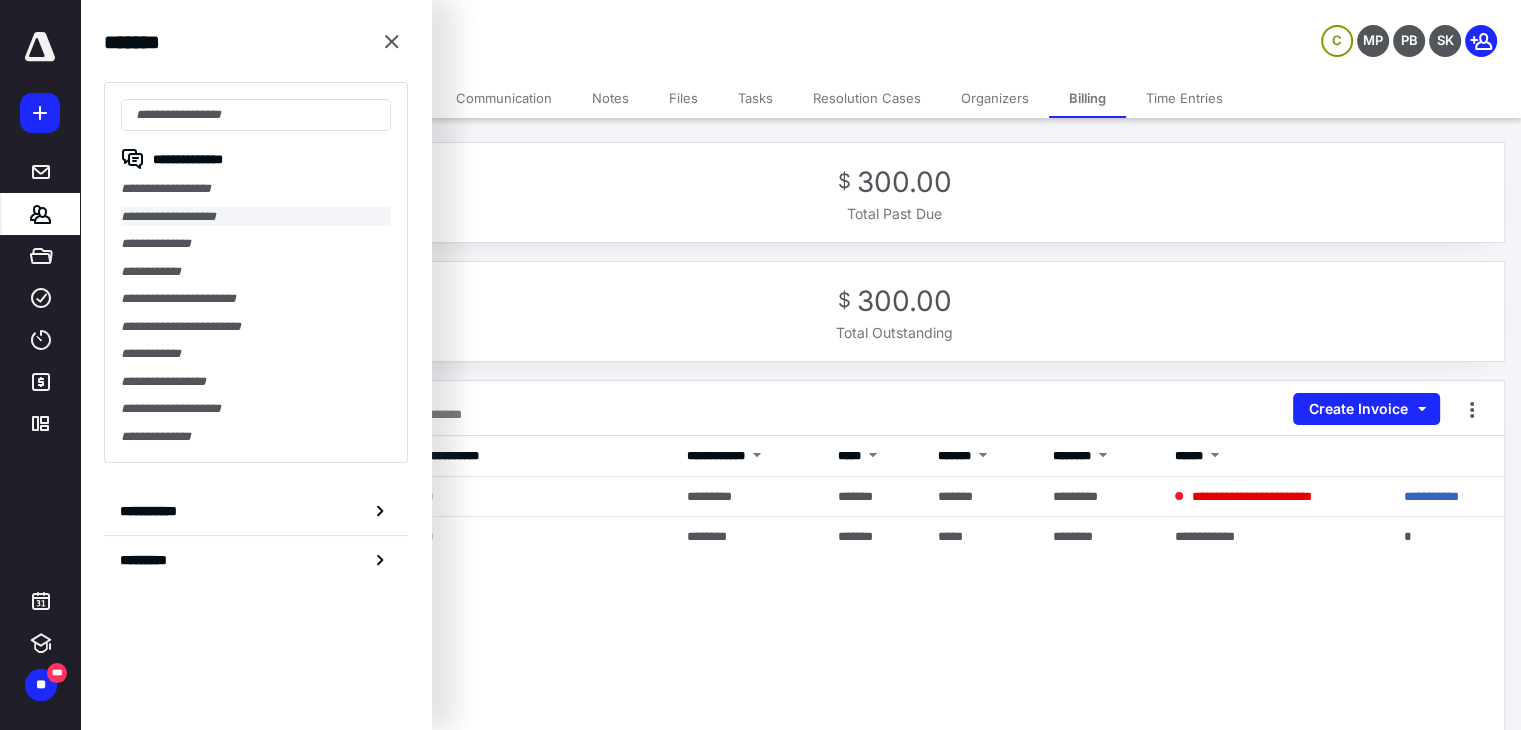 click on "**********" at bounding box center (256, 217) 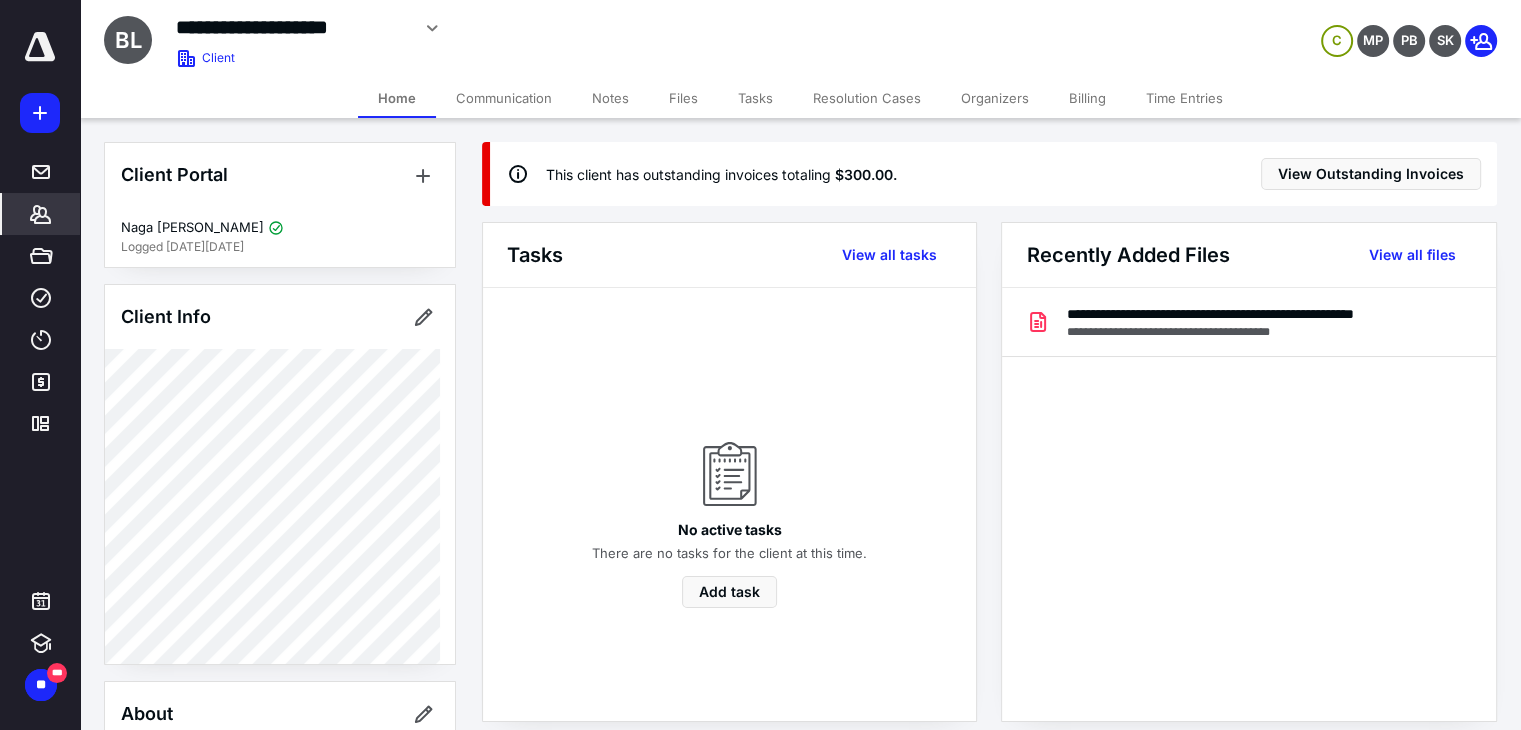 click on "Billing" at bounding box center [1087, 98] 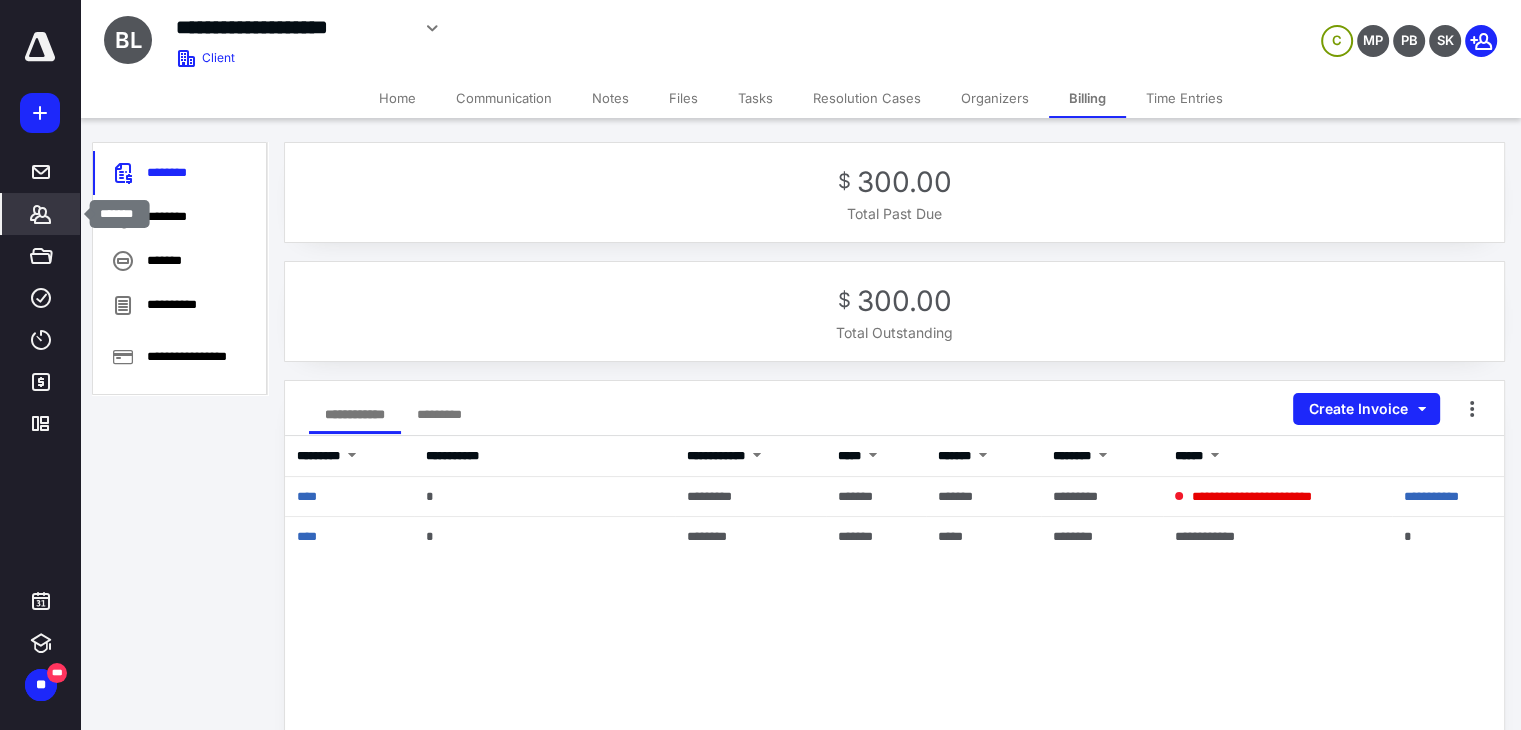 click on "*******" at bounding box center (41, 214) 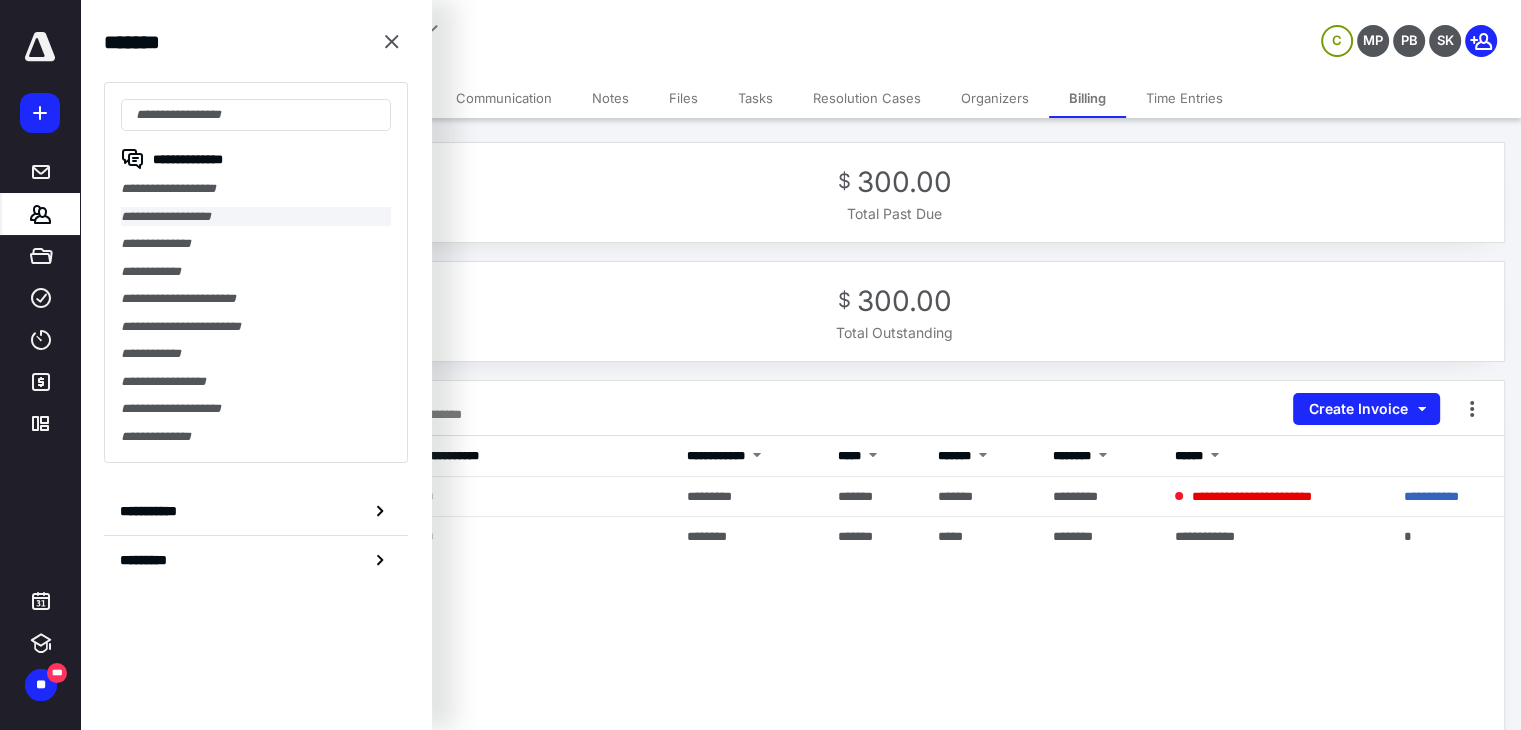 click on "**********" at bounding box center (256, 217) 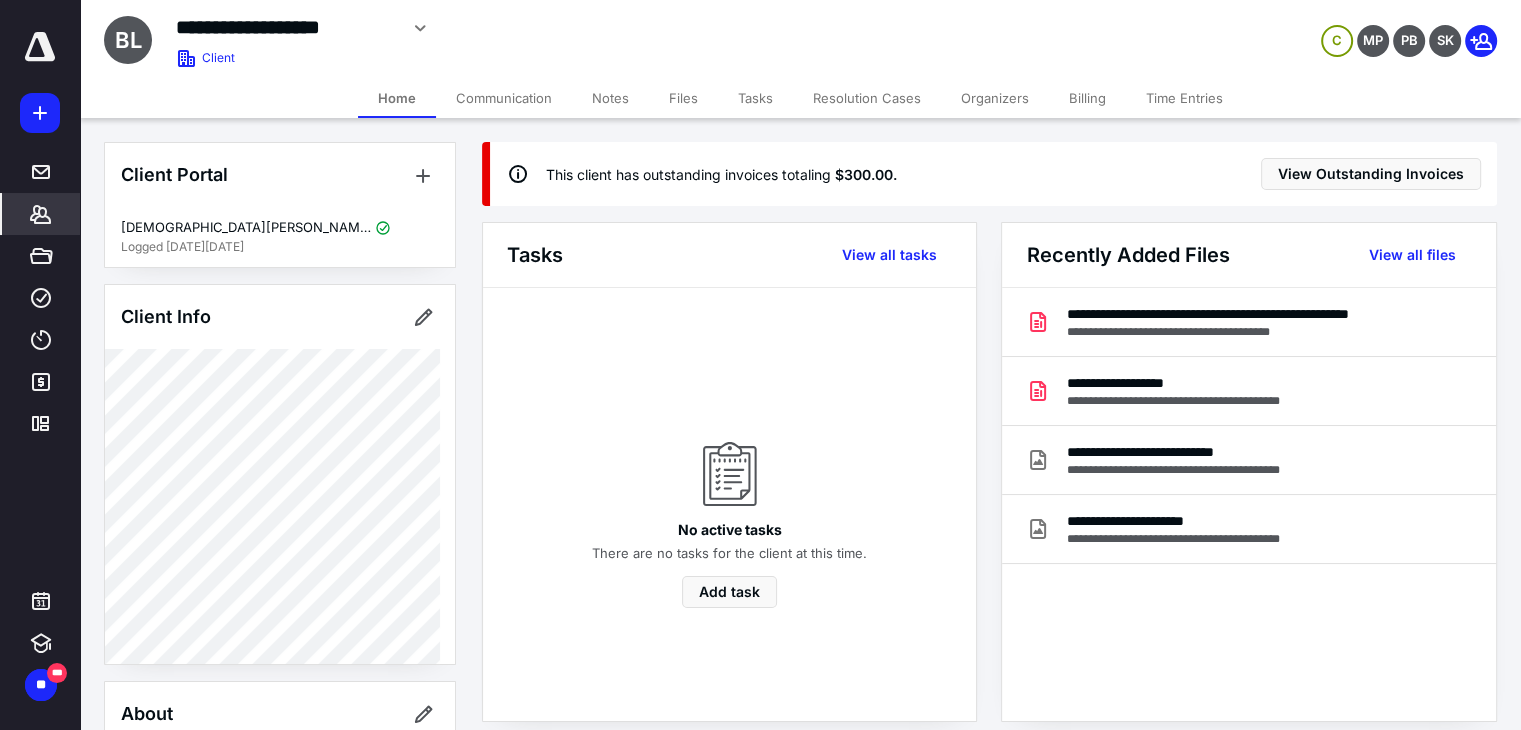 click on "Billing" at bounding box center (1087, 98) 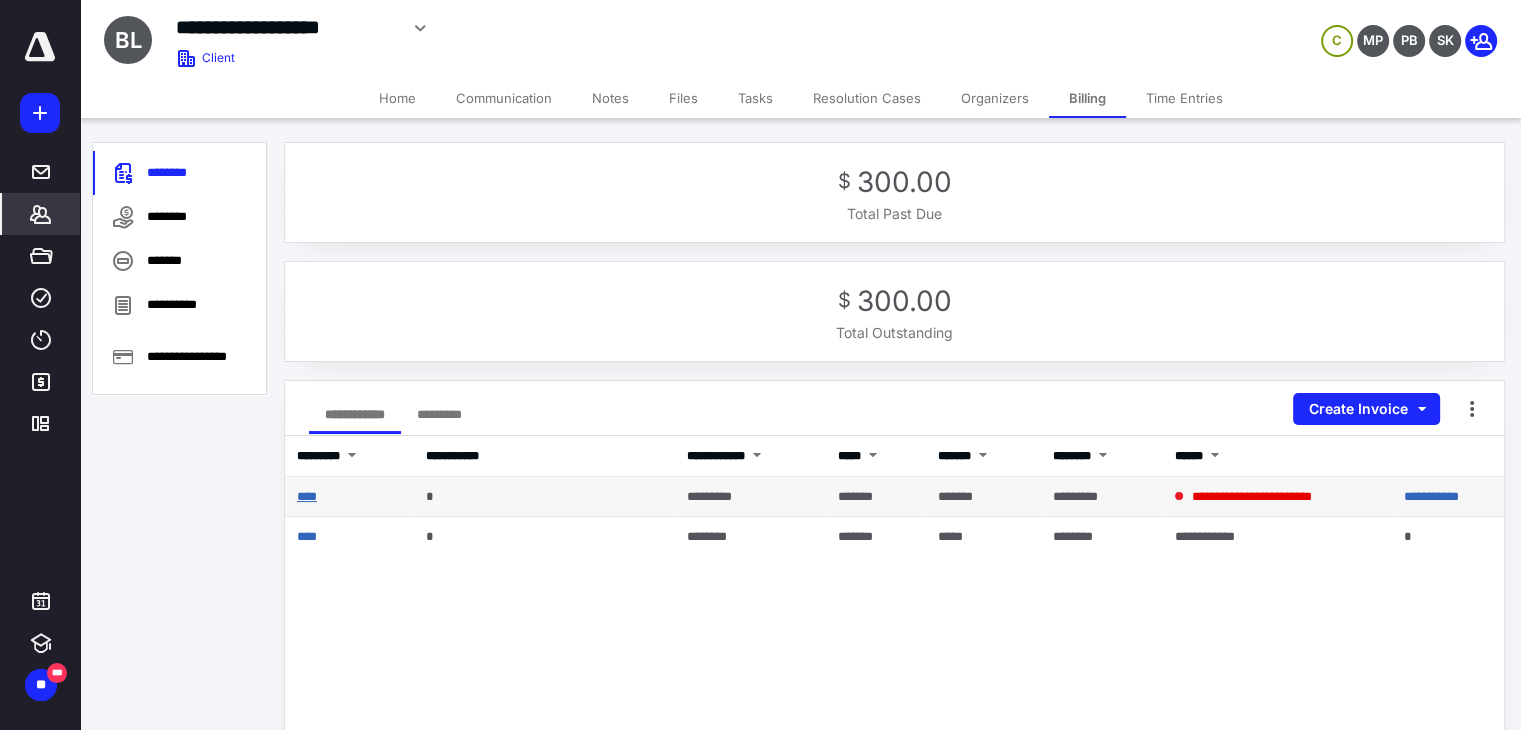 click on "****" at bounding box center [307, 496] 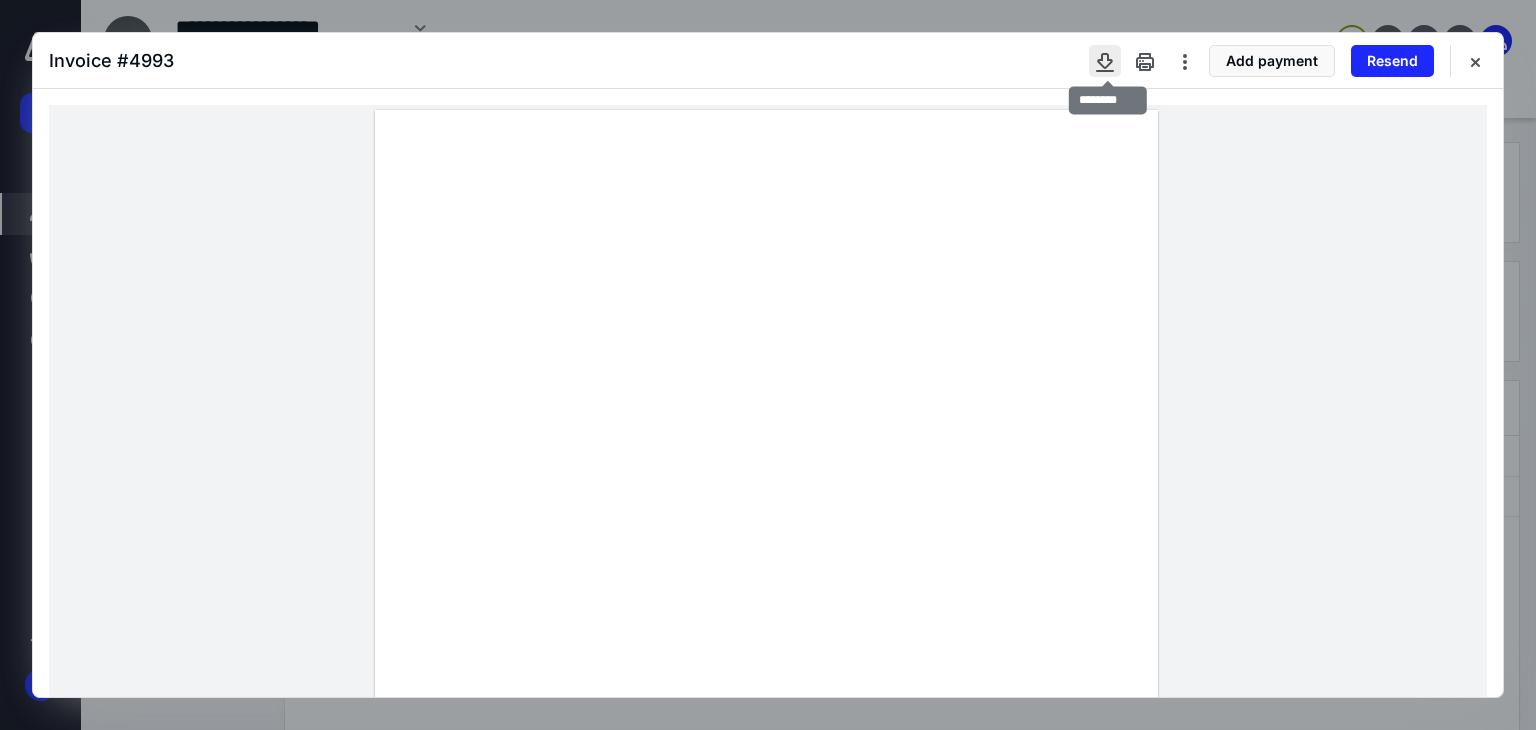 click at bounding box center [1105, 61] 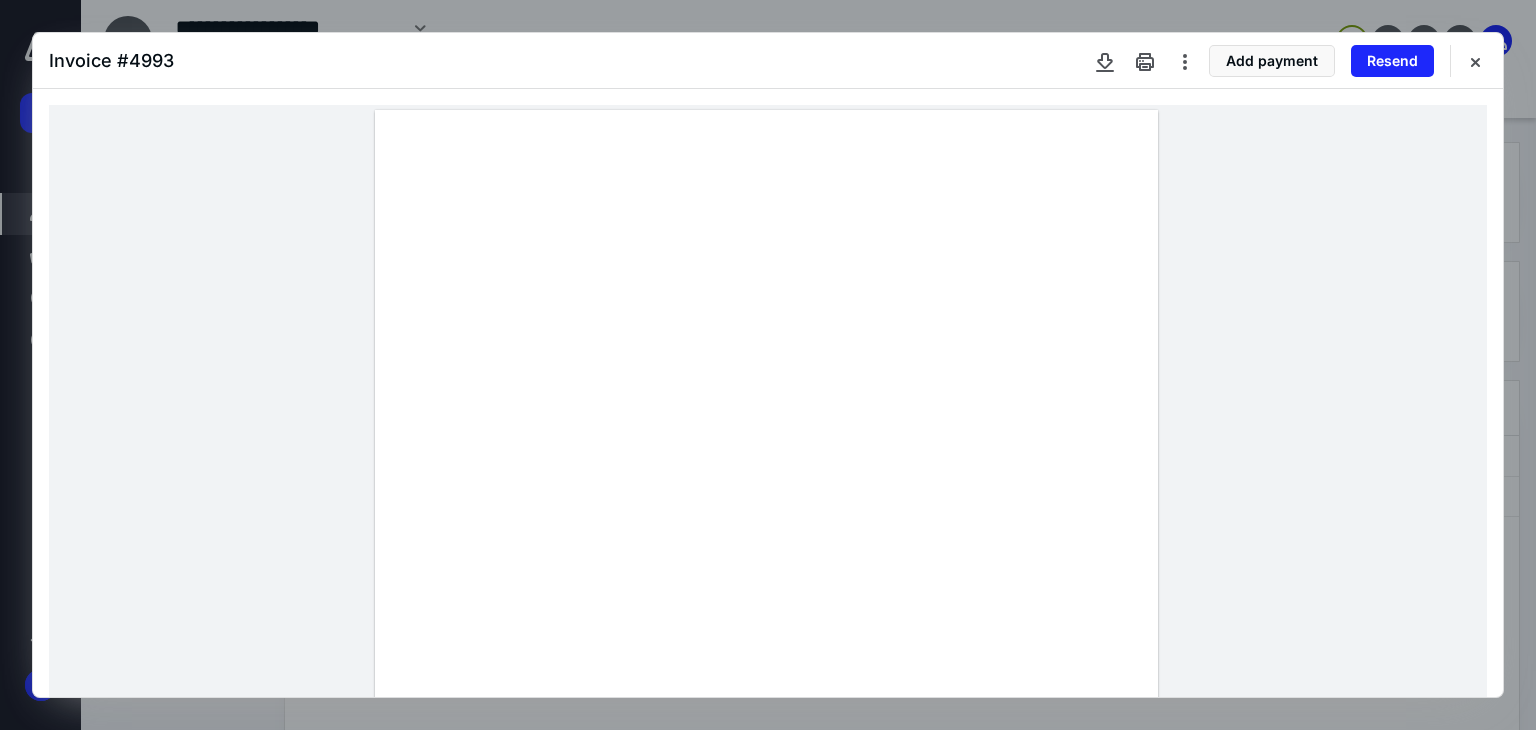click at bounding box center (768, 617) 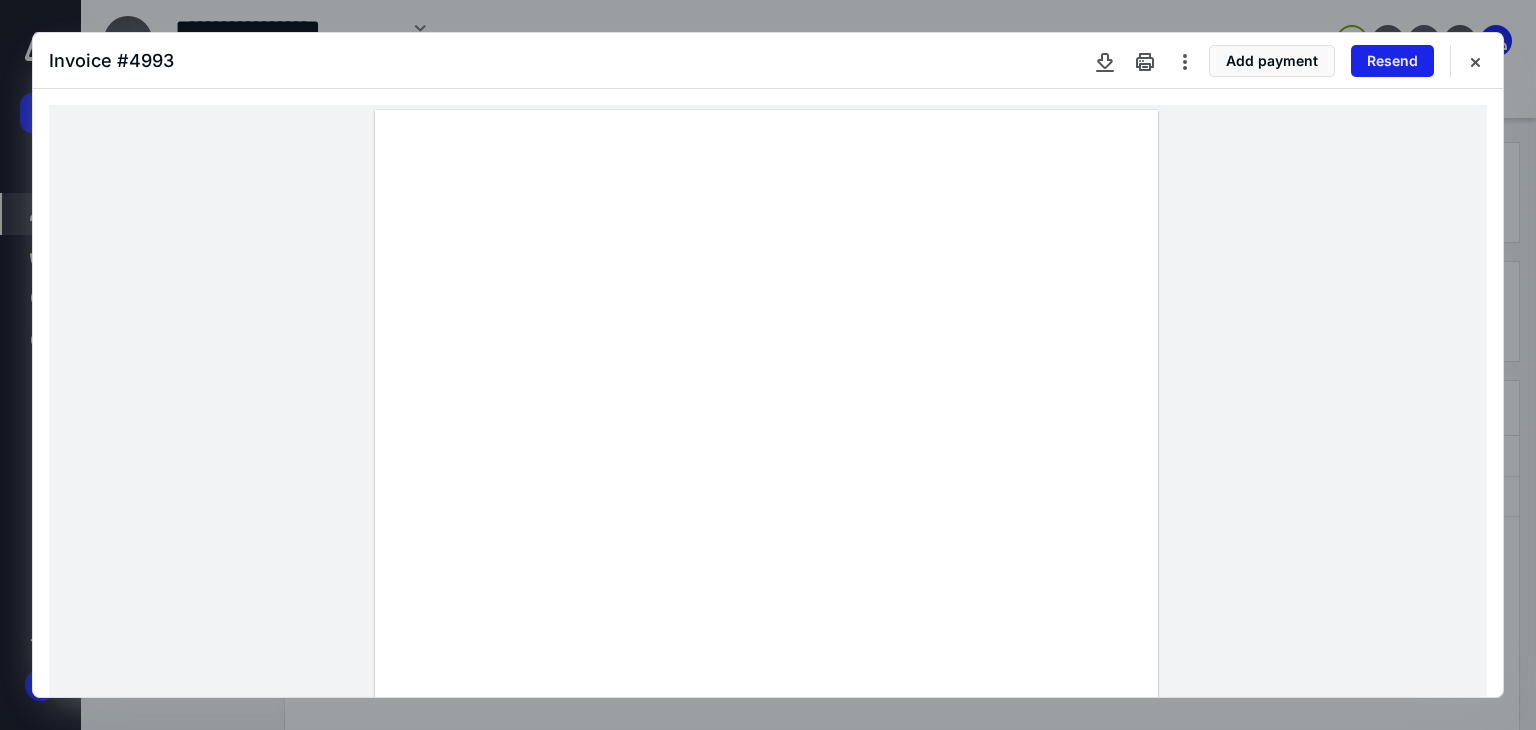 click on "Resend" at bounding box center (1392, 61) 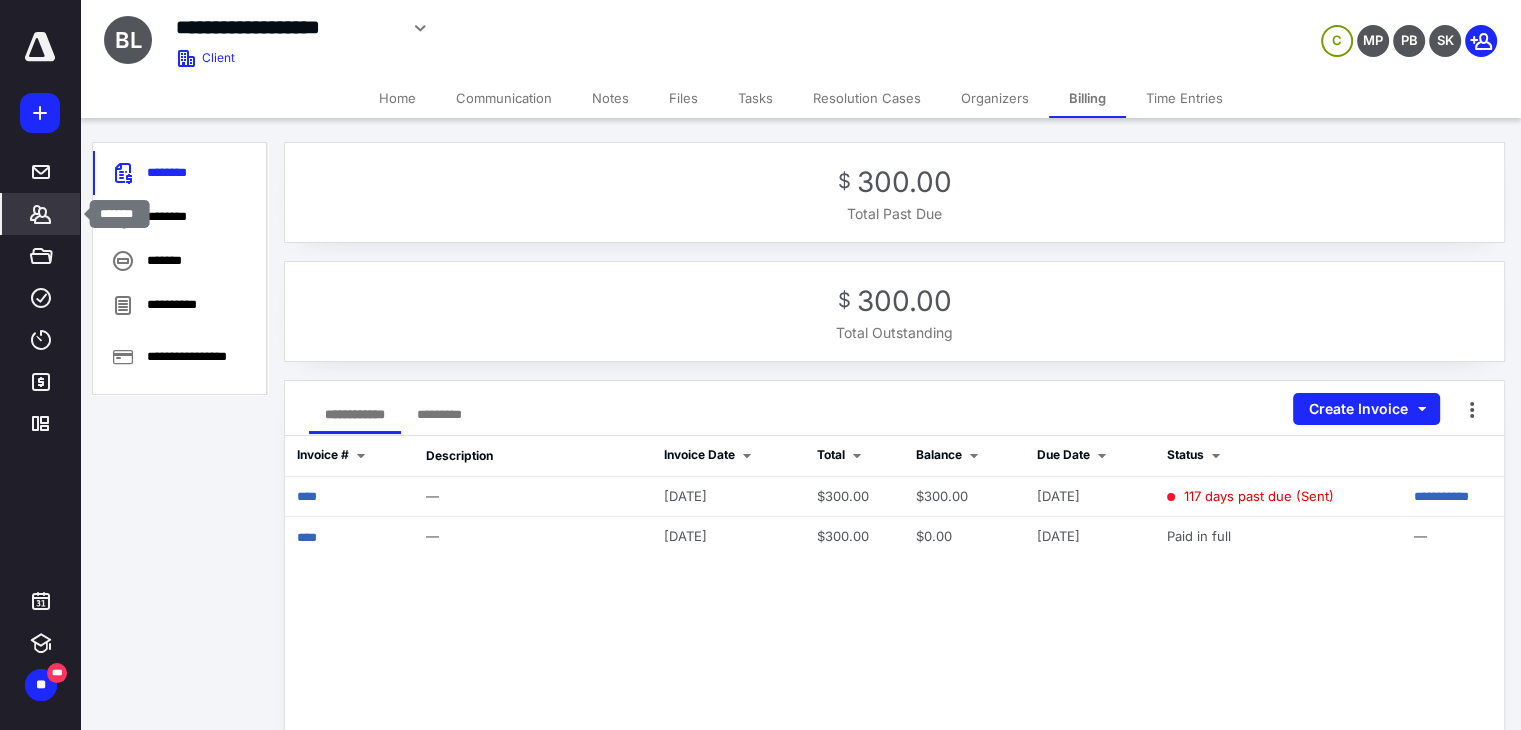 click on "*******" at bounding box center (41, 214) 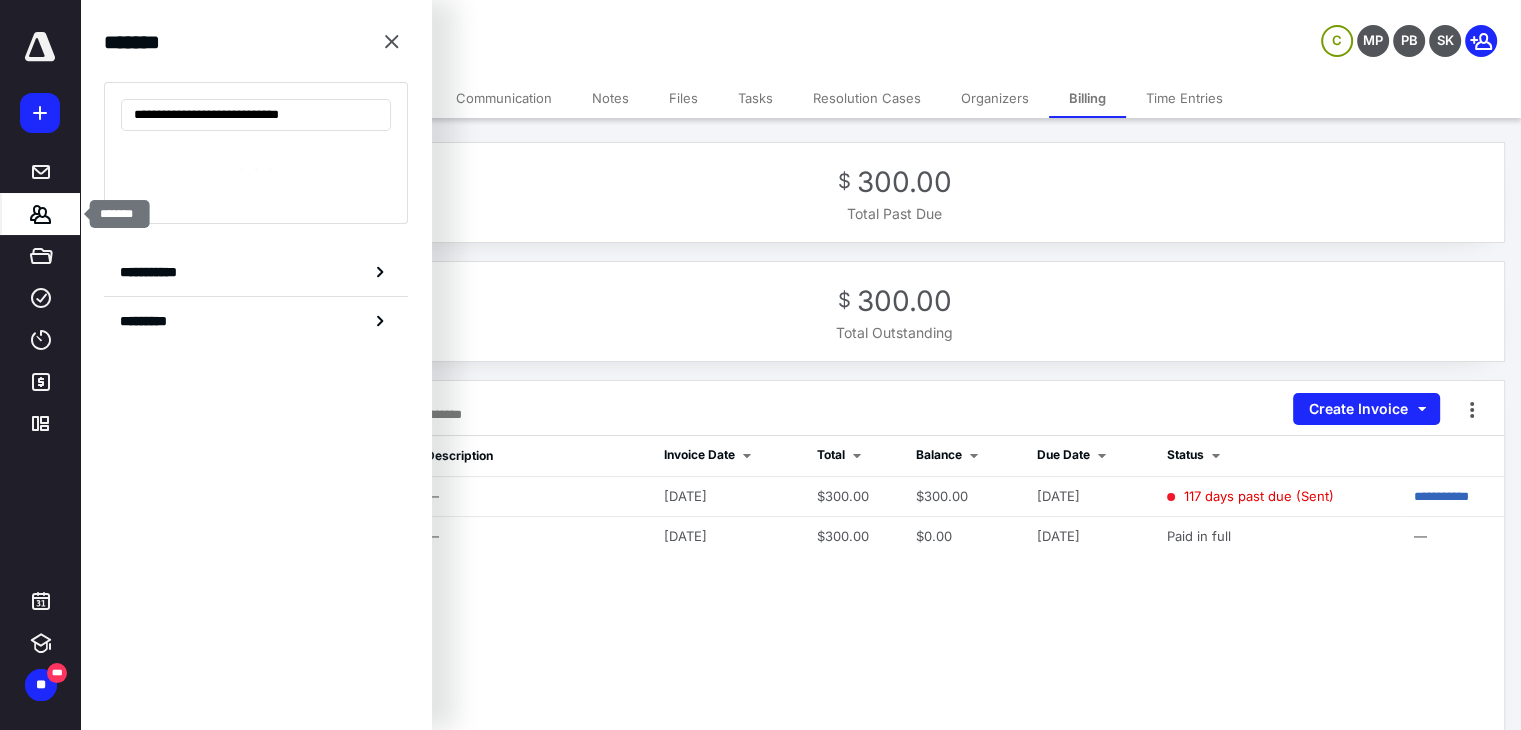 scroll, scrollTop: 0, scrollLeft: 0, axis: both 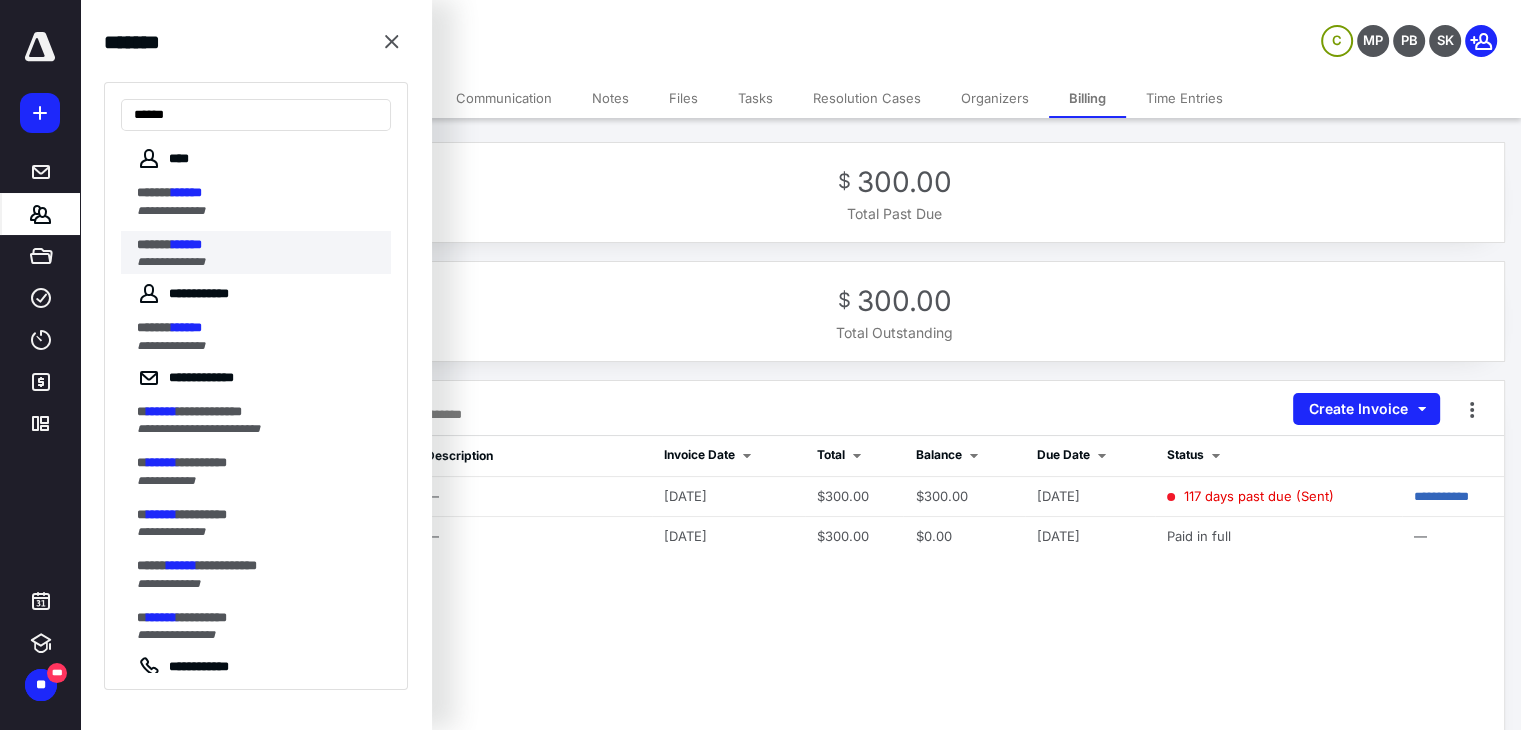 type on "******" 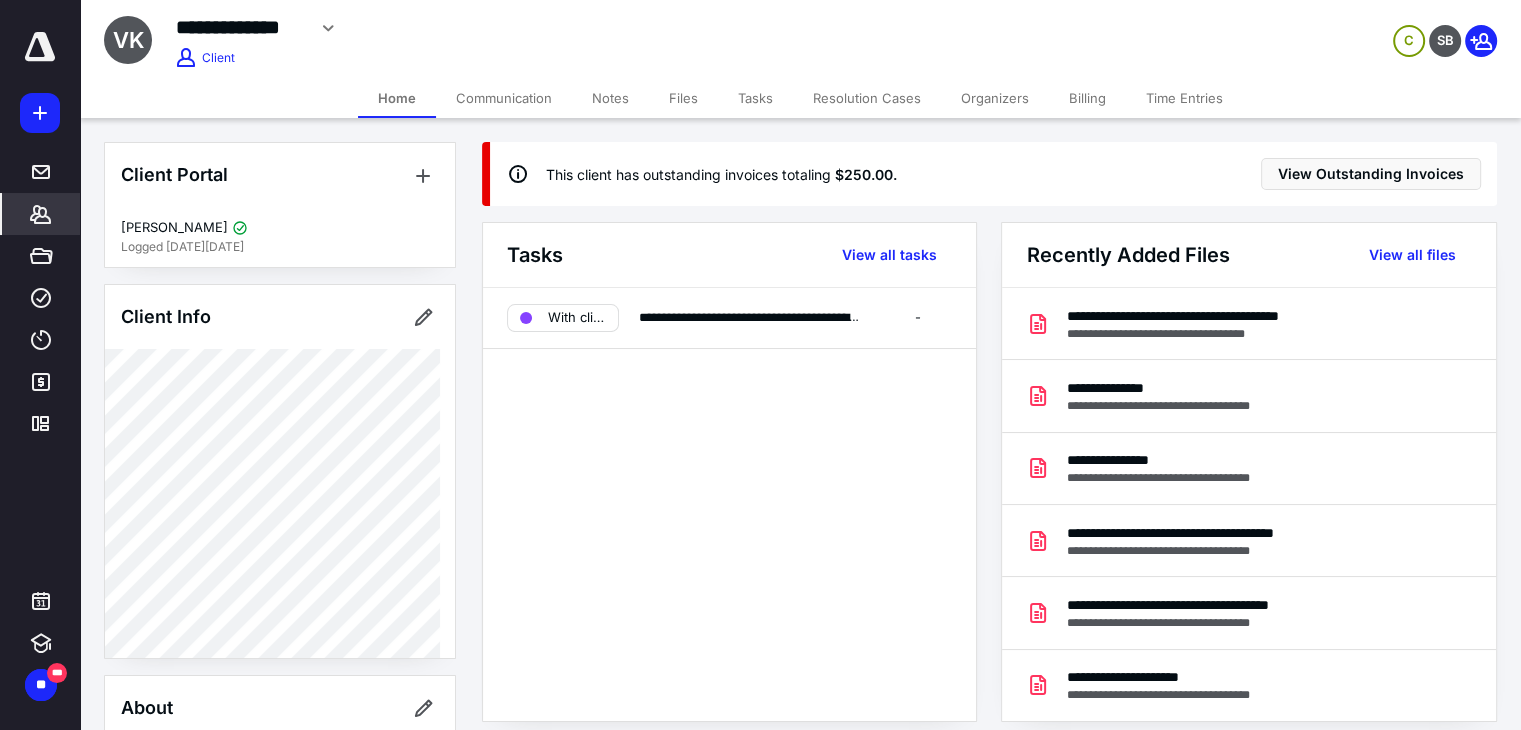 click on "Billing" at bounding box center (1087, 98) 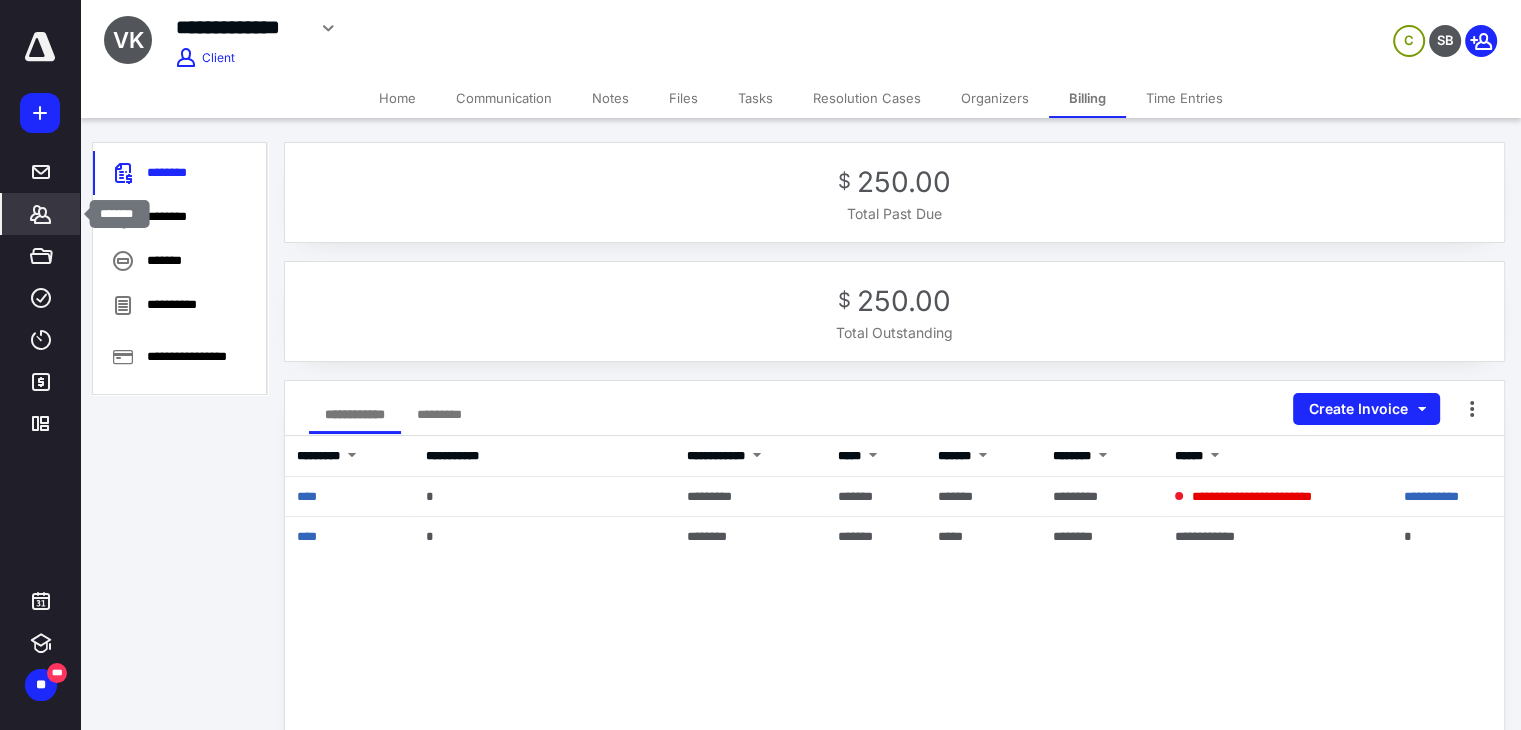 click 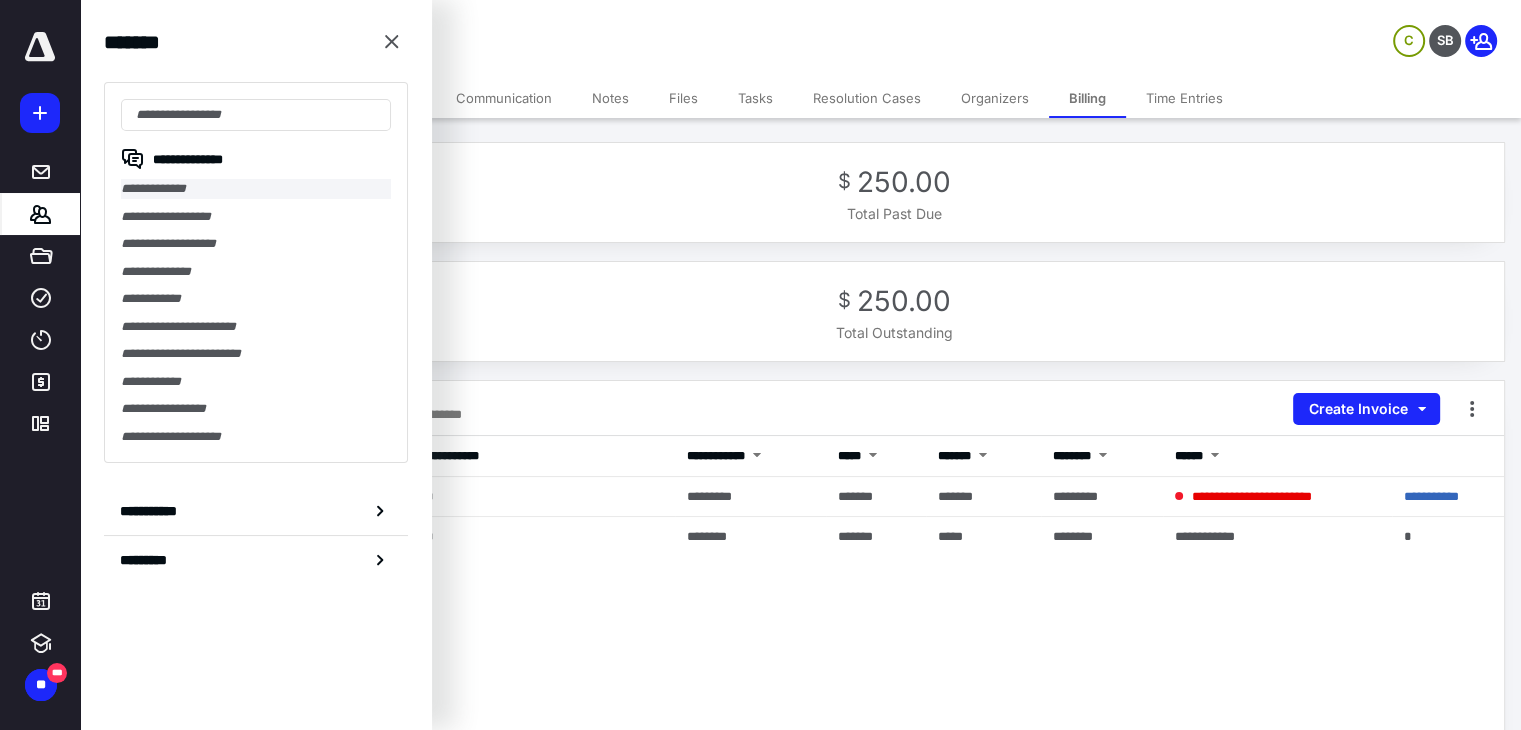 click on "**********" at bounding box center [256, 189] 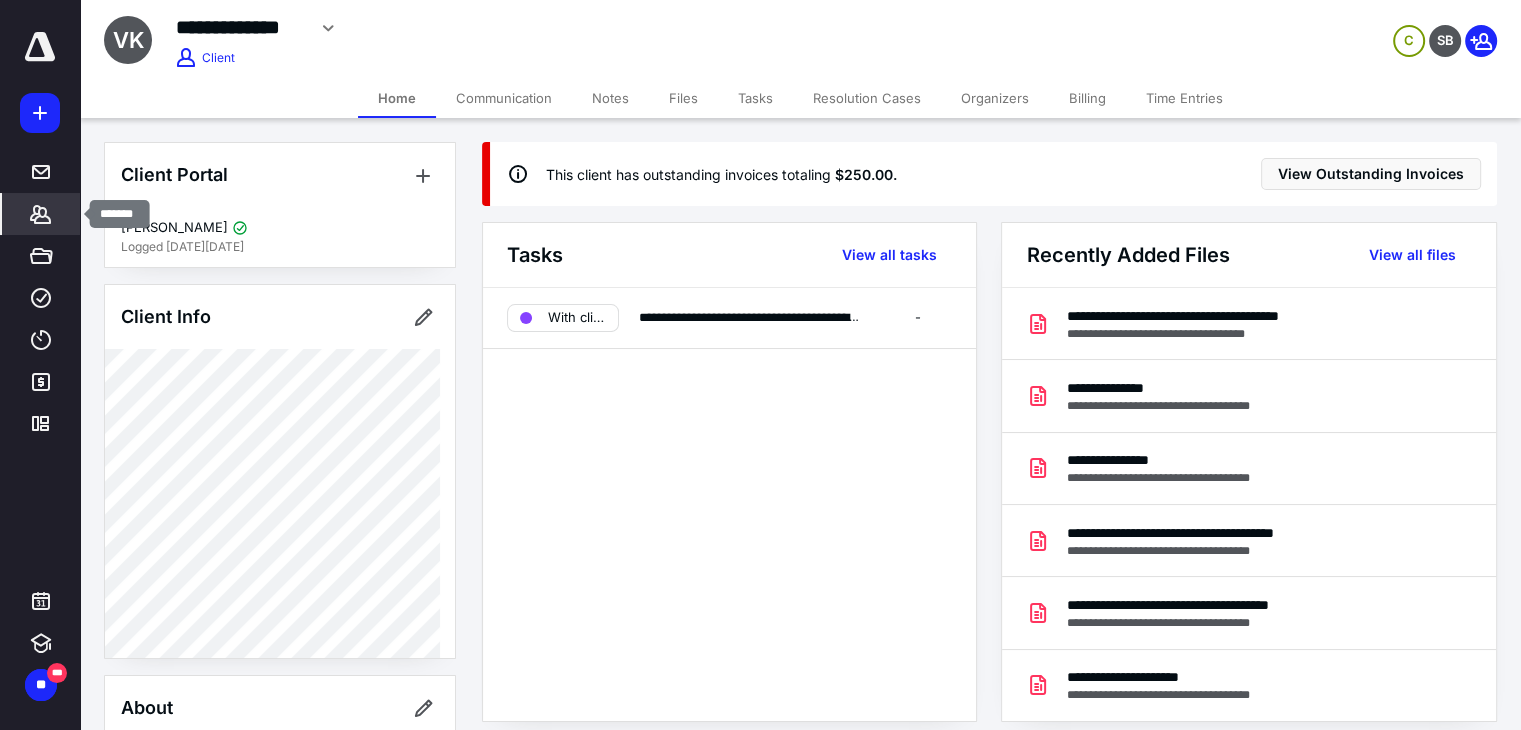 click on "*******" at bounding box center (41, 214) 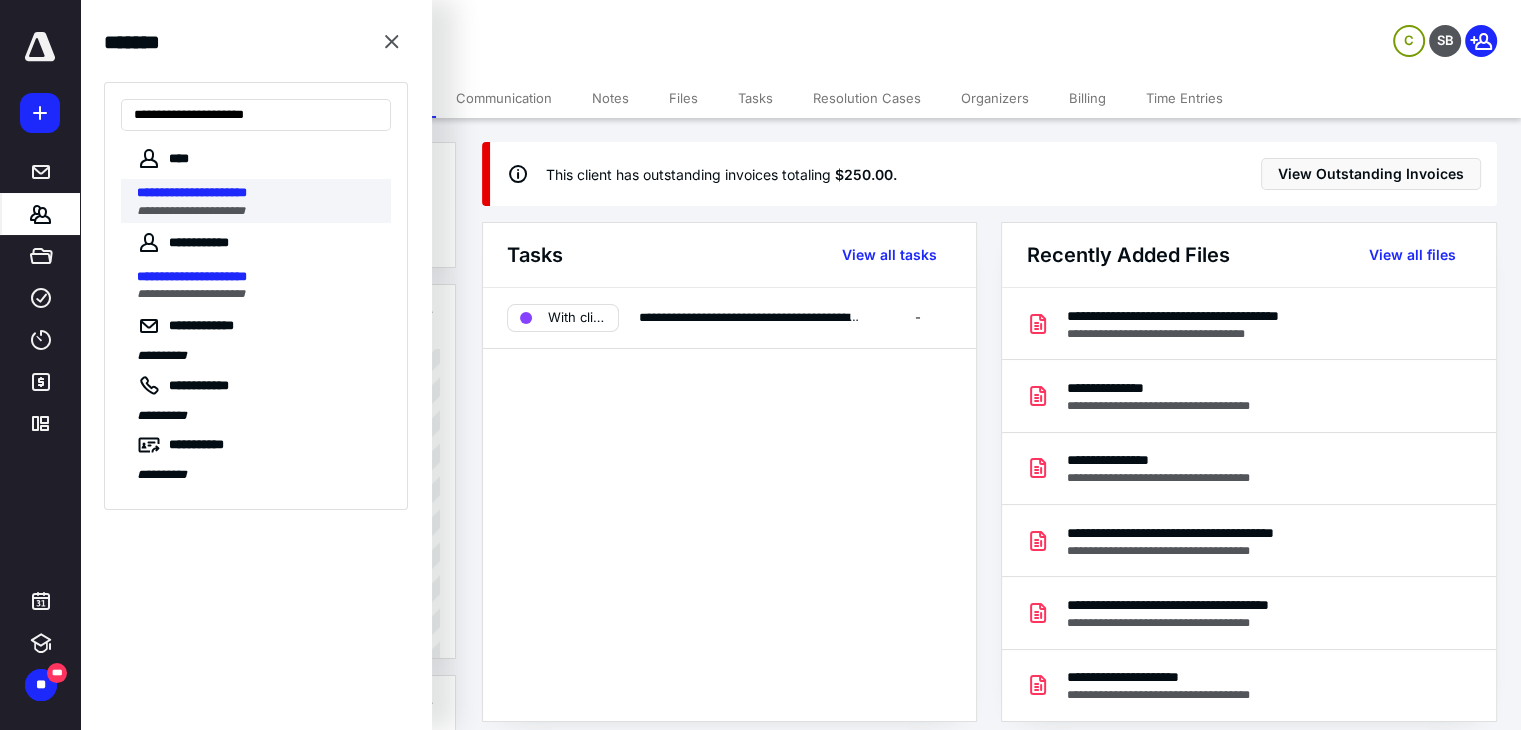 type on "**********" 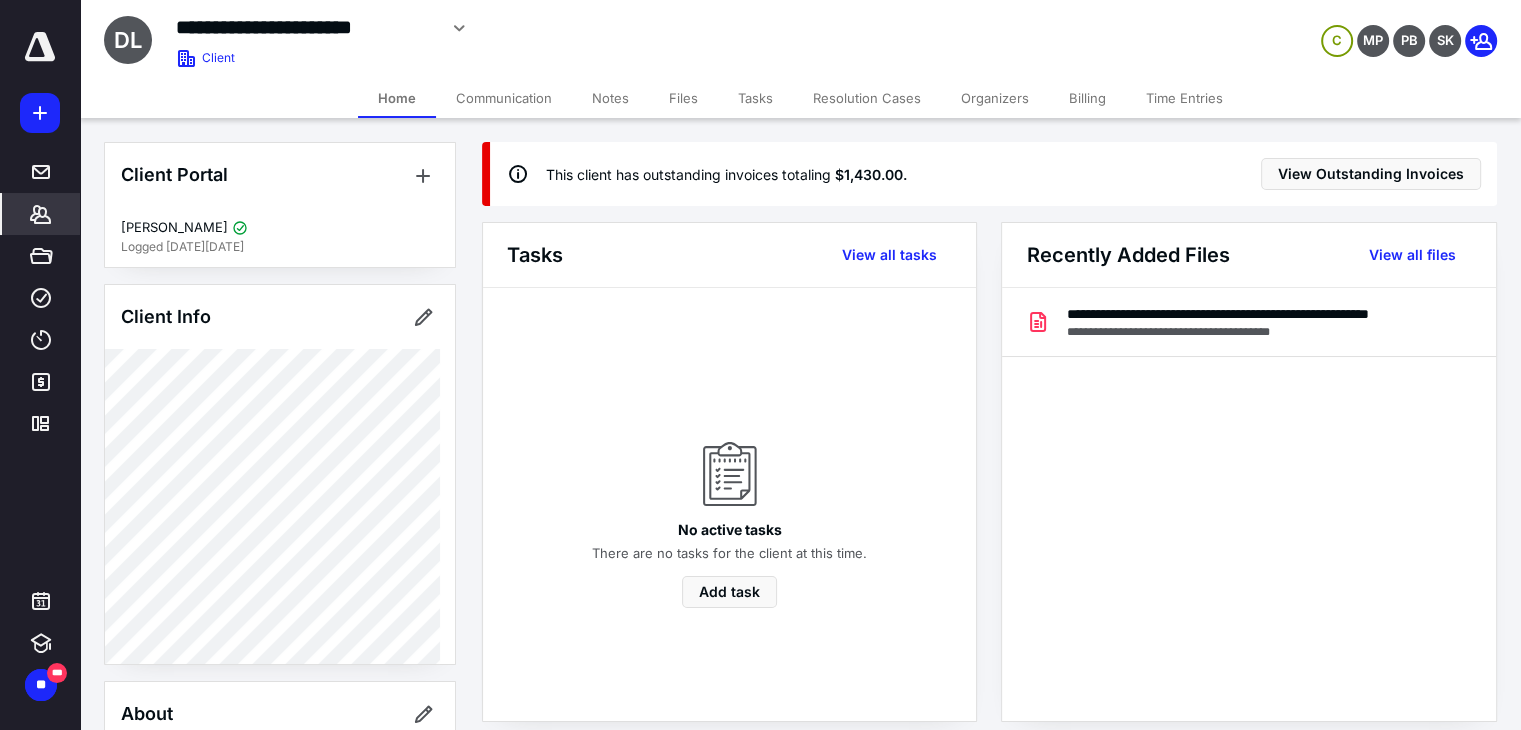click on "*******" at bounding box center (41, 214) 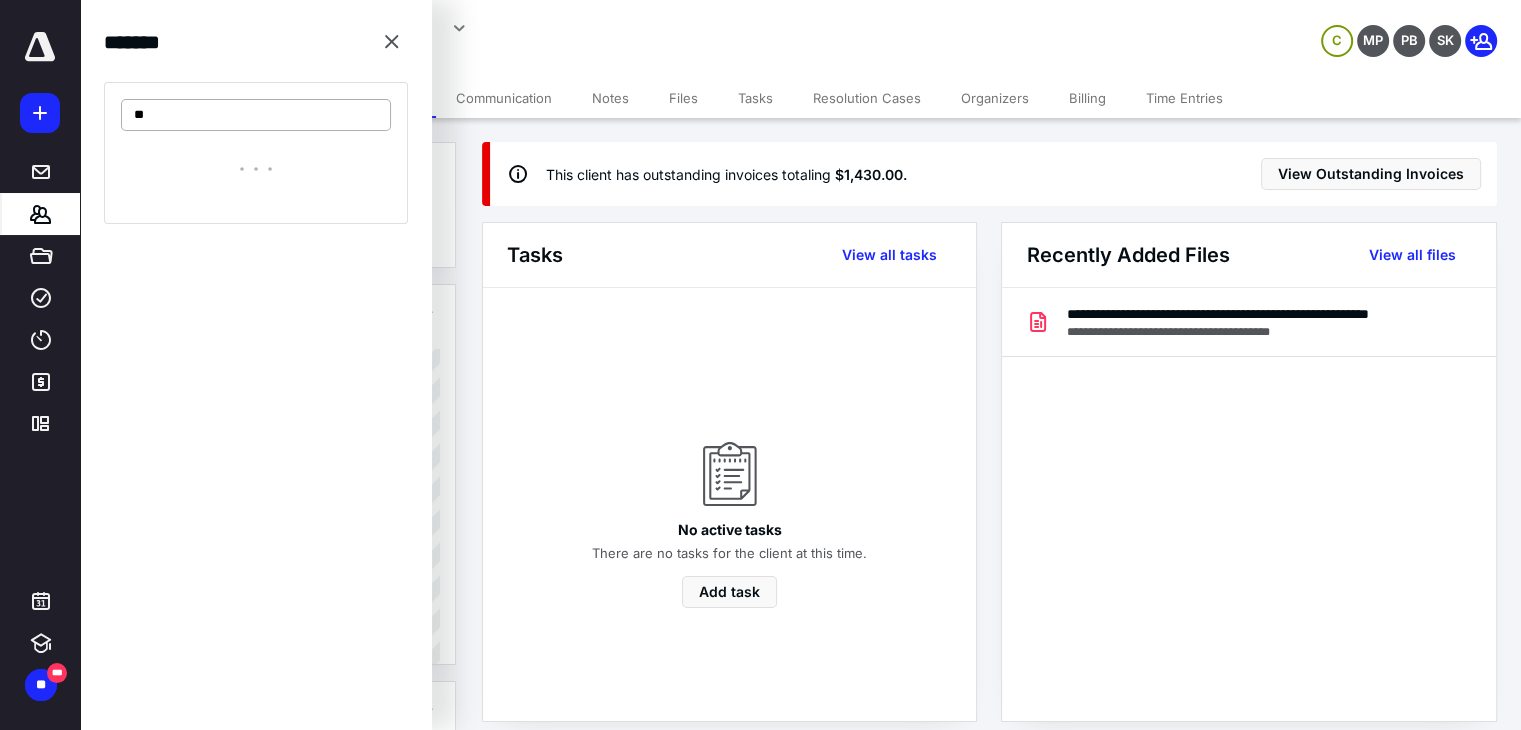 type on "*" 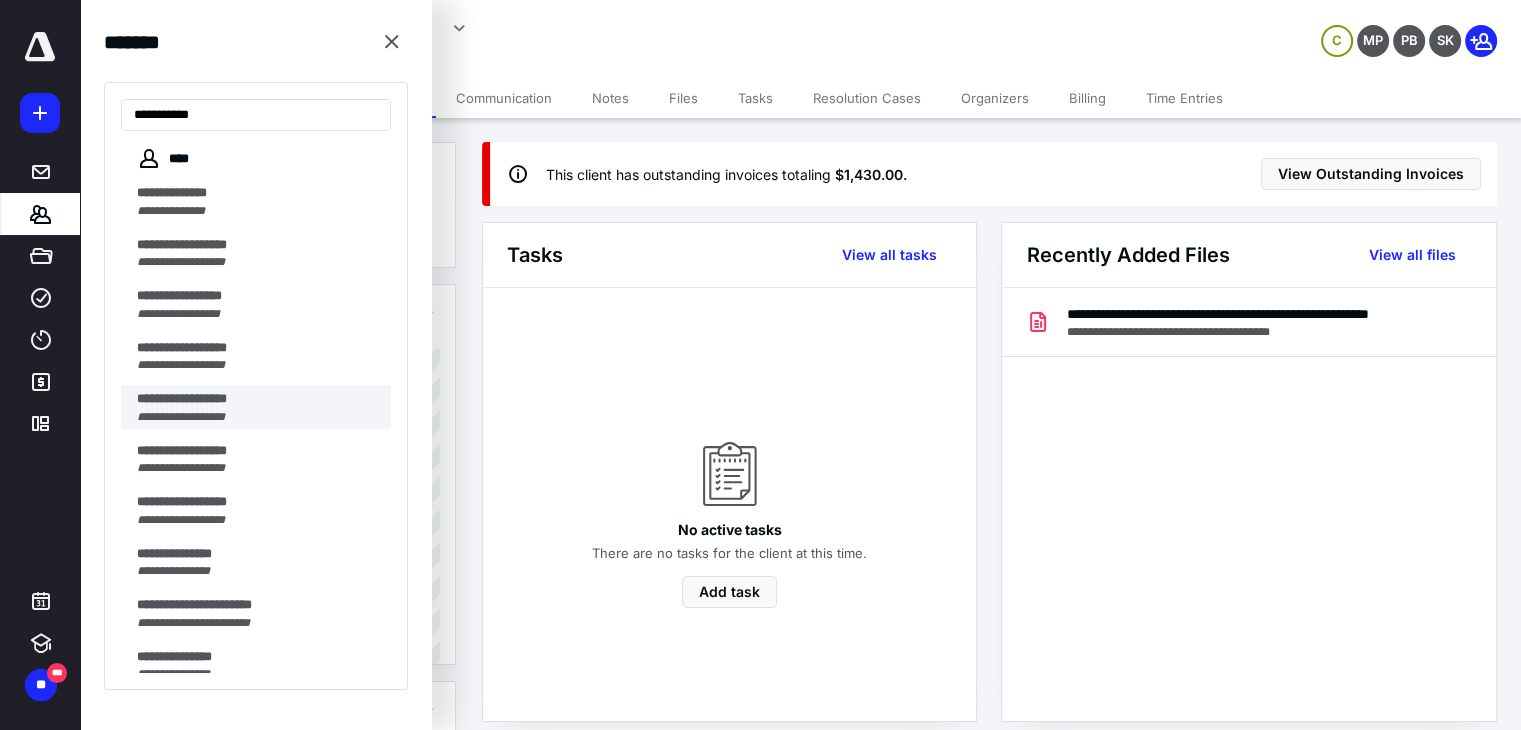 type on "**********" 